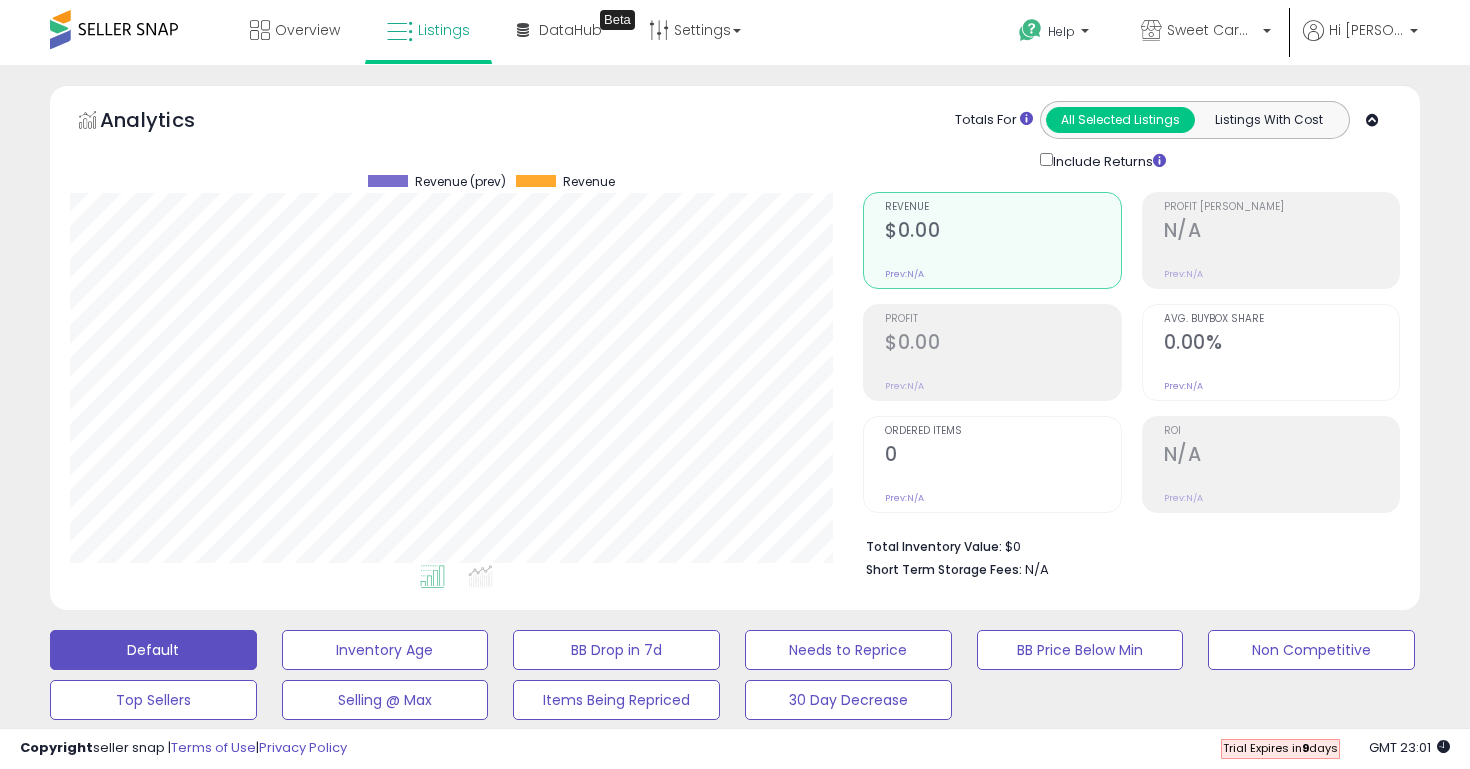 scroll, scrollTop: 0, scrollLeft: 0, axis: both 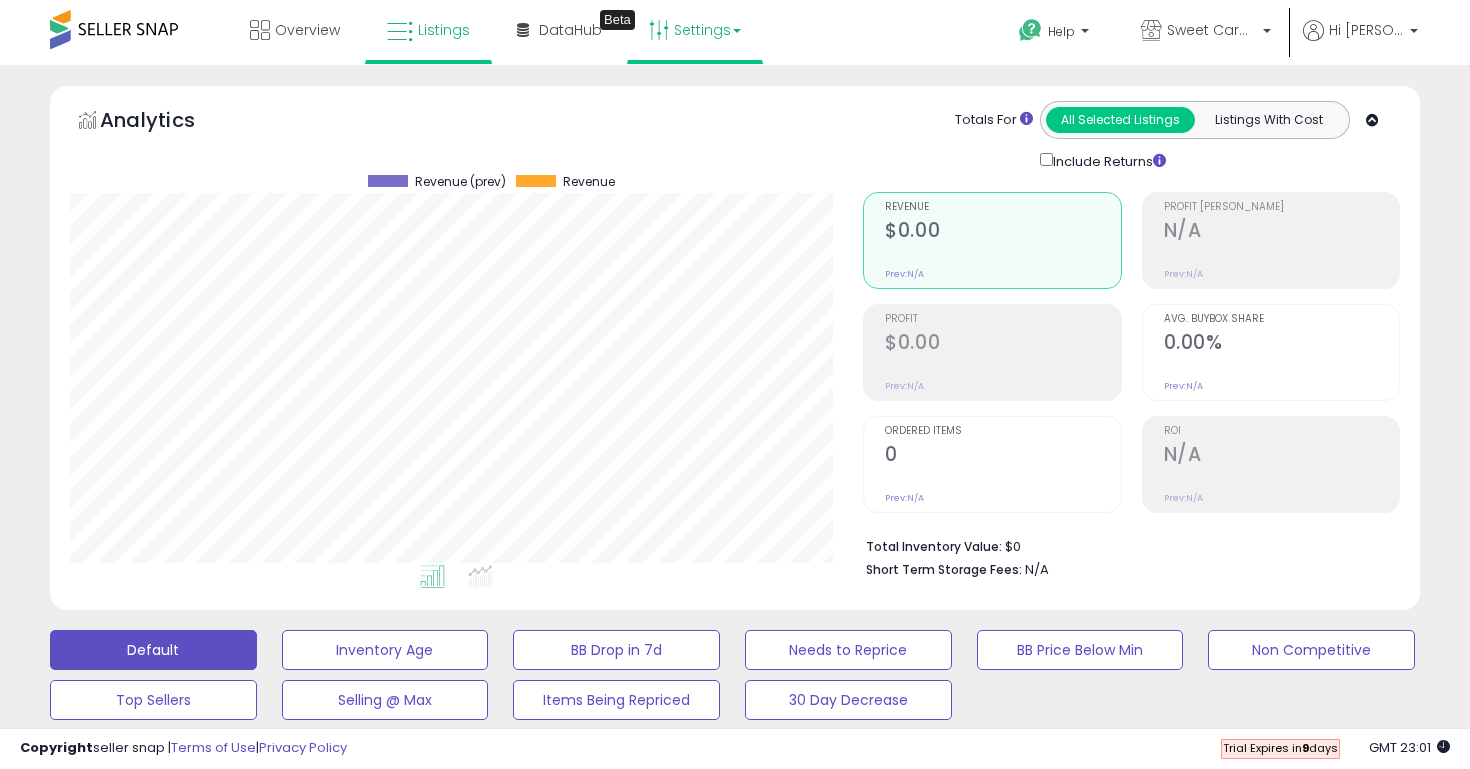 click on "Settings" at bounding box center [695, 30] 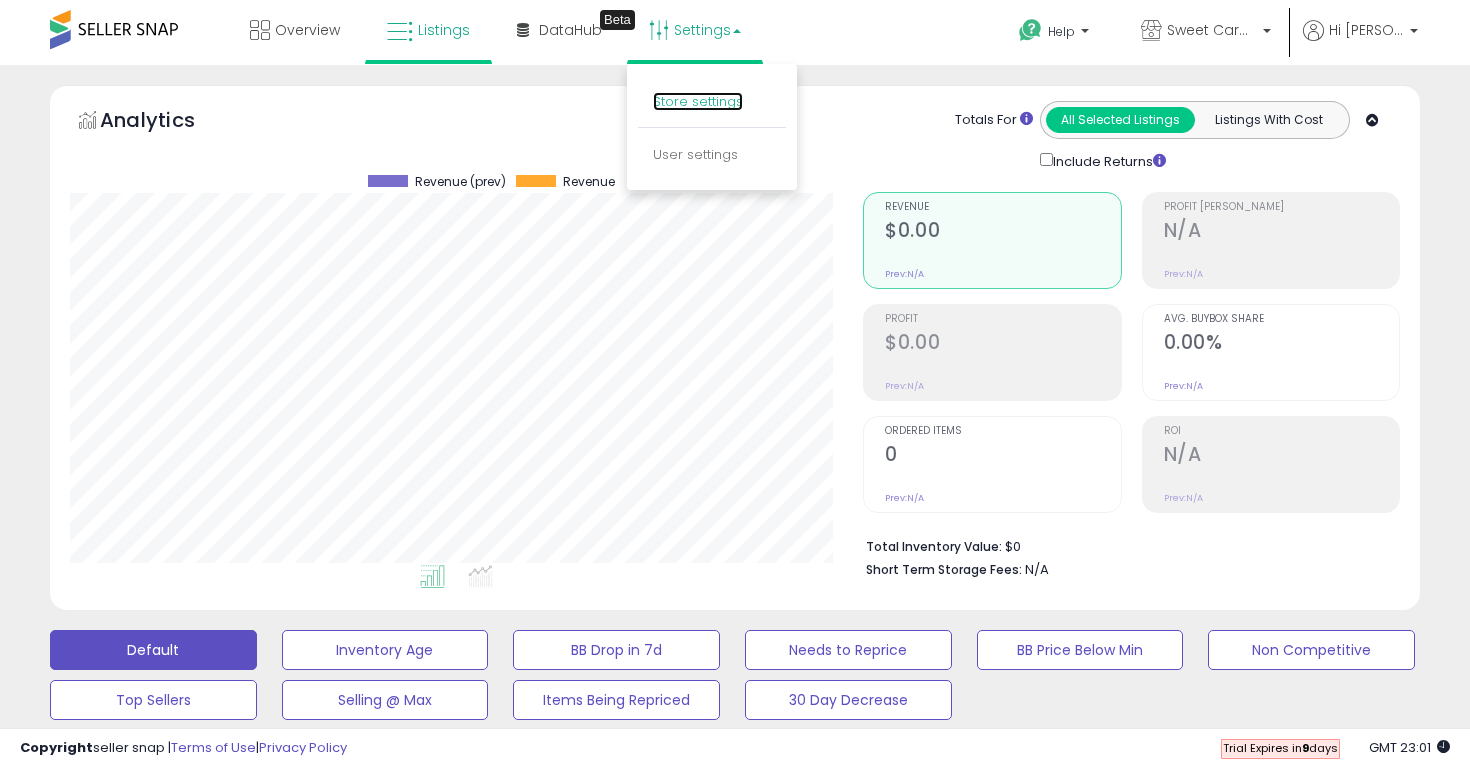 click on "Store
settings" at bounding box center [698, 101] 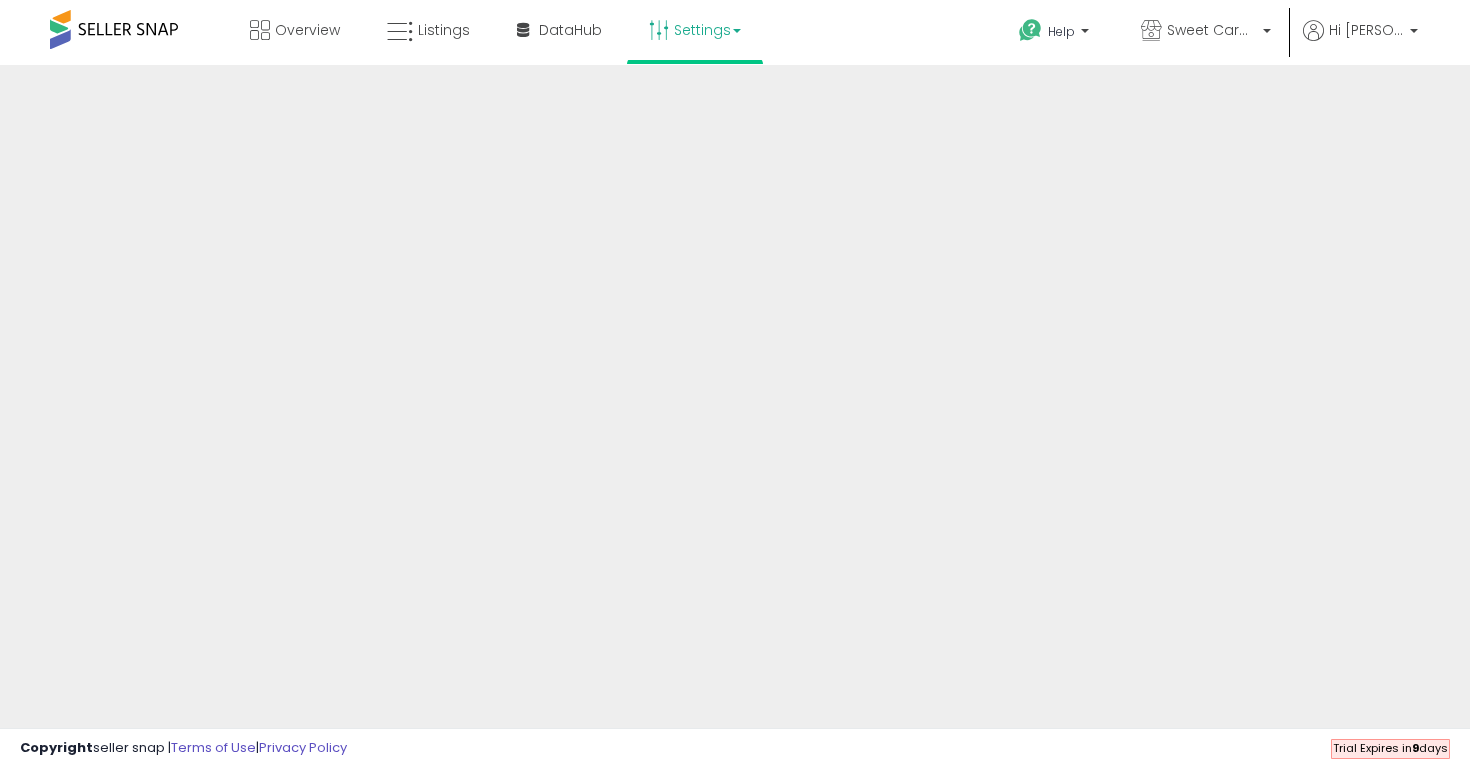 scroll, scrollTop: 0, scrollLeft: 0, axis: both 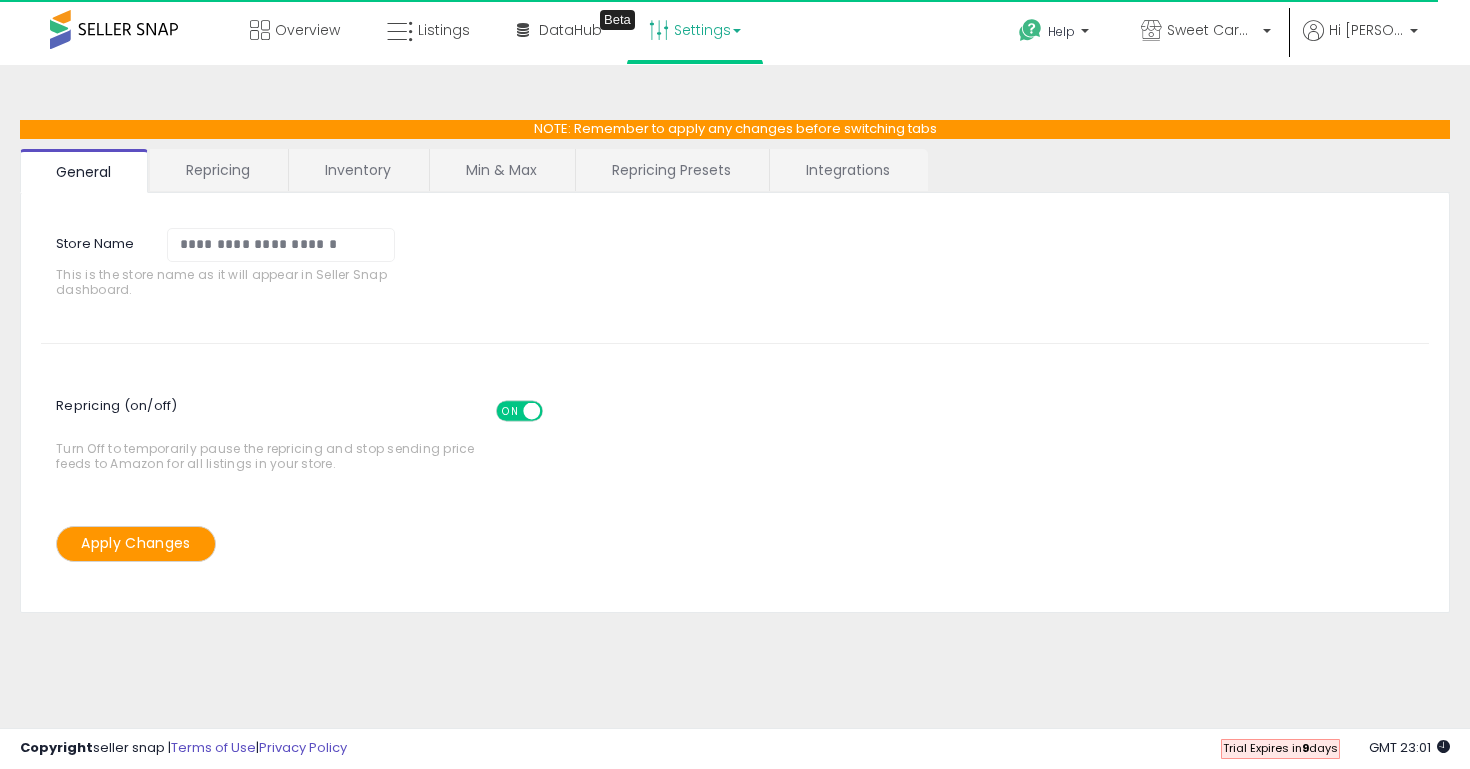 click on "Repricing" at bounding box center [218, 170] 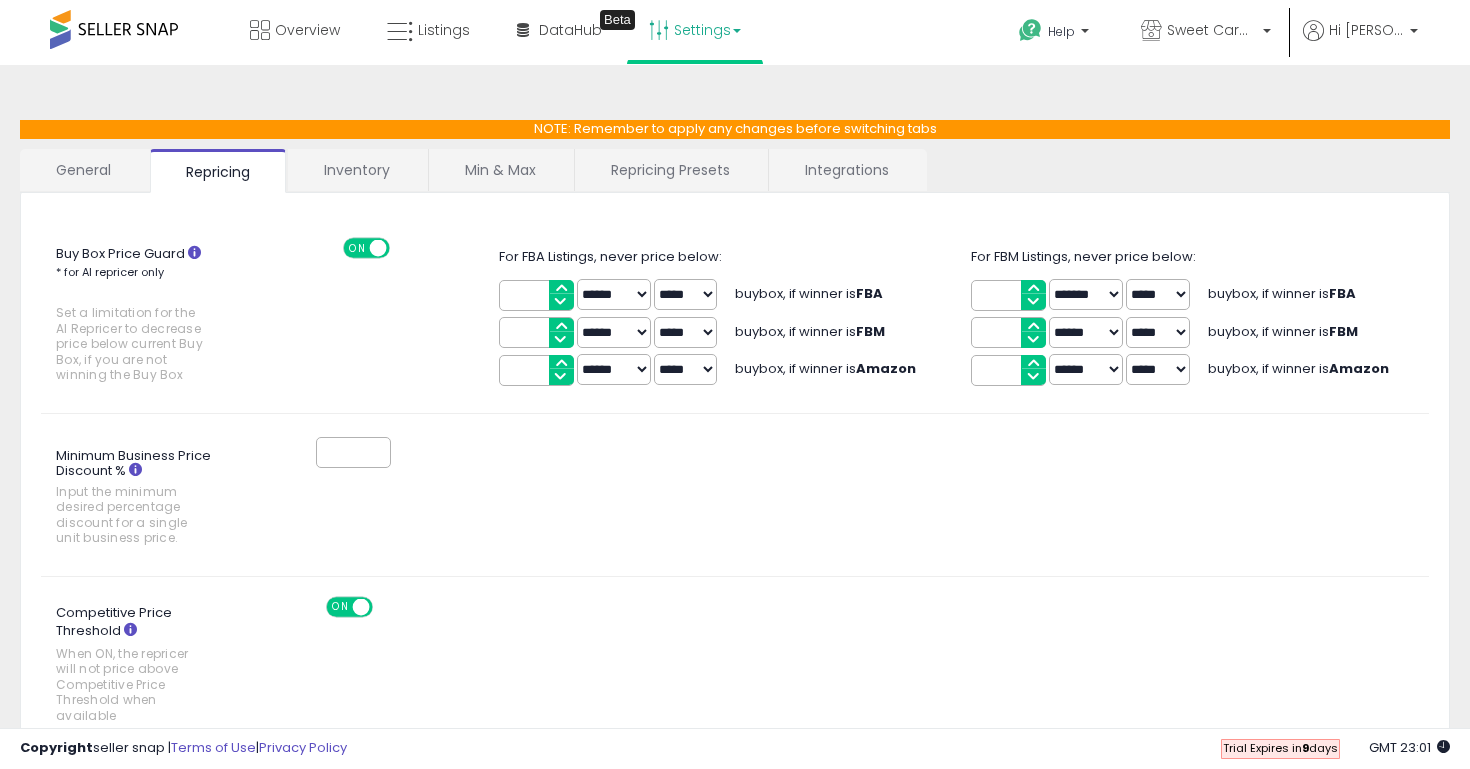 click on "Repricing Presets" at bounding box center [670, 170] 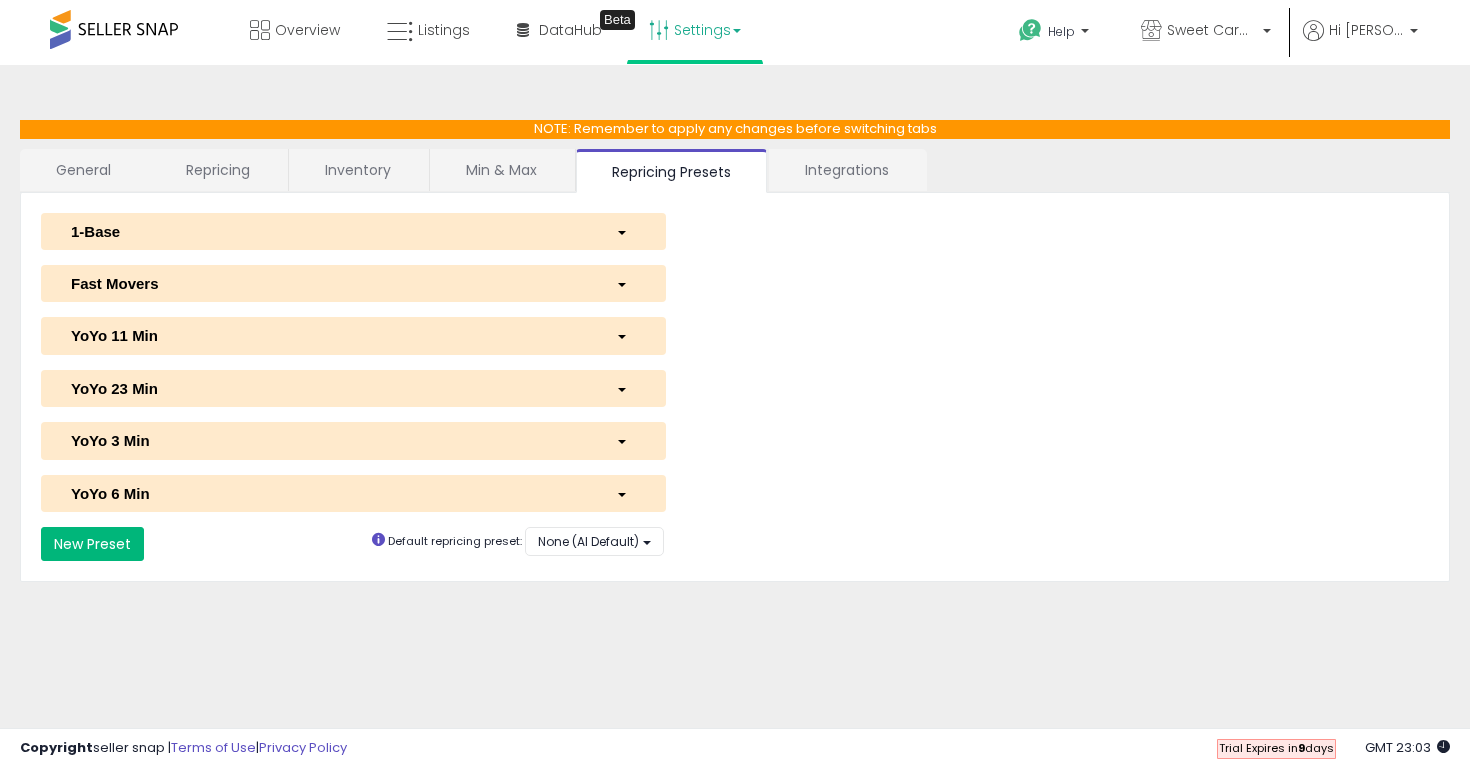 click on "New Preset" at bounding box center [92, 544] 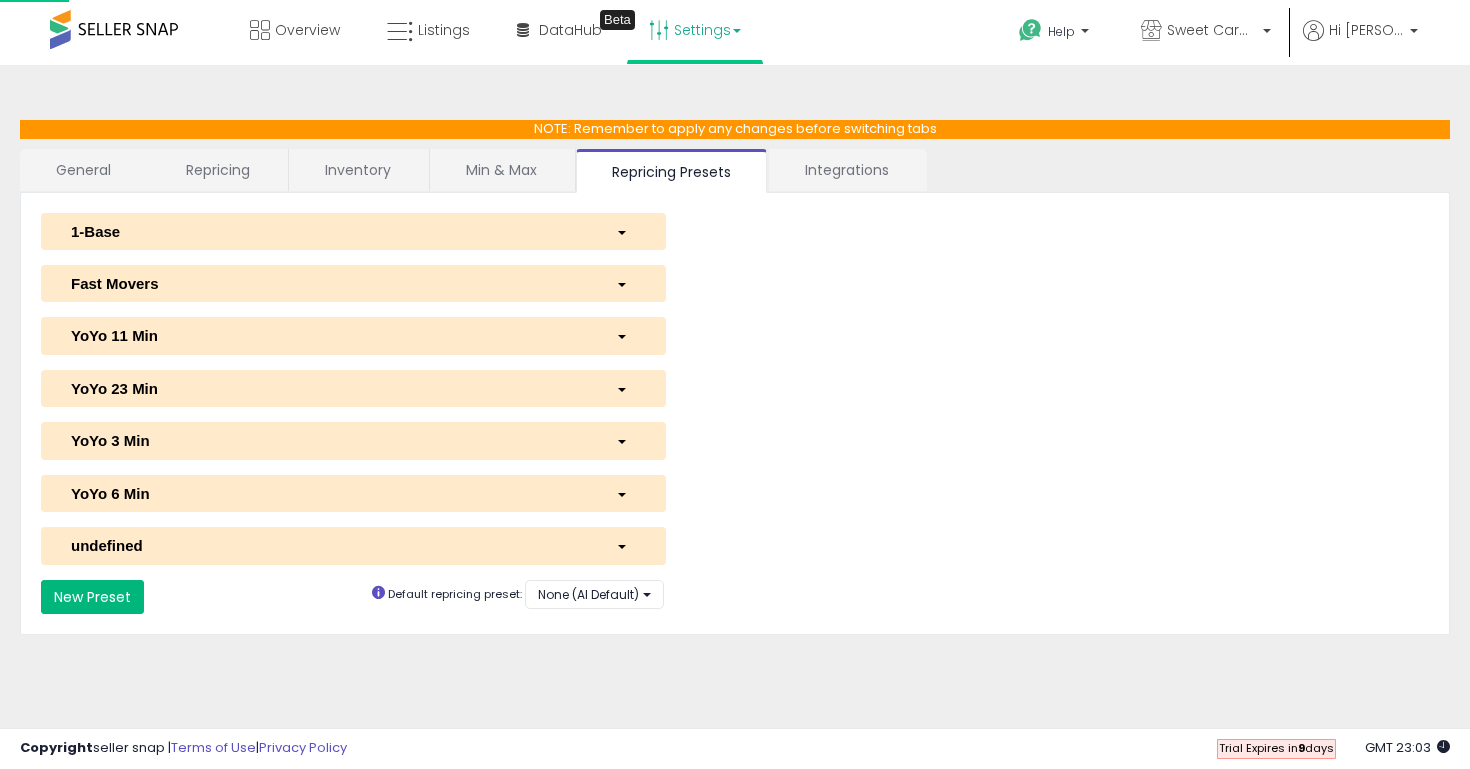 select on "*********" 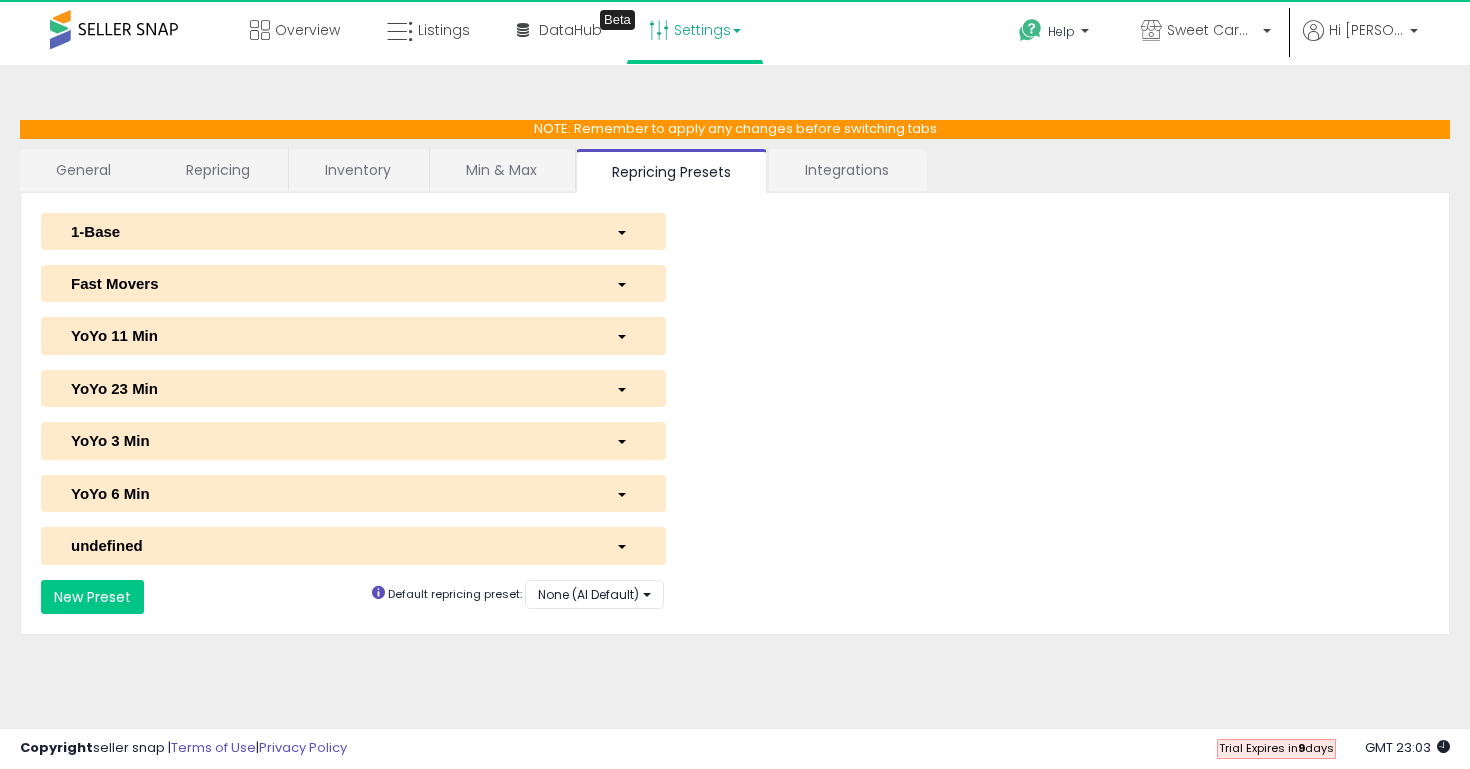 click on "undefined" at bounding box center [328, 545] 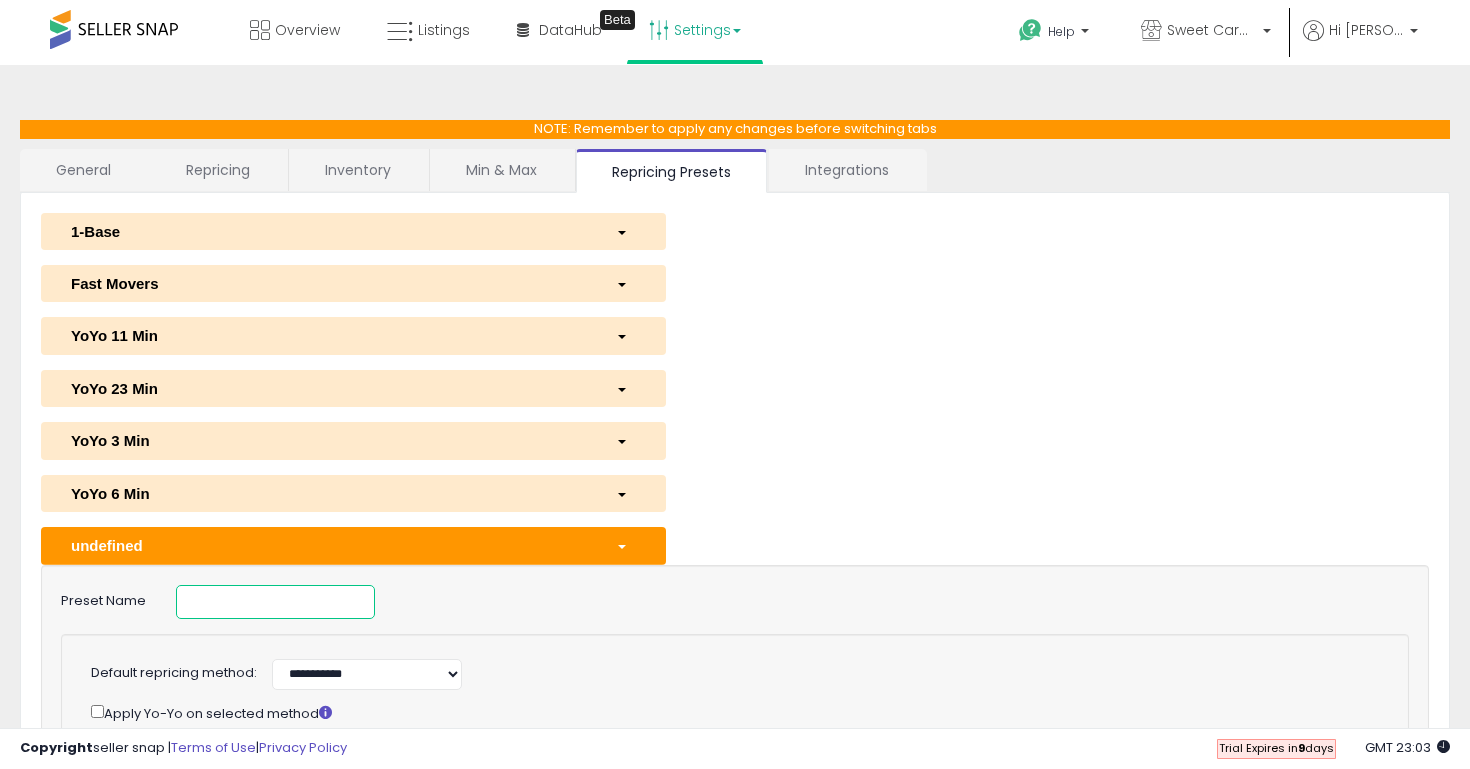 click at bounding box center (276, 602) 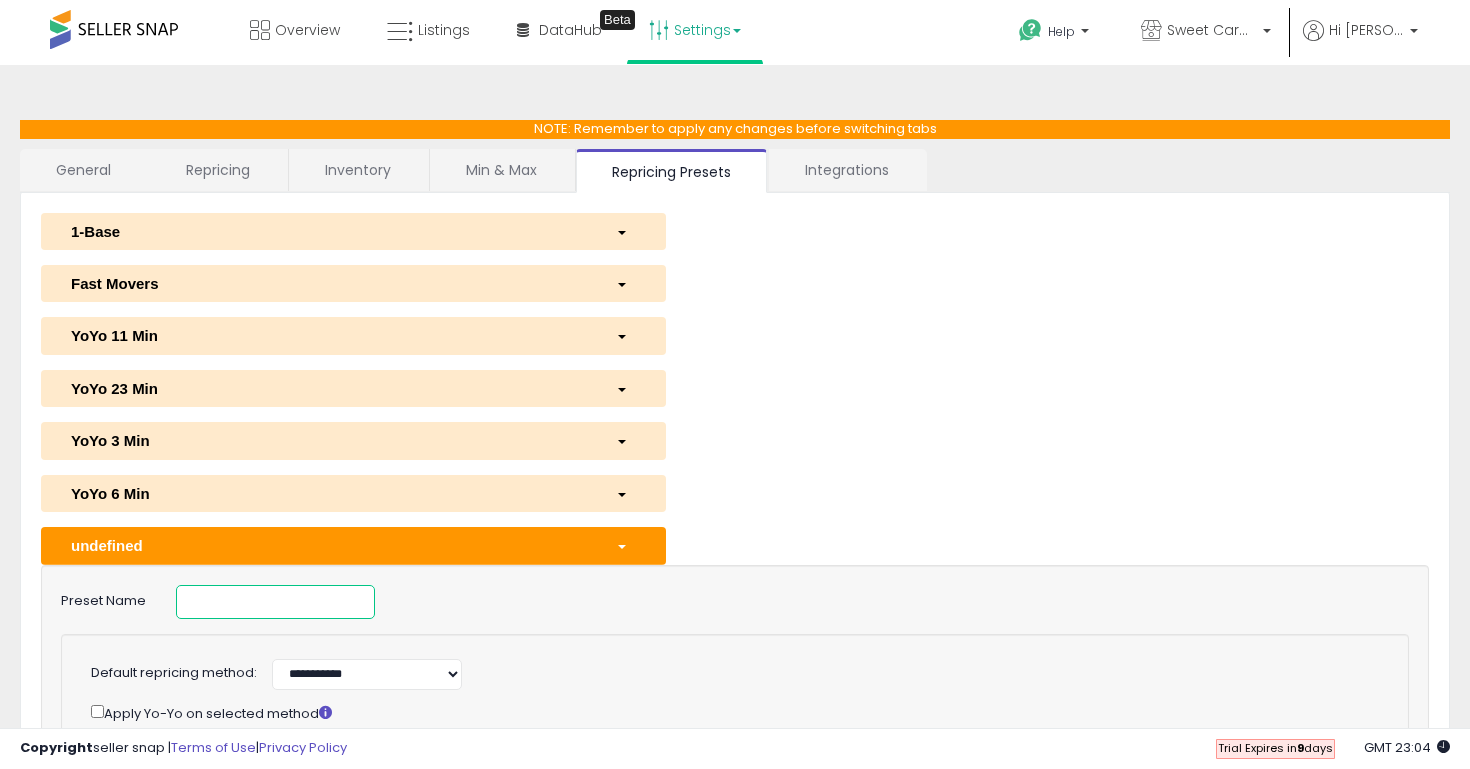 type on "*" 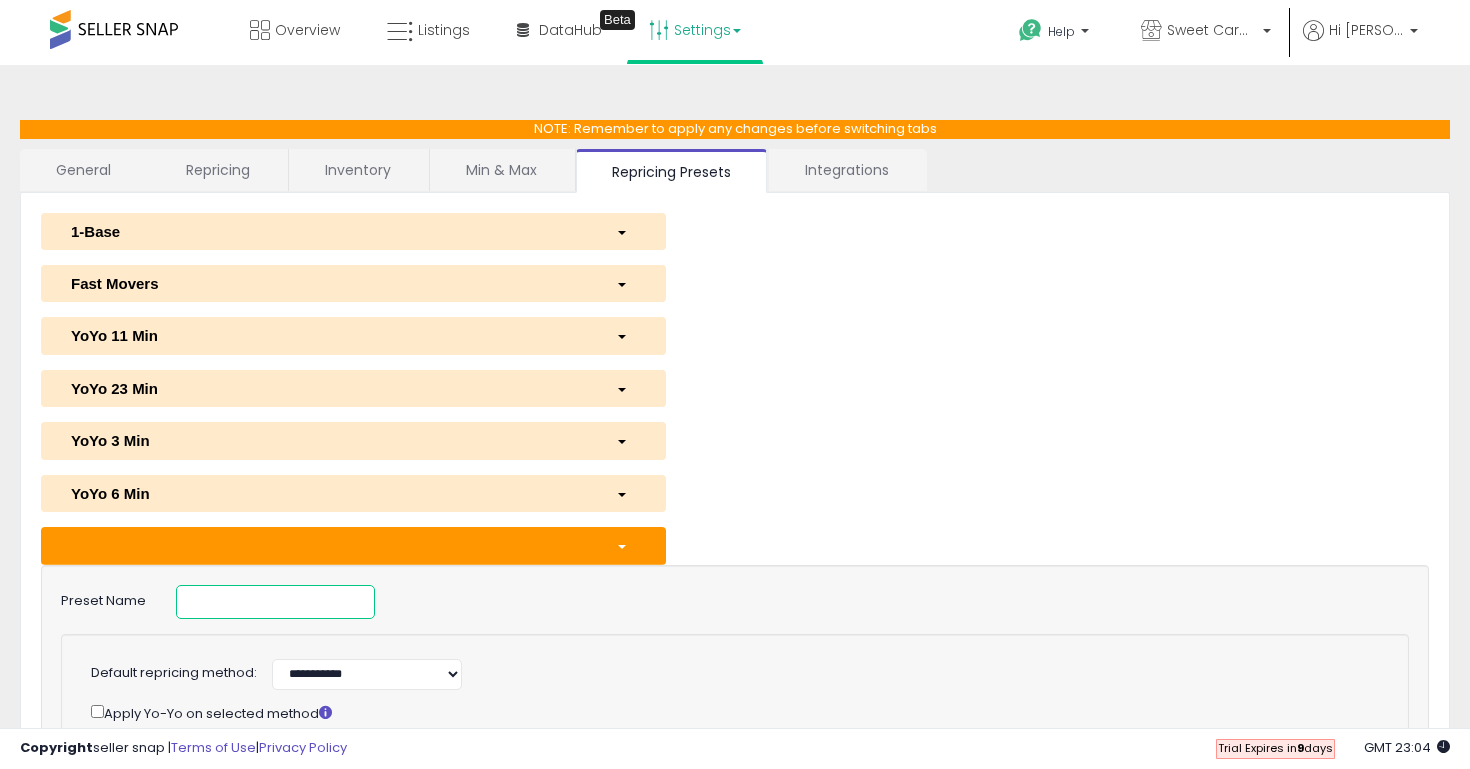 type on "*" 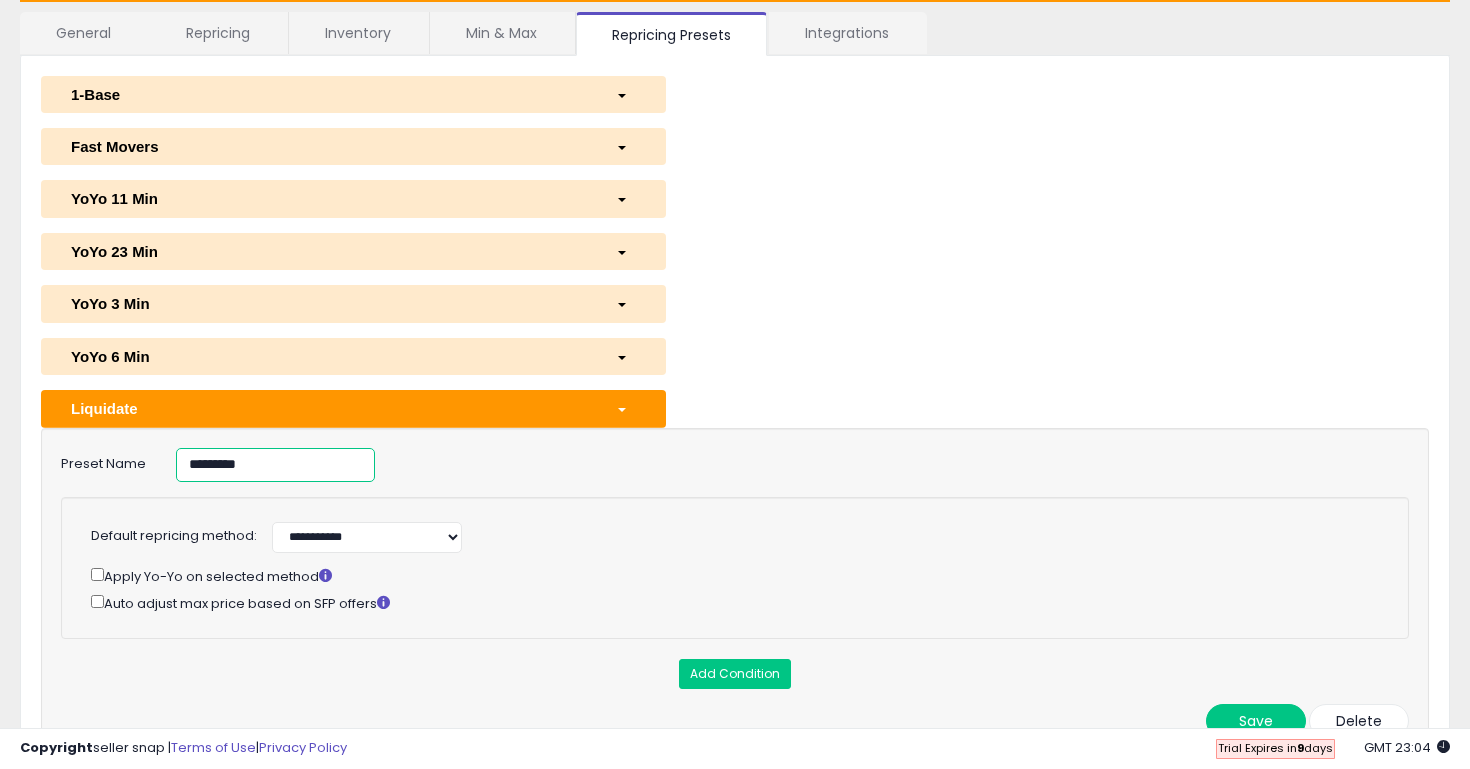 scroll, scrollTop: 246, scrollLeft: 0, axis: vertical 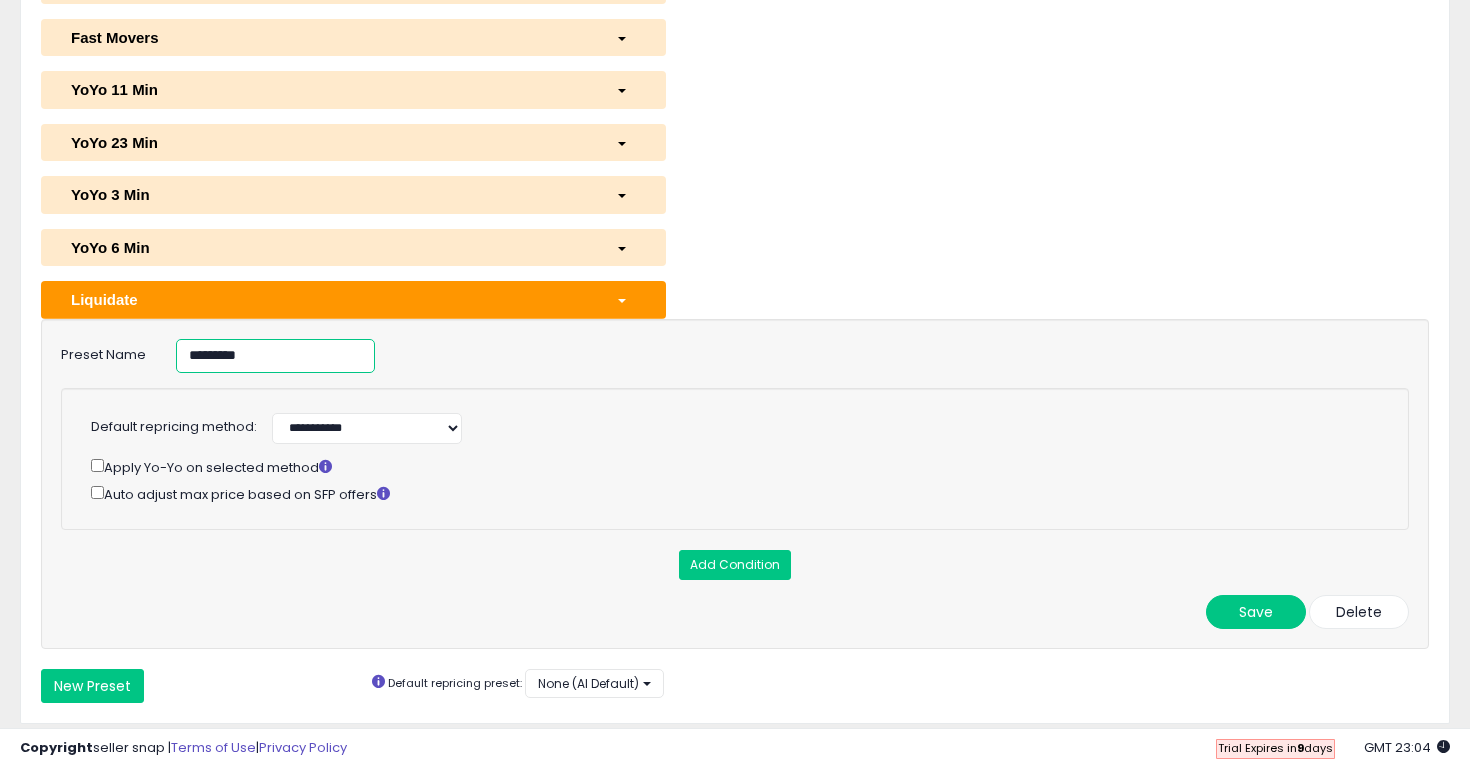 type on "*********" 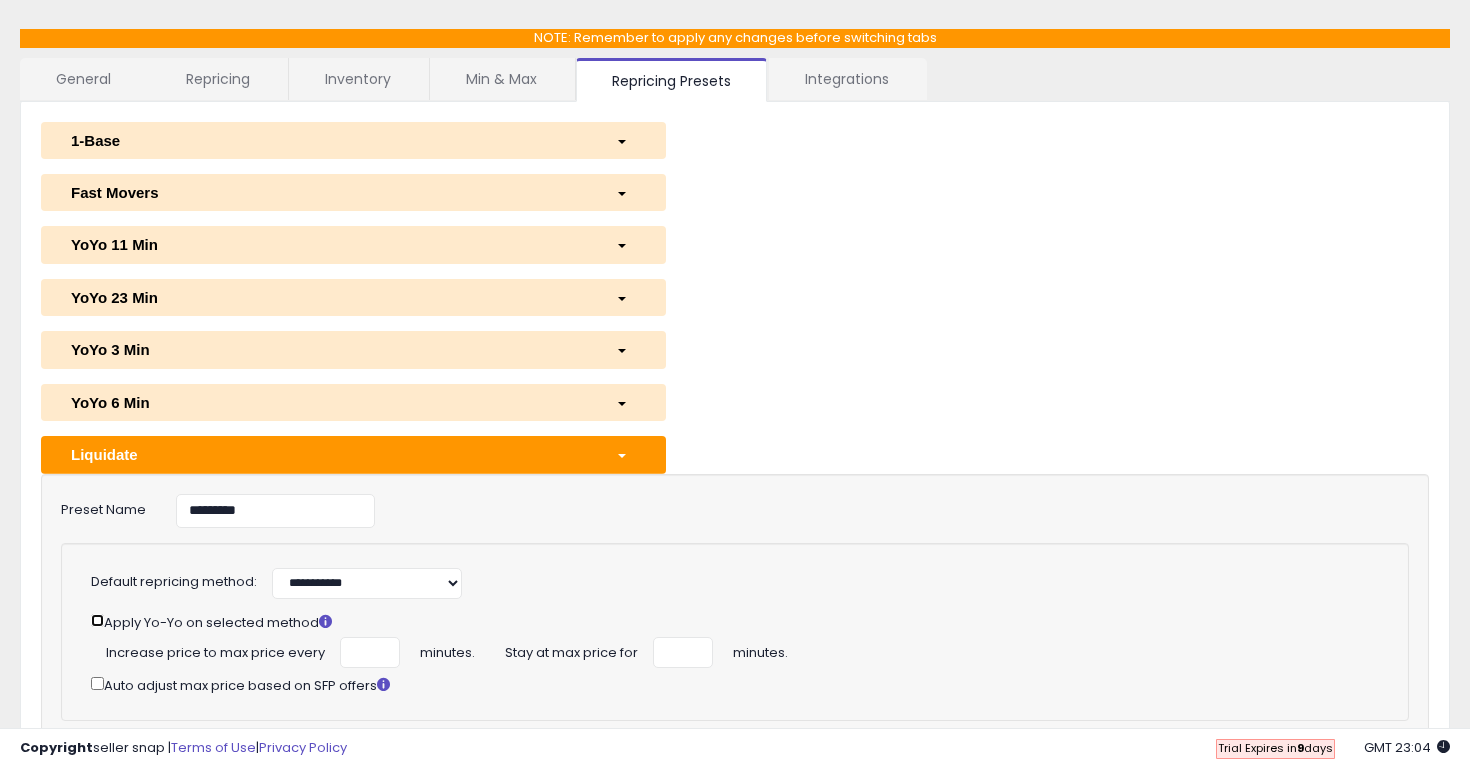 scroll, scrollTop: 26, scrollLeft: 0, axis: vertical 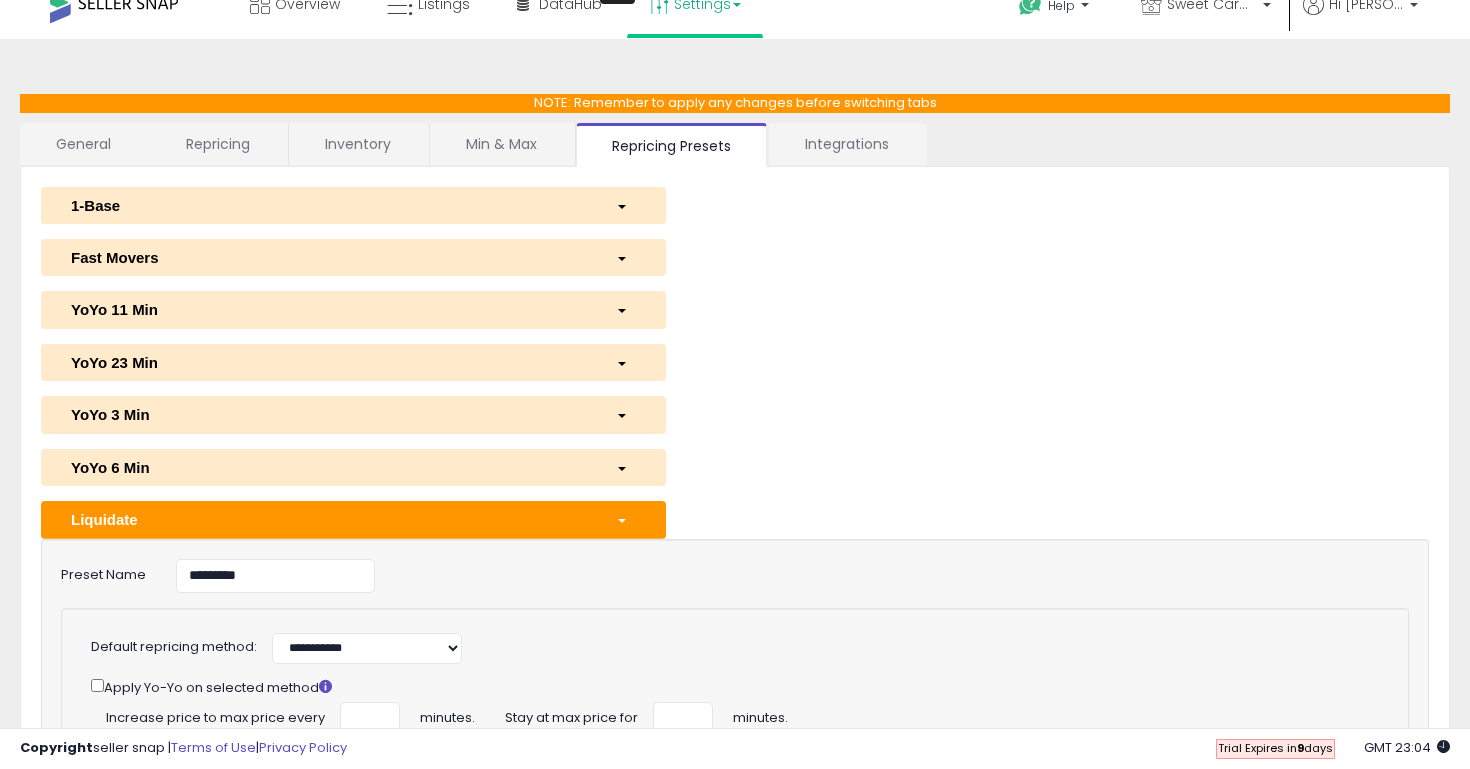 click on "1-Base" at bounding box center [328, 205] 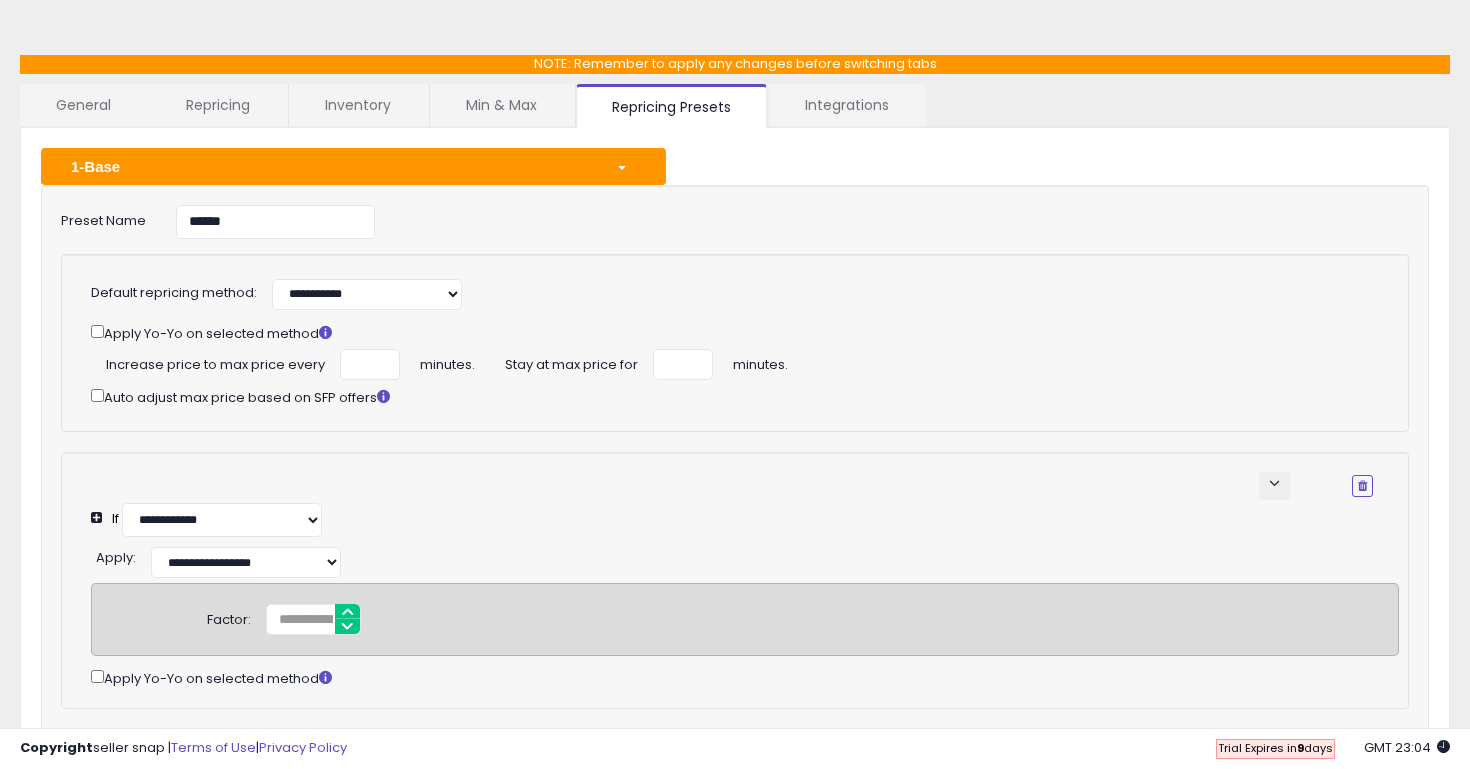 scroll, scrollTop: 0, scrollLeft: 0, axis: both 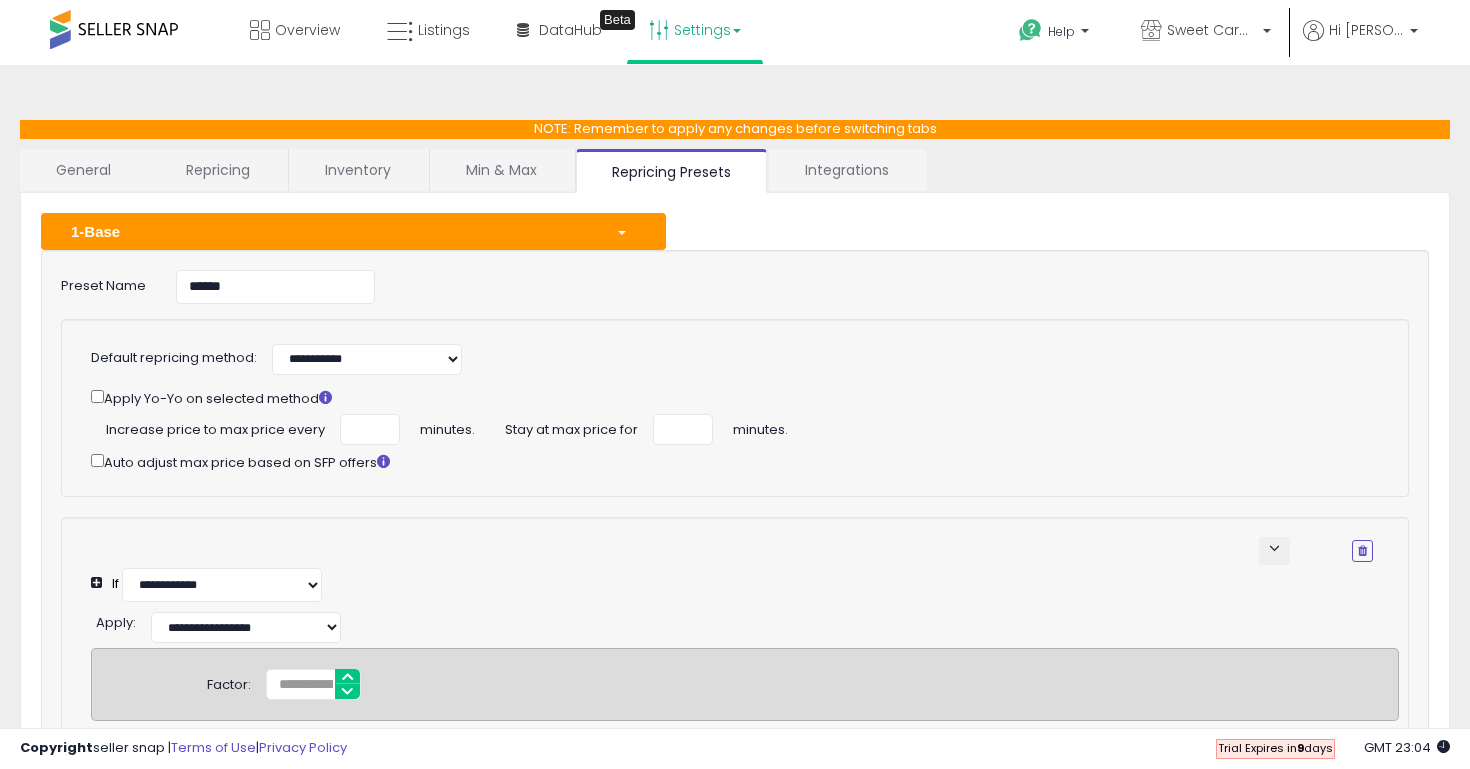 click on "1-Base" at bounding box center (328, 231) 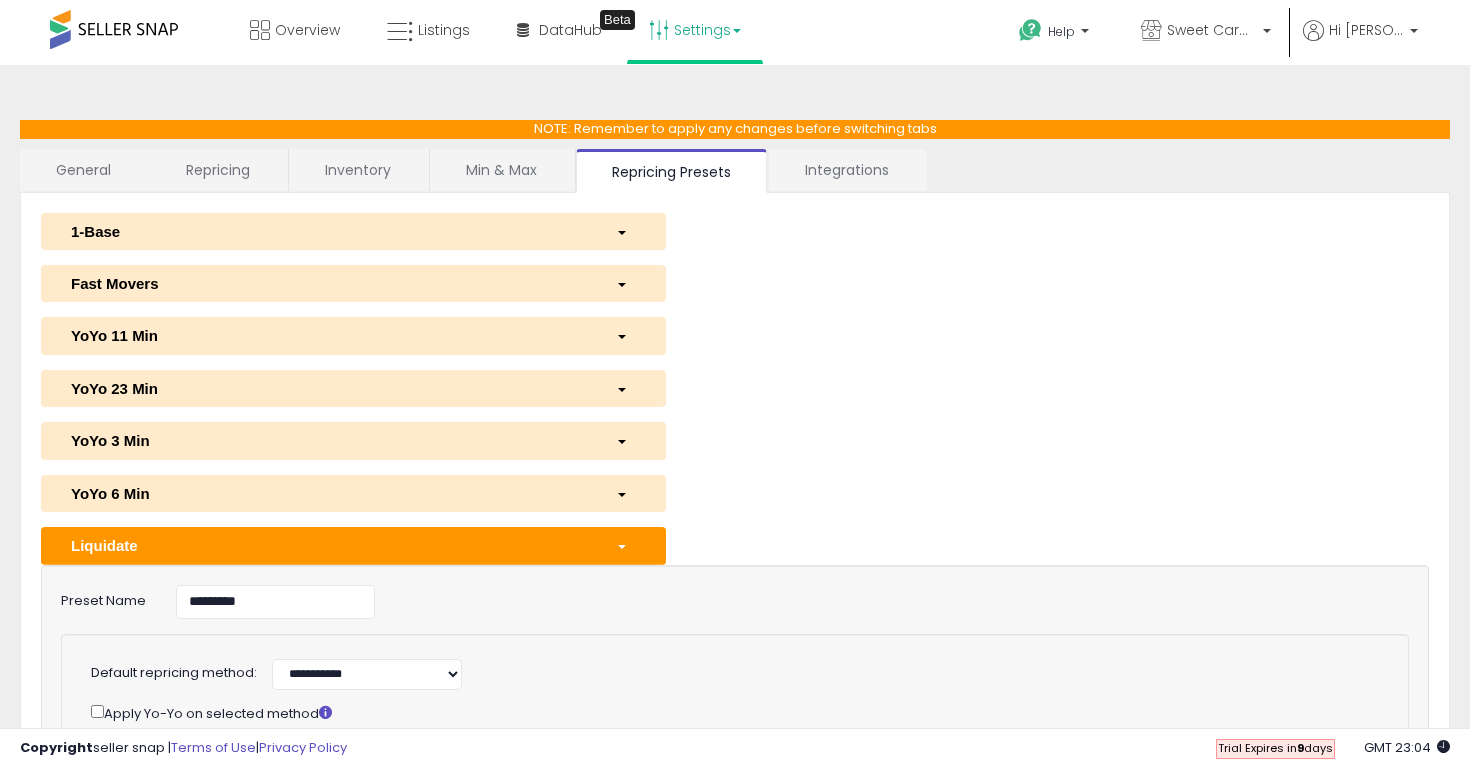 click on "1-Base" at bounding box center [353, 231] 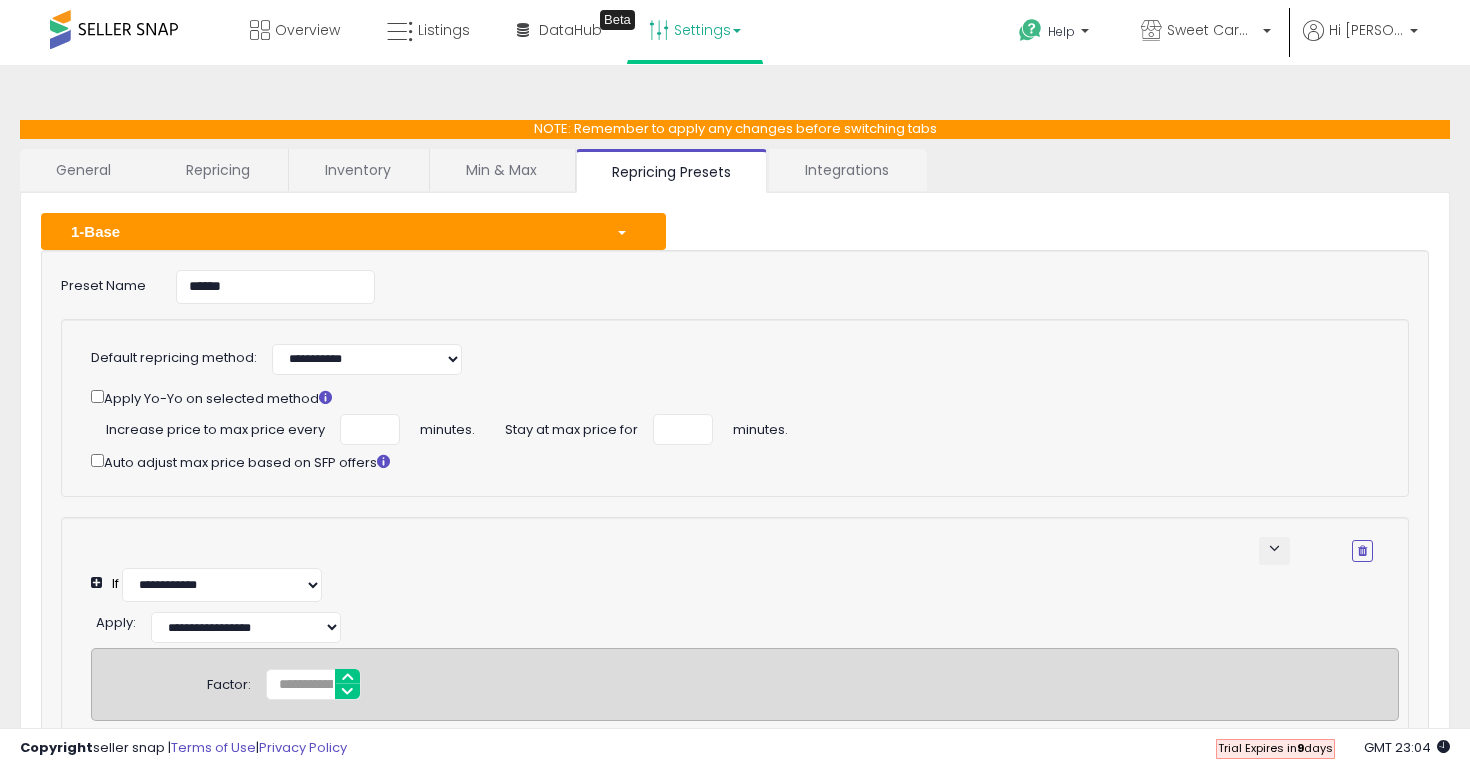 click on "1-Base" at bounding box center (353, 231) 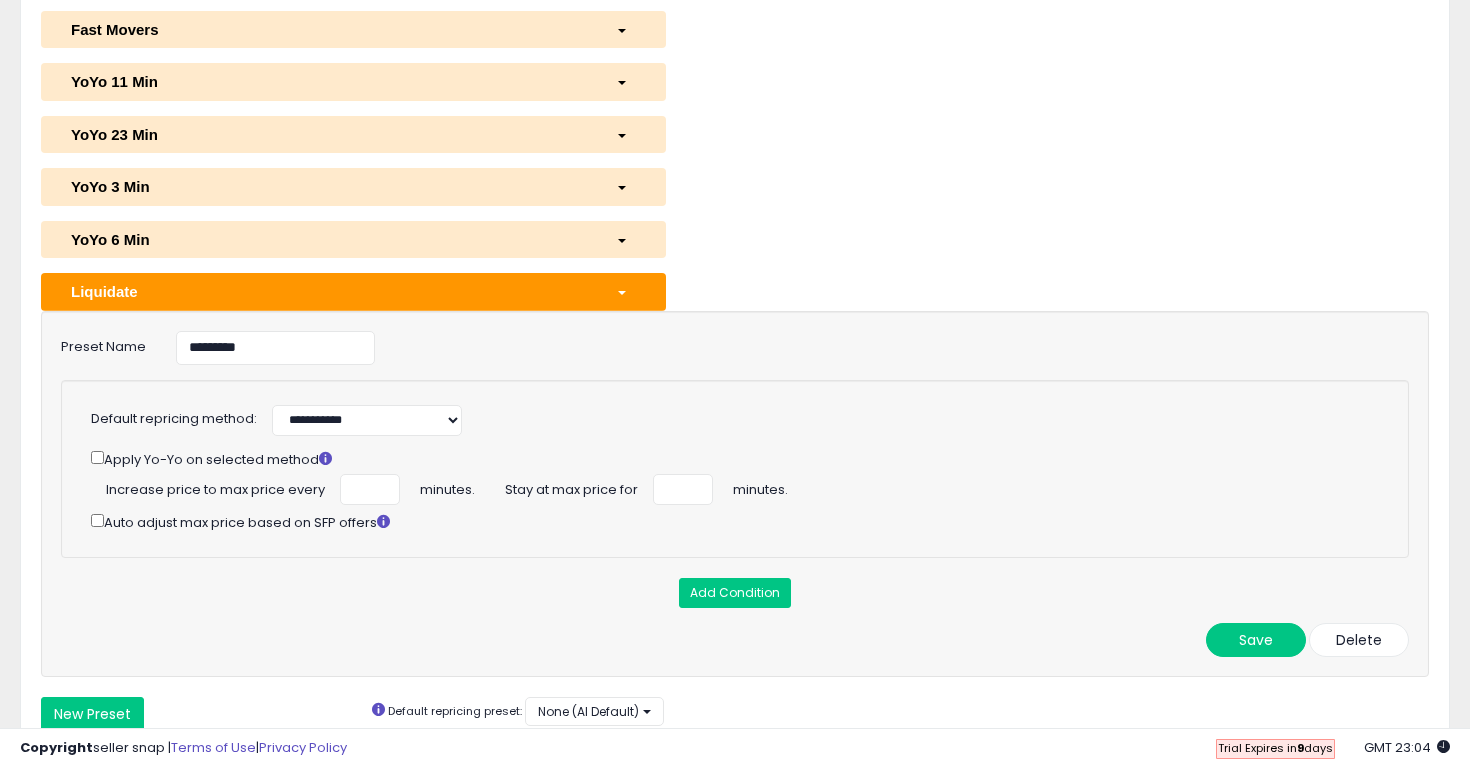 scroll, scrollTop: 258, scrollLeft: 0, axis: vertical 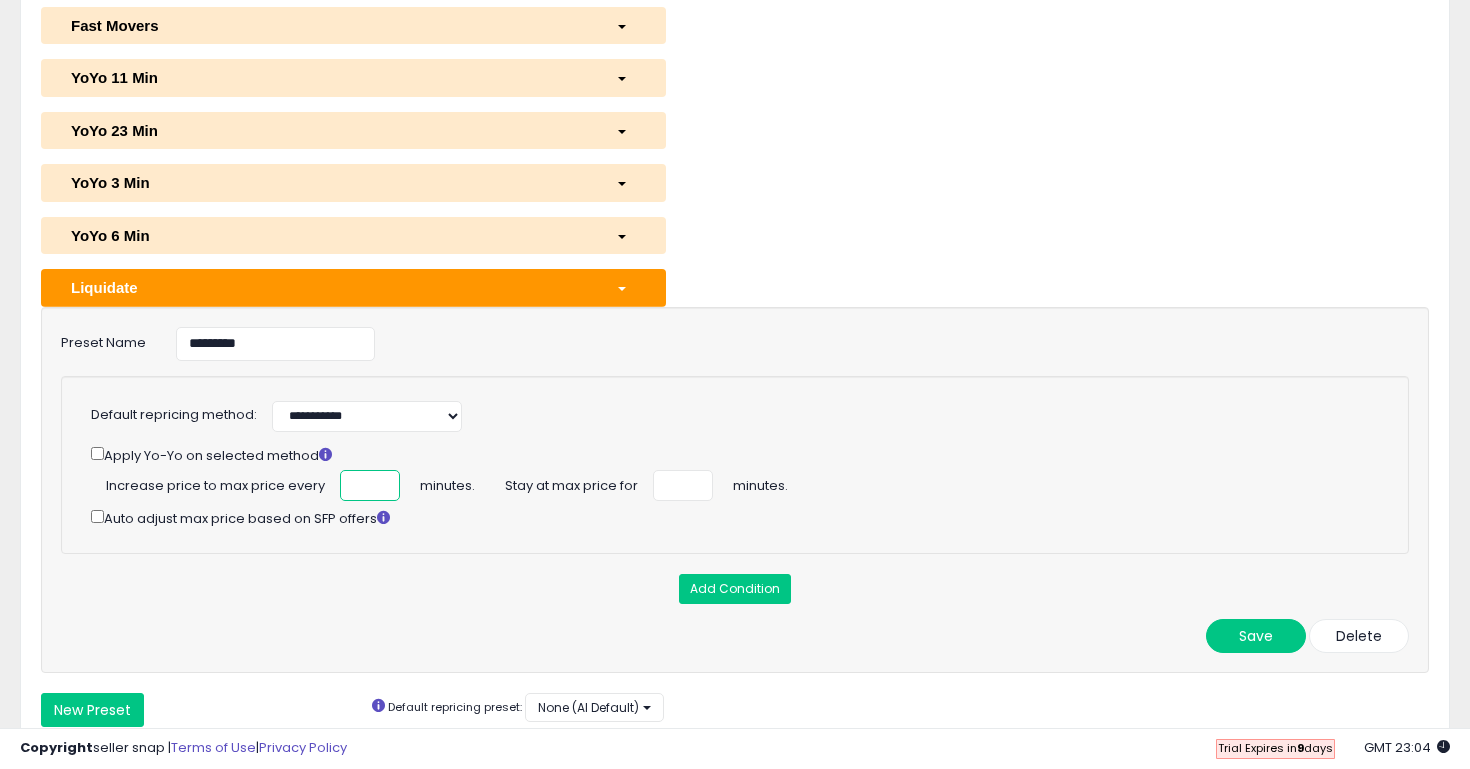 click at bounding box center [370, 485] 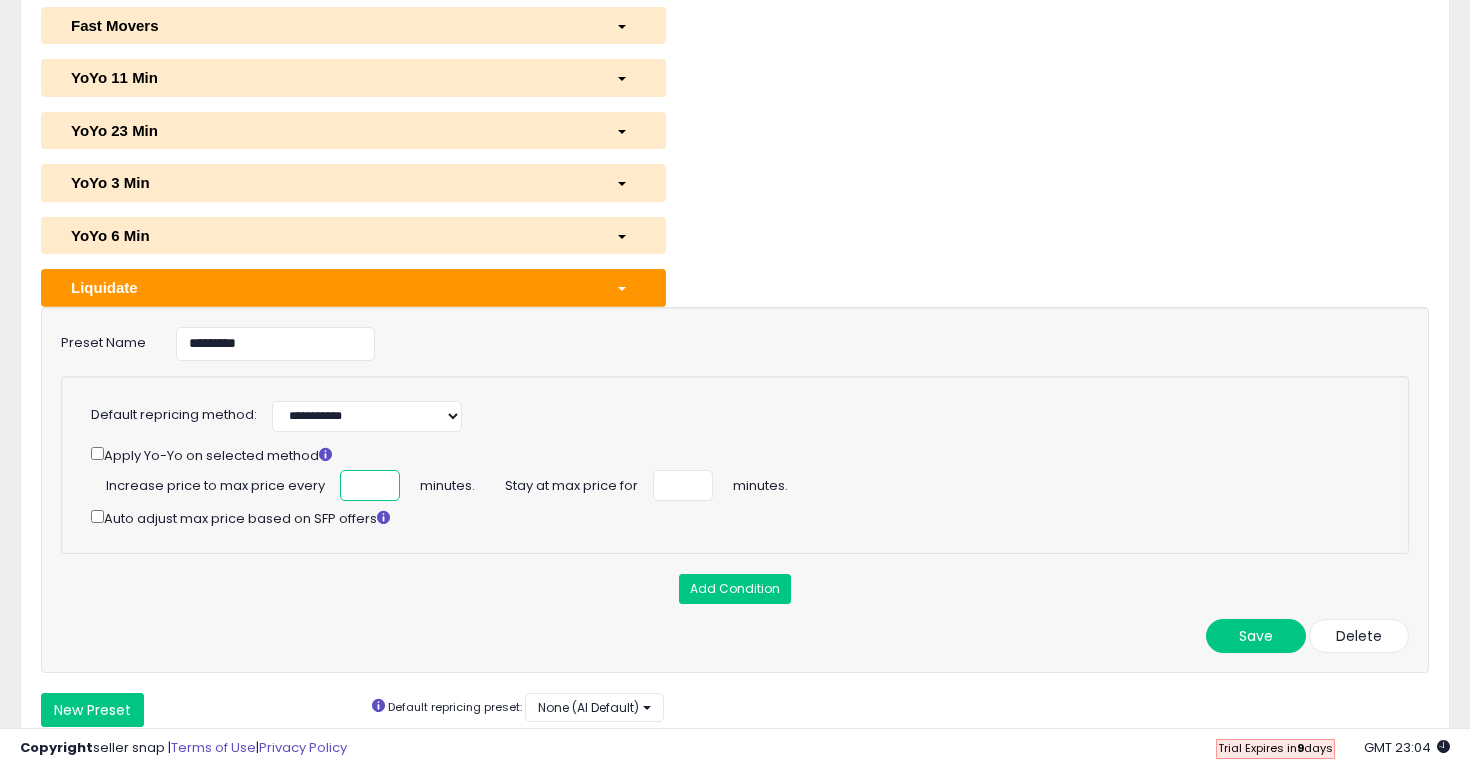 scroll, scrollTop: 0, scrollLeft: 0, axis: both 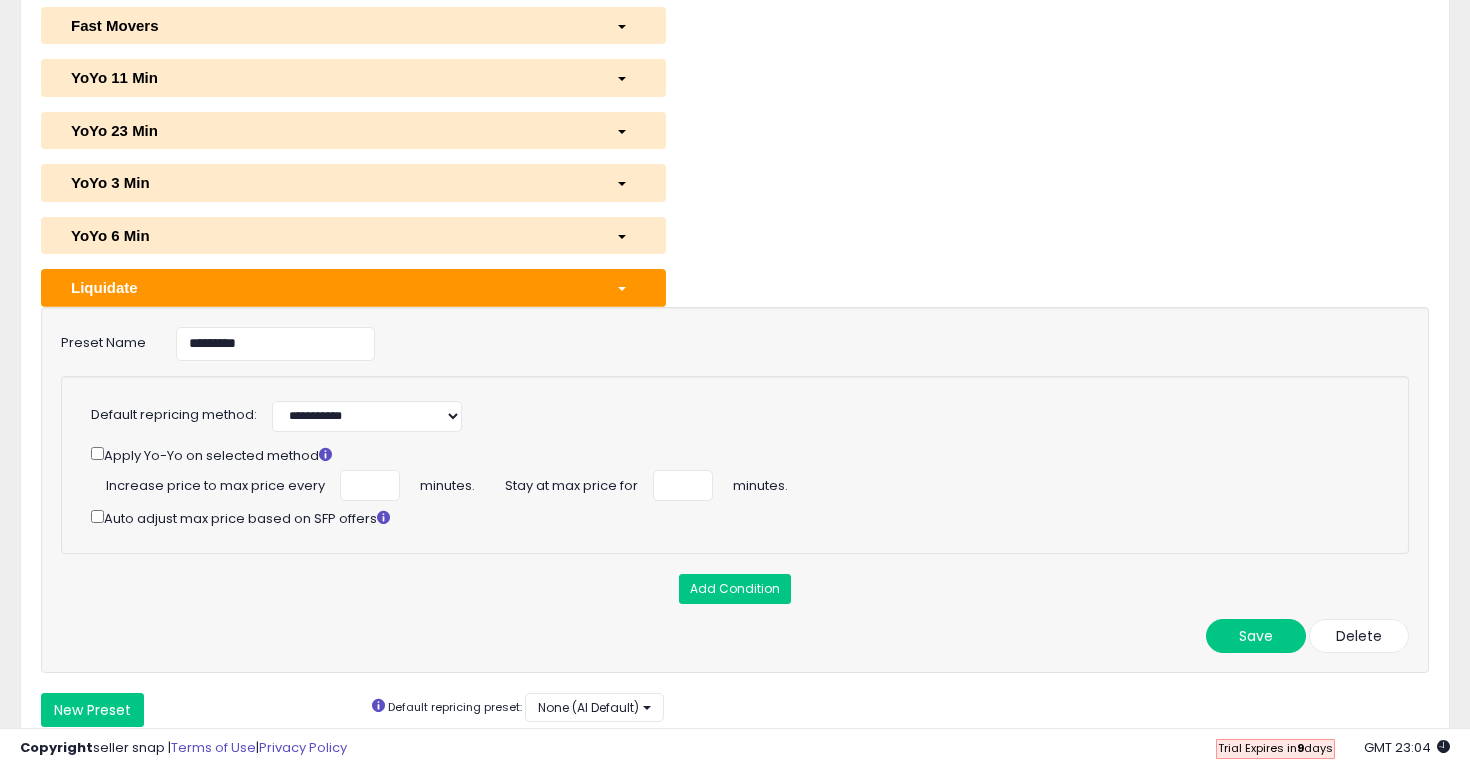 click on "Increase price to max price every
***
minutes.
Stay at max price for
minutes." 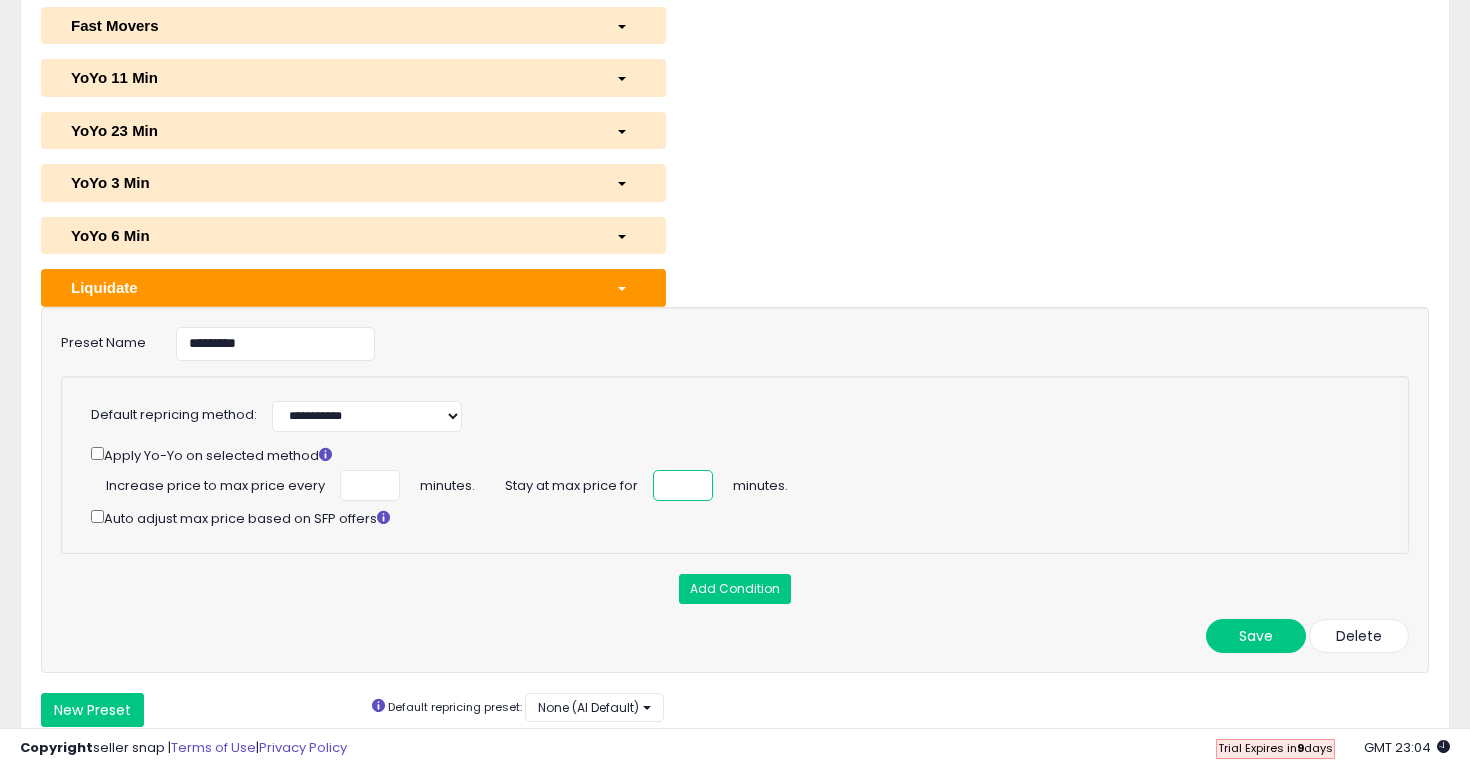 click at bounding box center (683, 485) 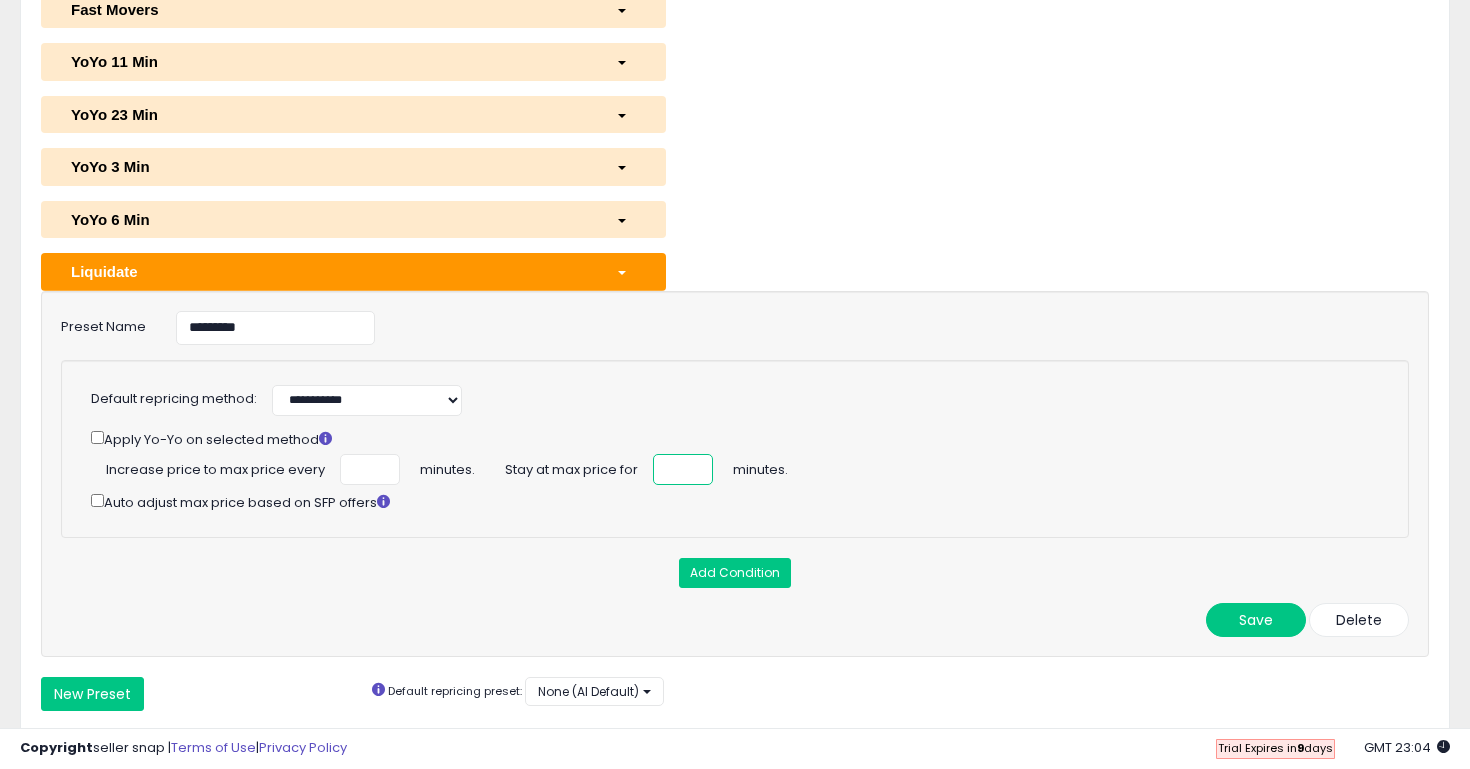 scroll, scrollTop: 284, scrollLeft: 0, axis: vertical 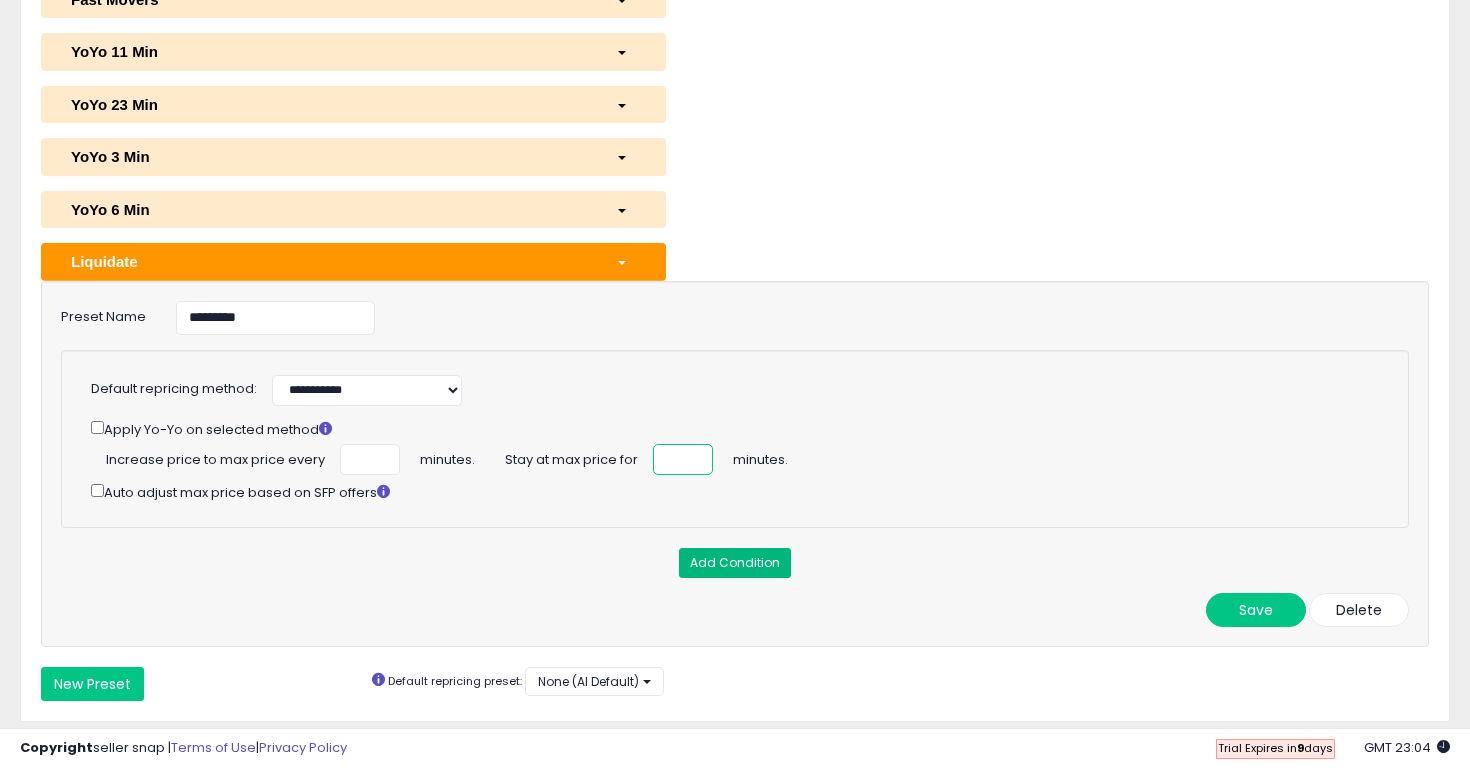 type on "**" 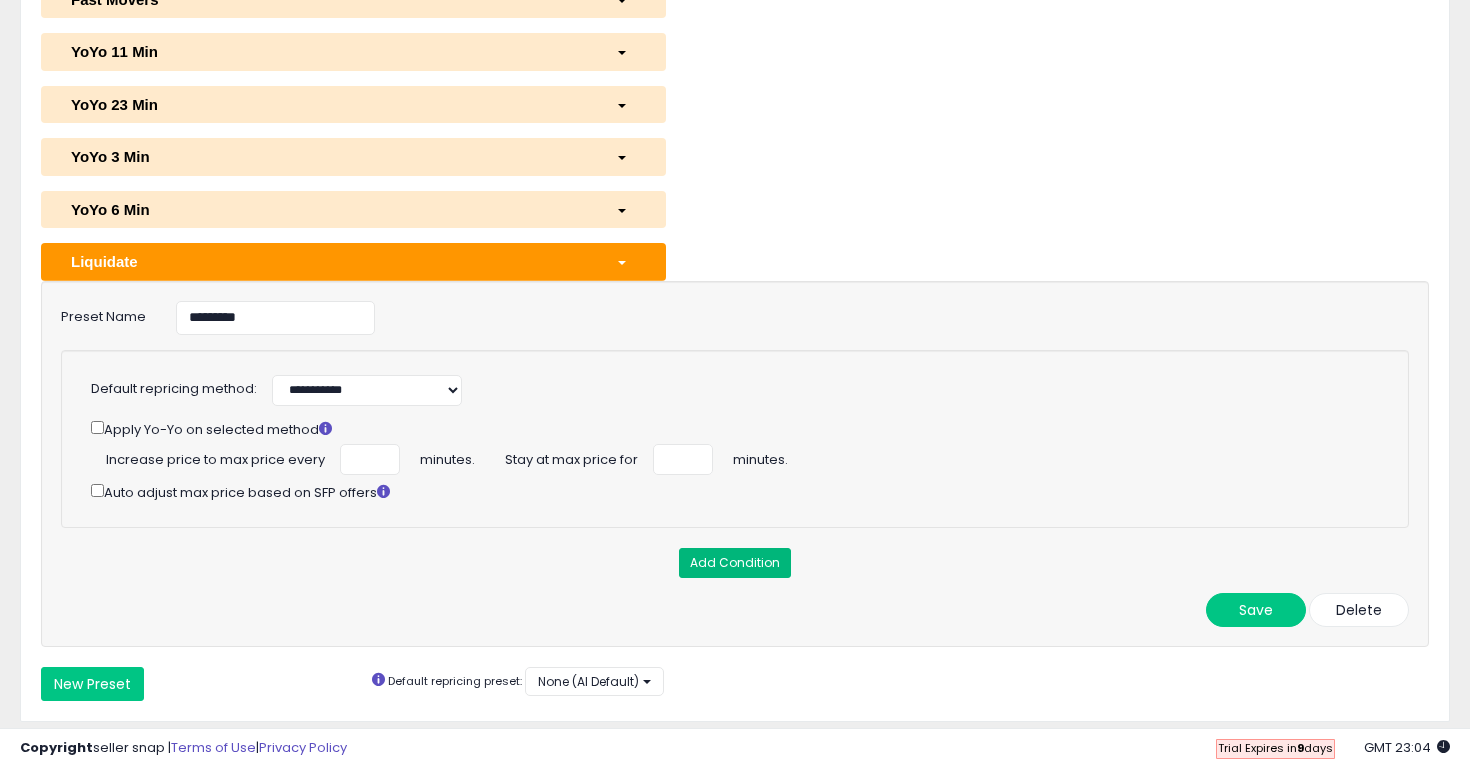 click on "Add Condition" at bounding box center (735, 563) 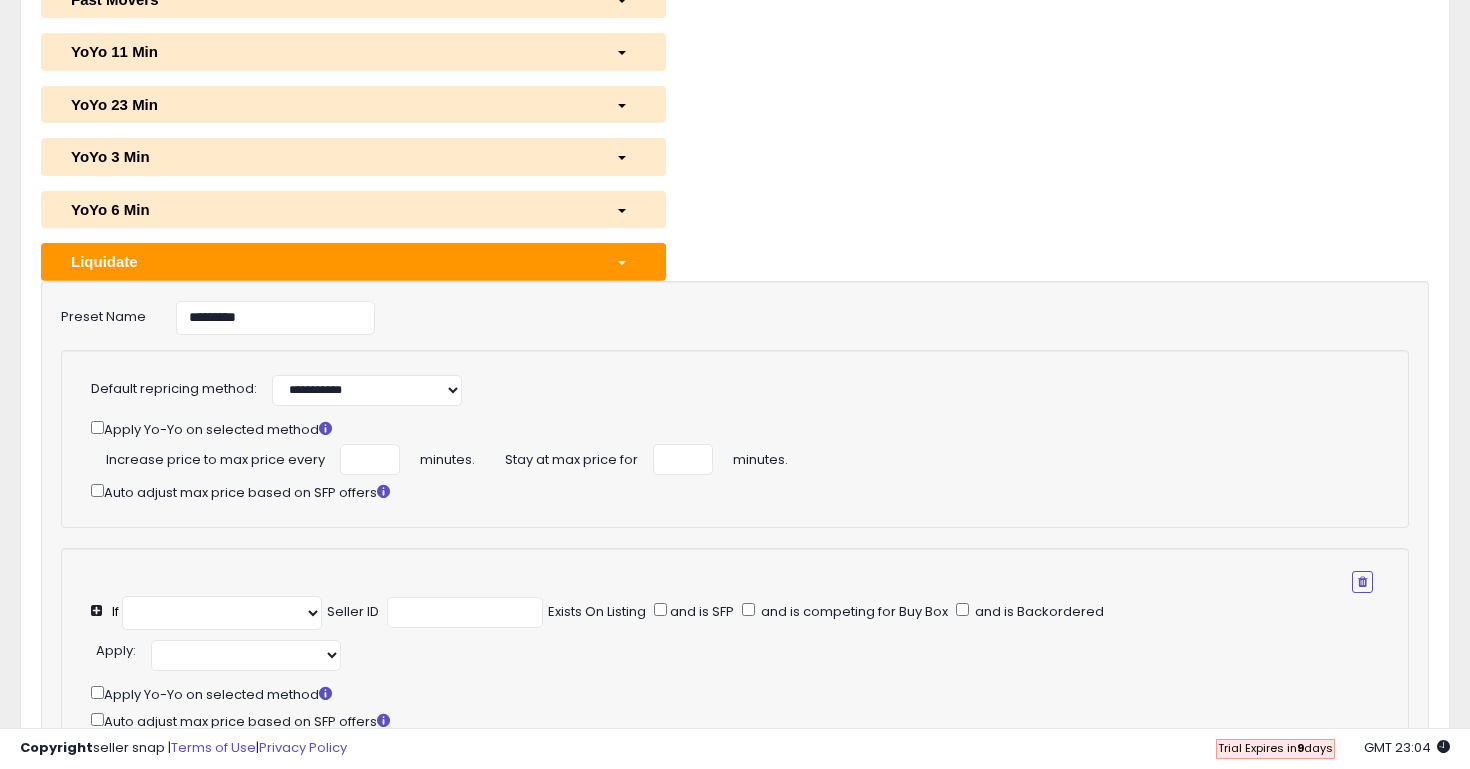 select on "**********" 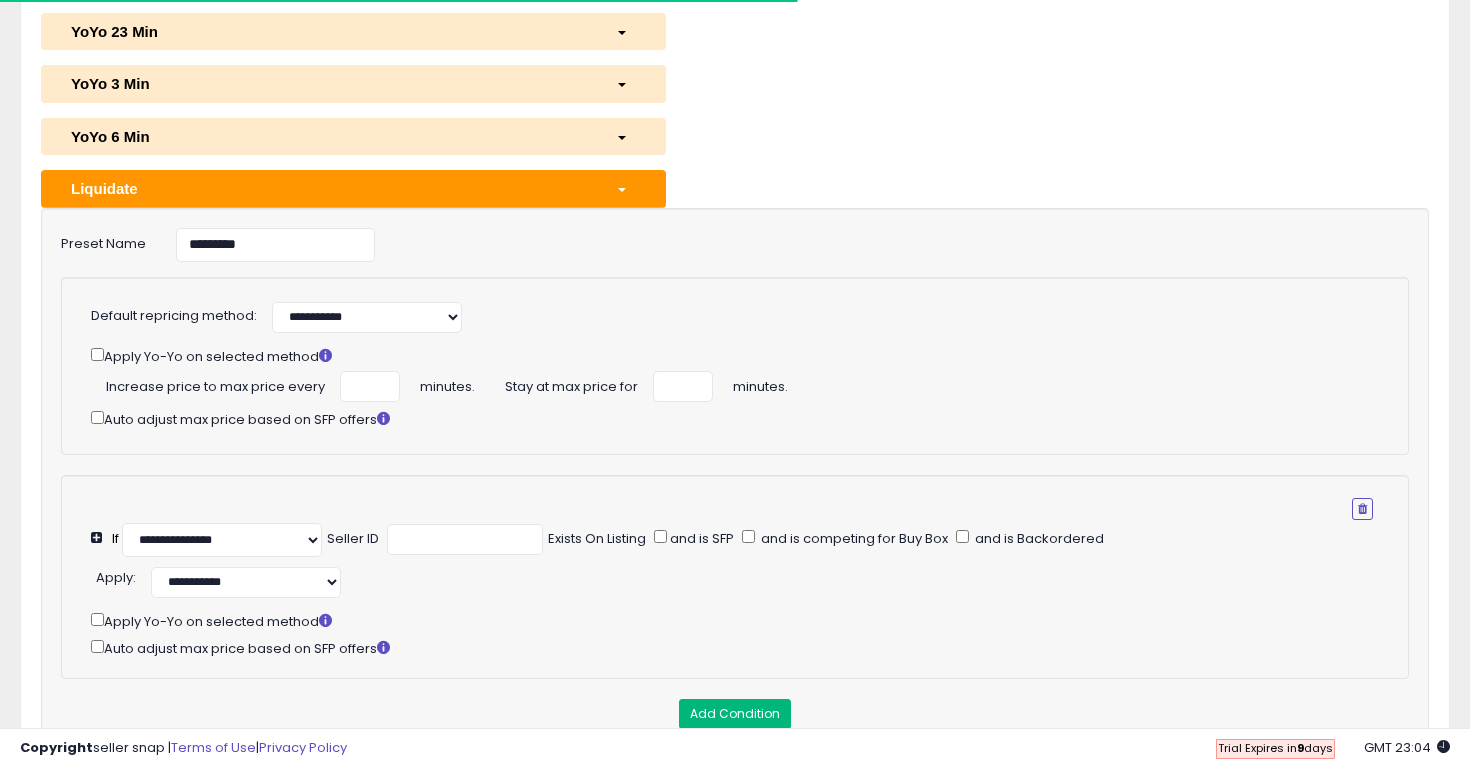 scroll, scrollTop: 401, scrollLeft: 0, axis: vertical 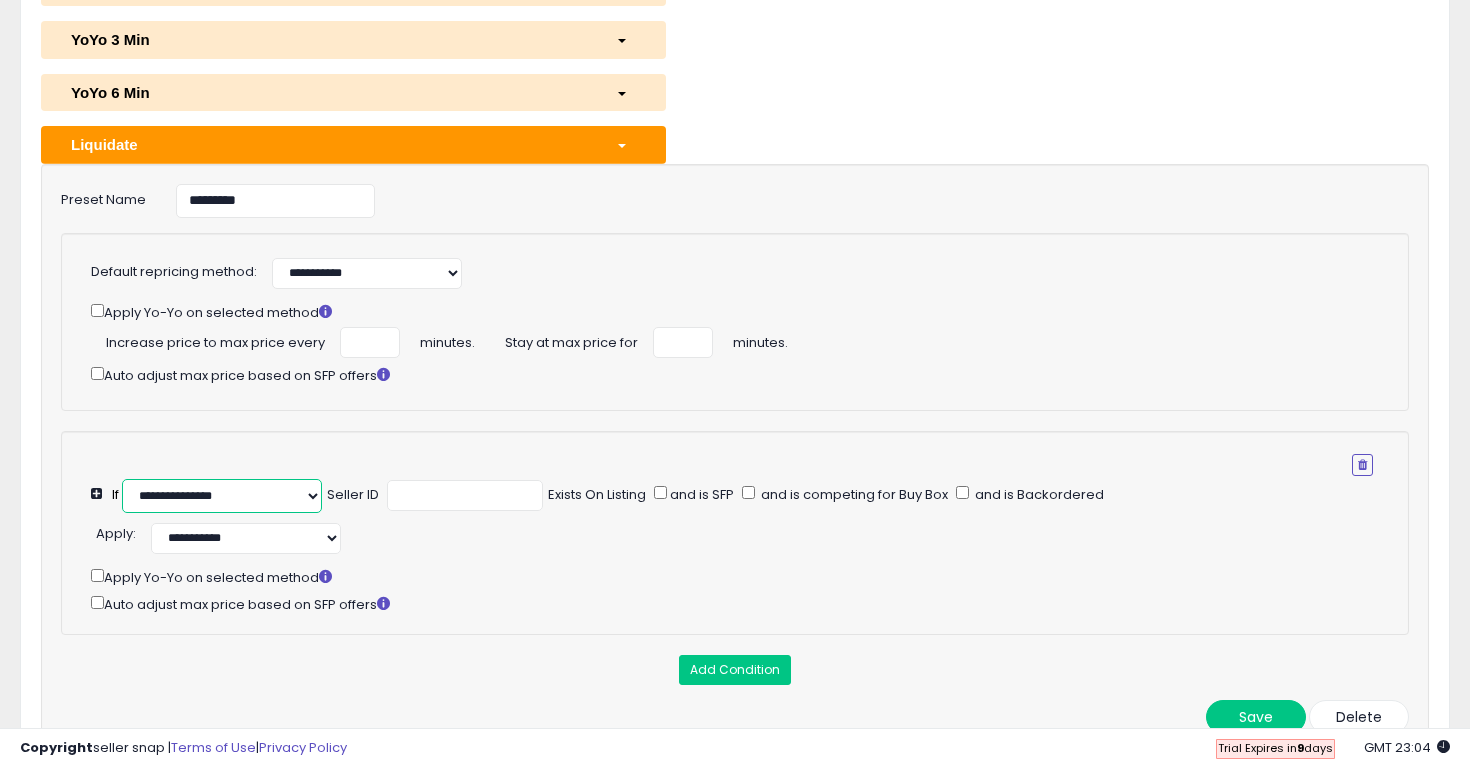 click on "**********" at bounding box center [222, 496] 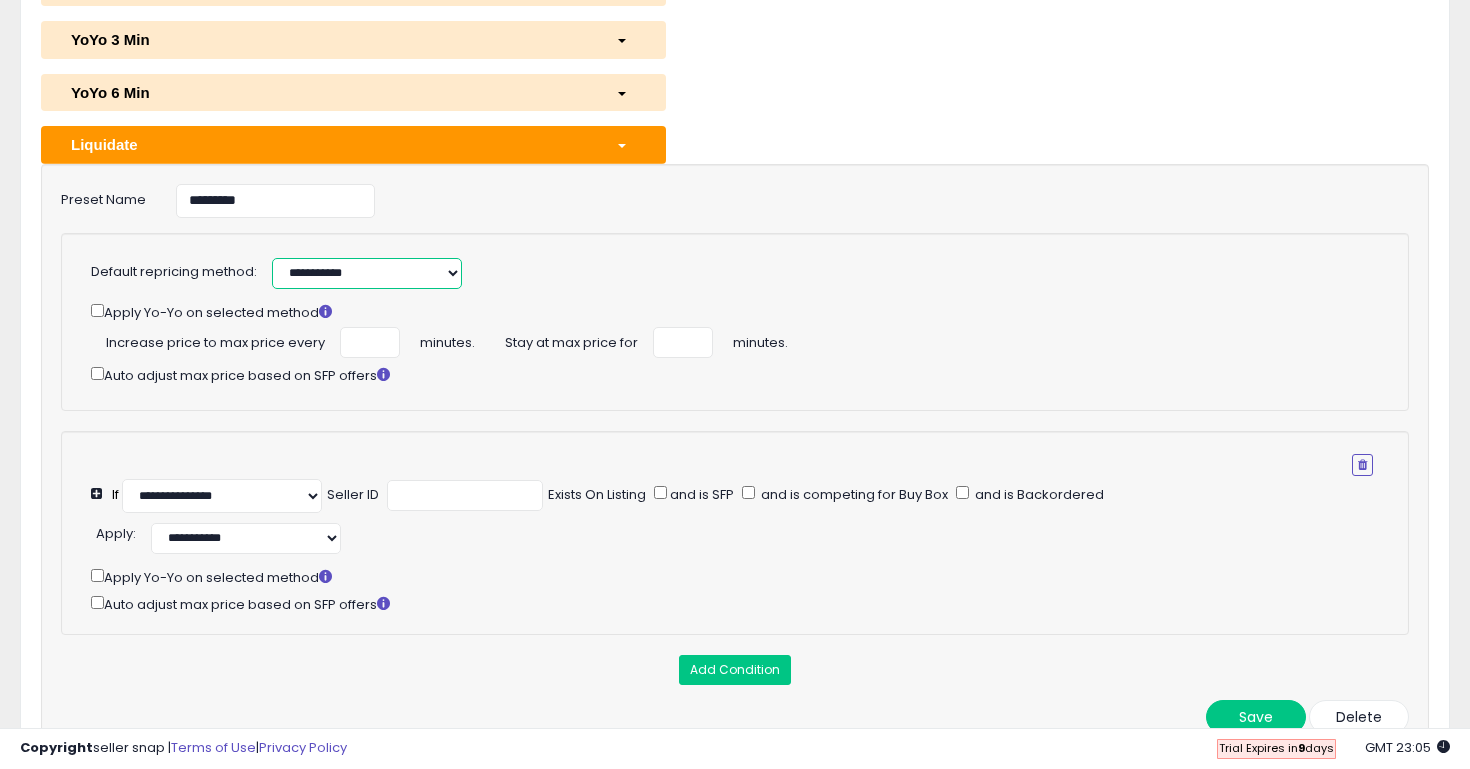 click on "**********" at bounding box center (367, 273) 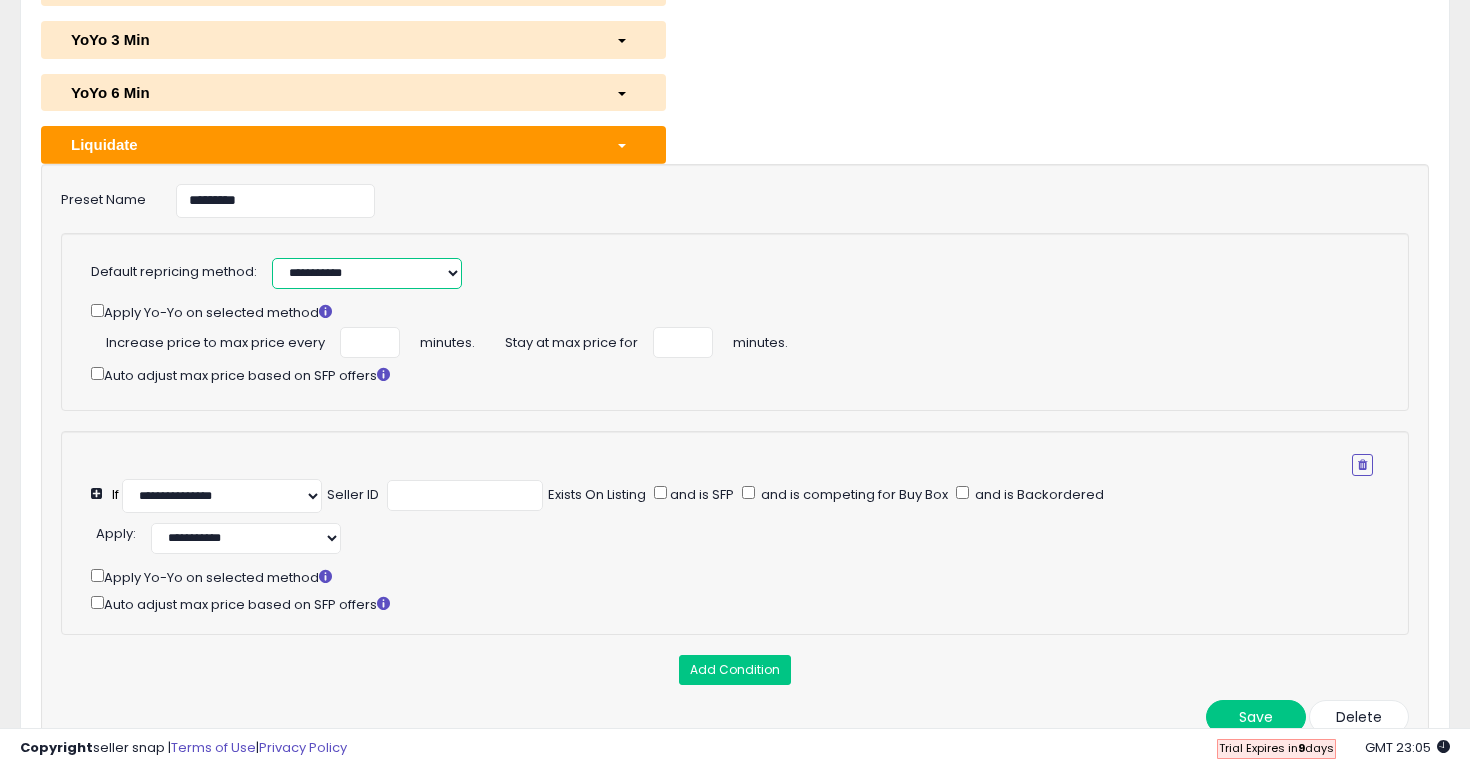 select on "******" 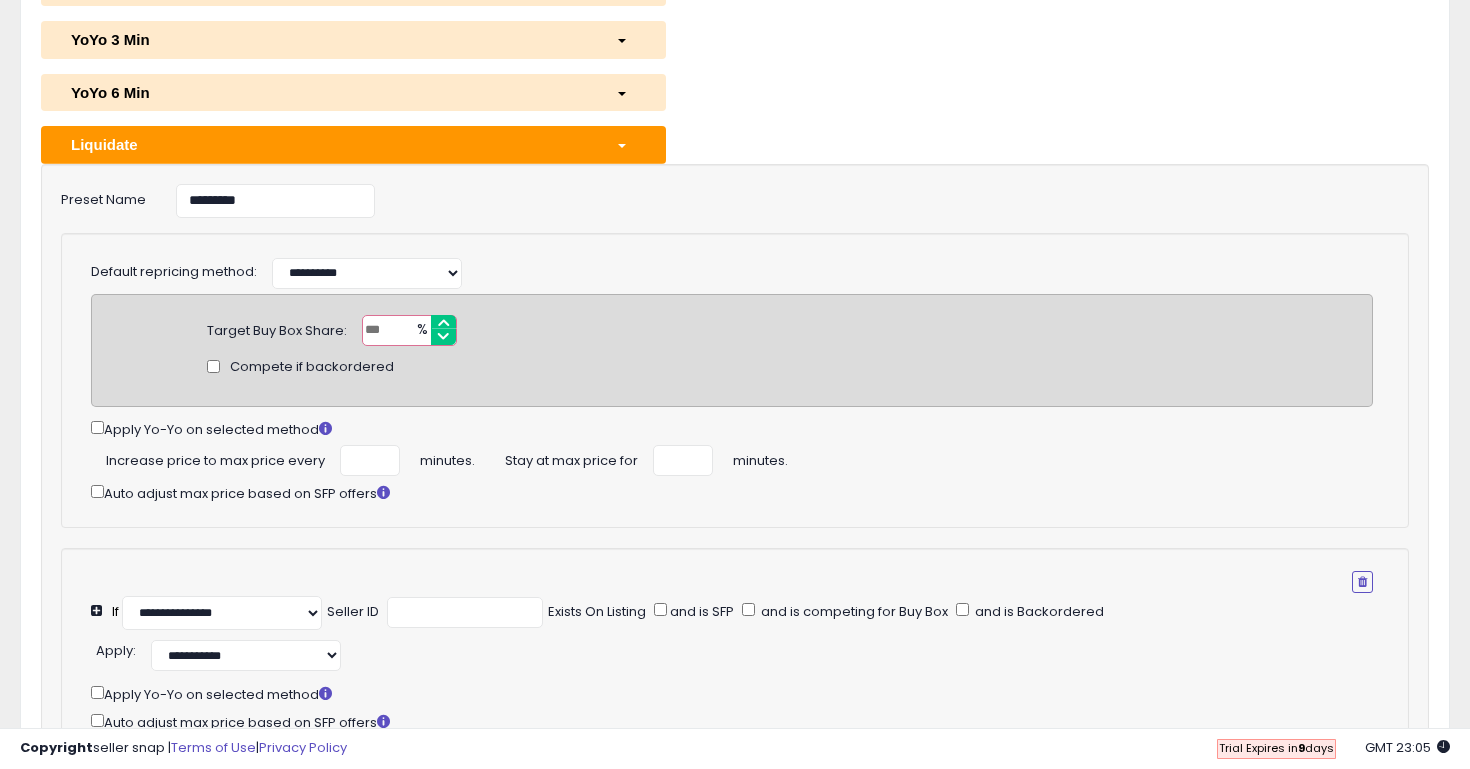 click at bounding box center (409, 330) 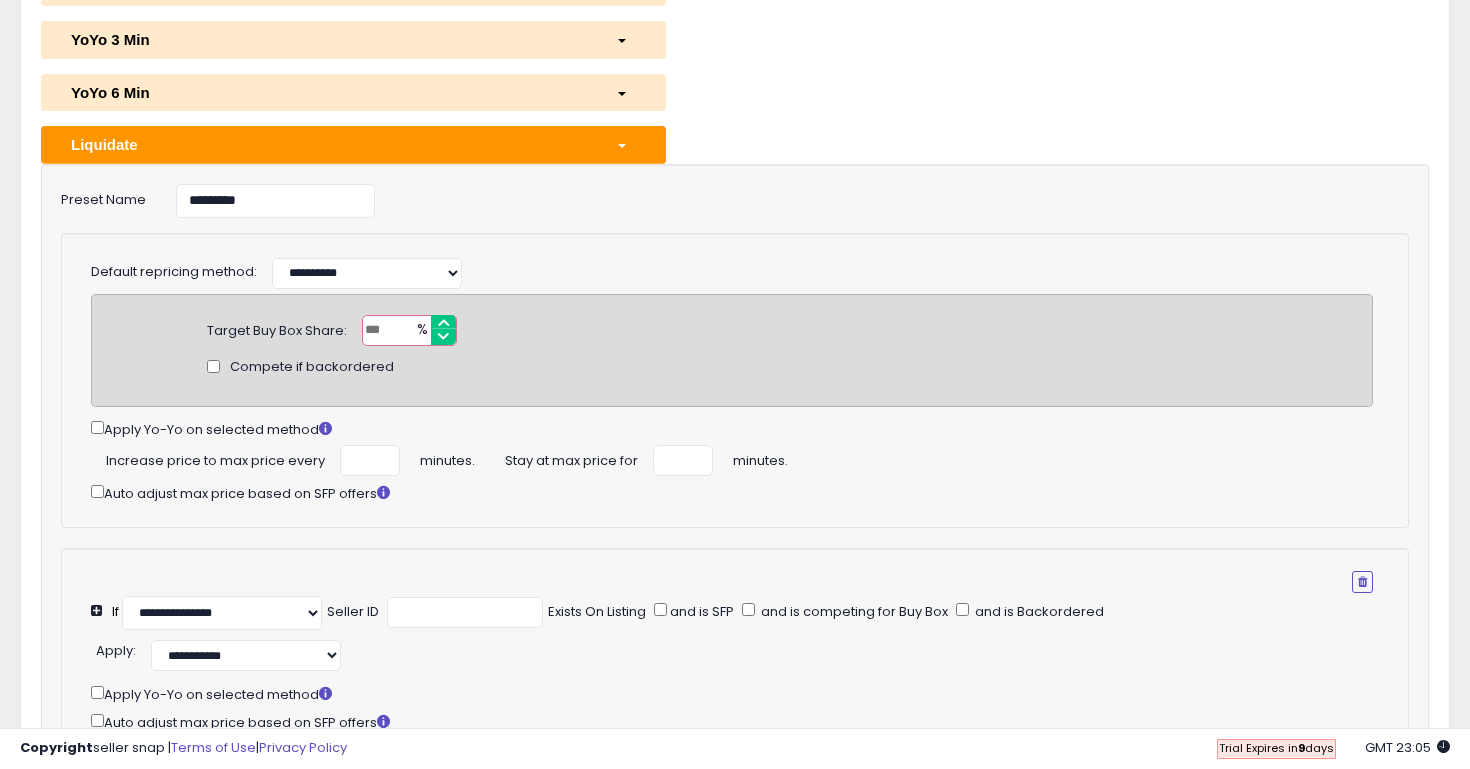 type on "**" 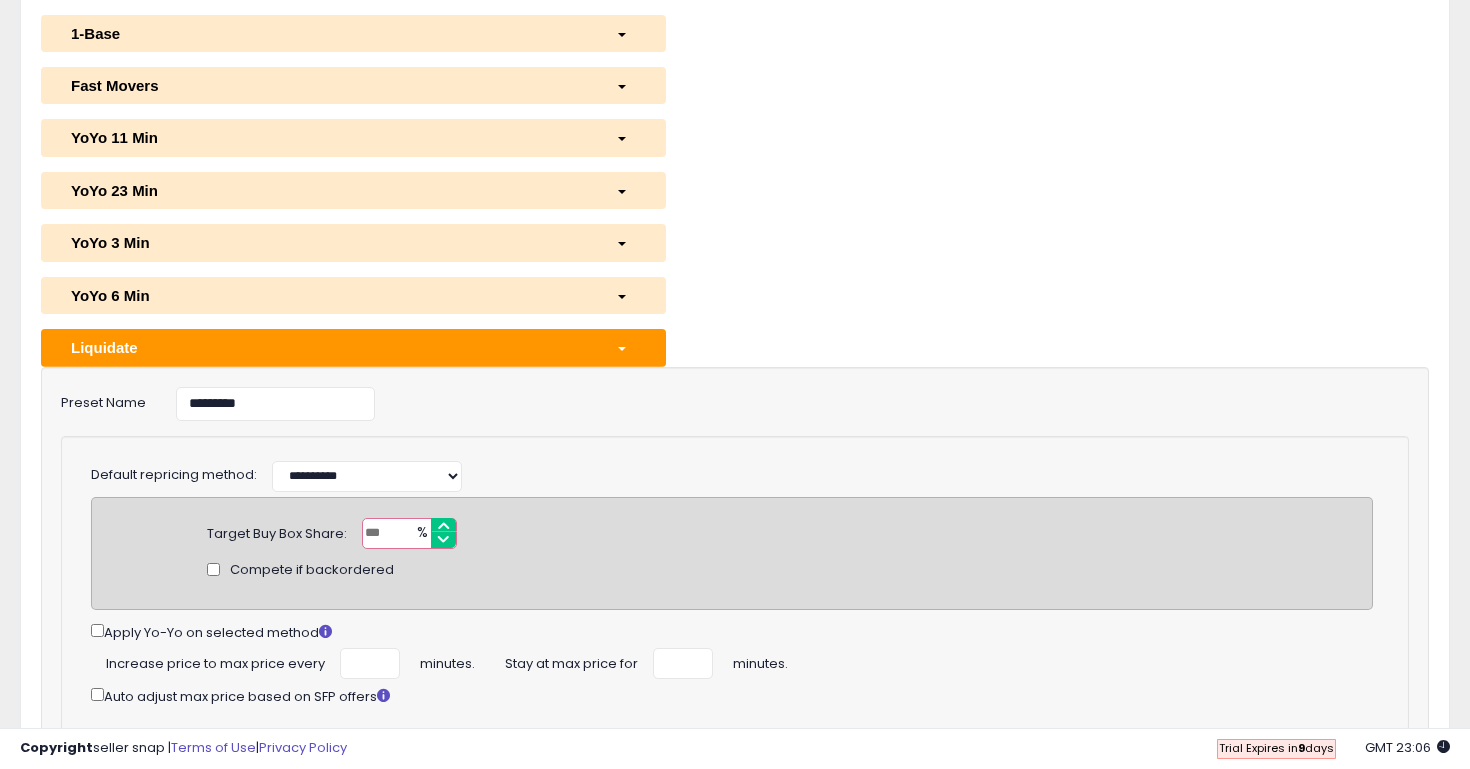 scroll, scrollTop: 210, scrollLeft: 0, axis: vertical 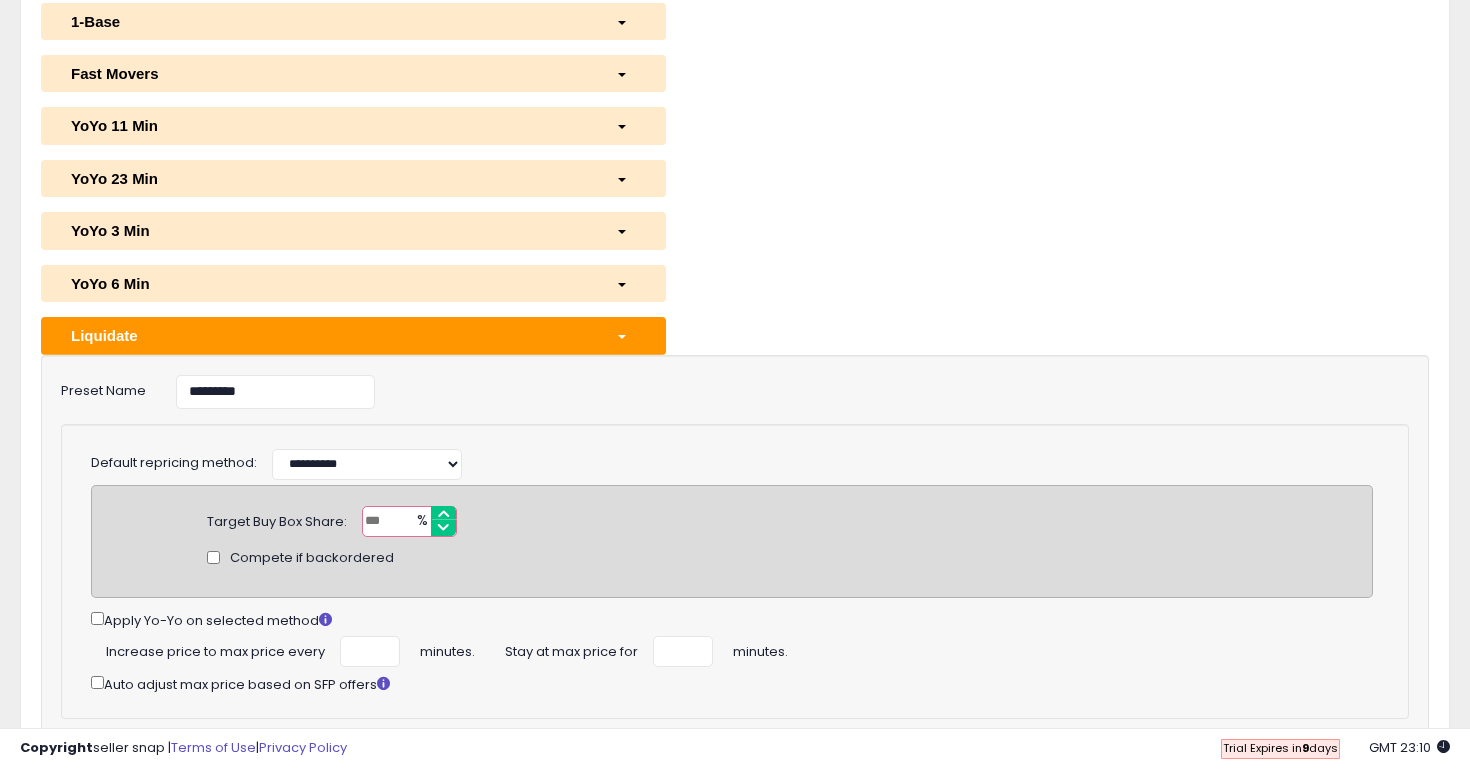 click on "**" at bounding box center [409, 521] 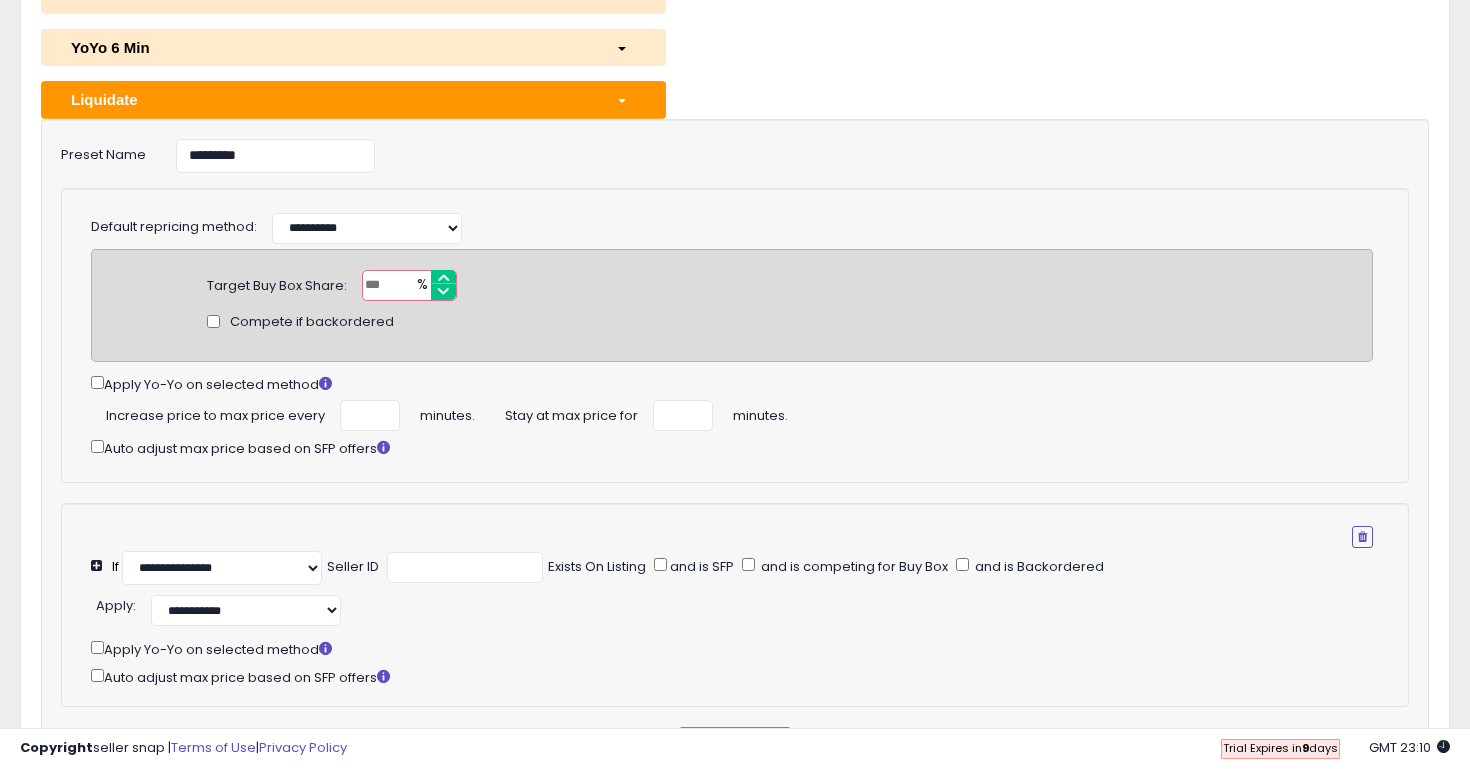 scroll, scrollTop: 451, scrollLeft: 0, axis: vertical 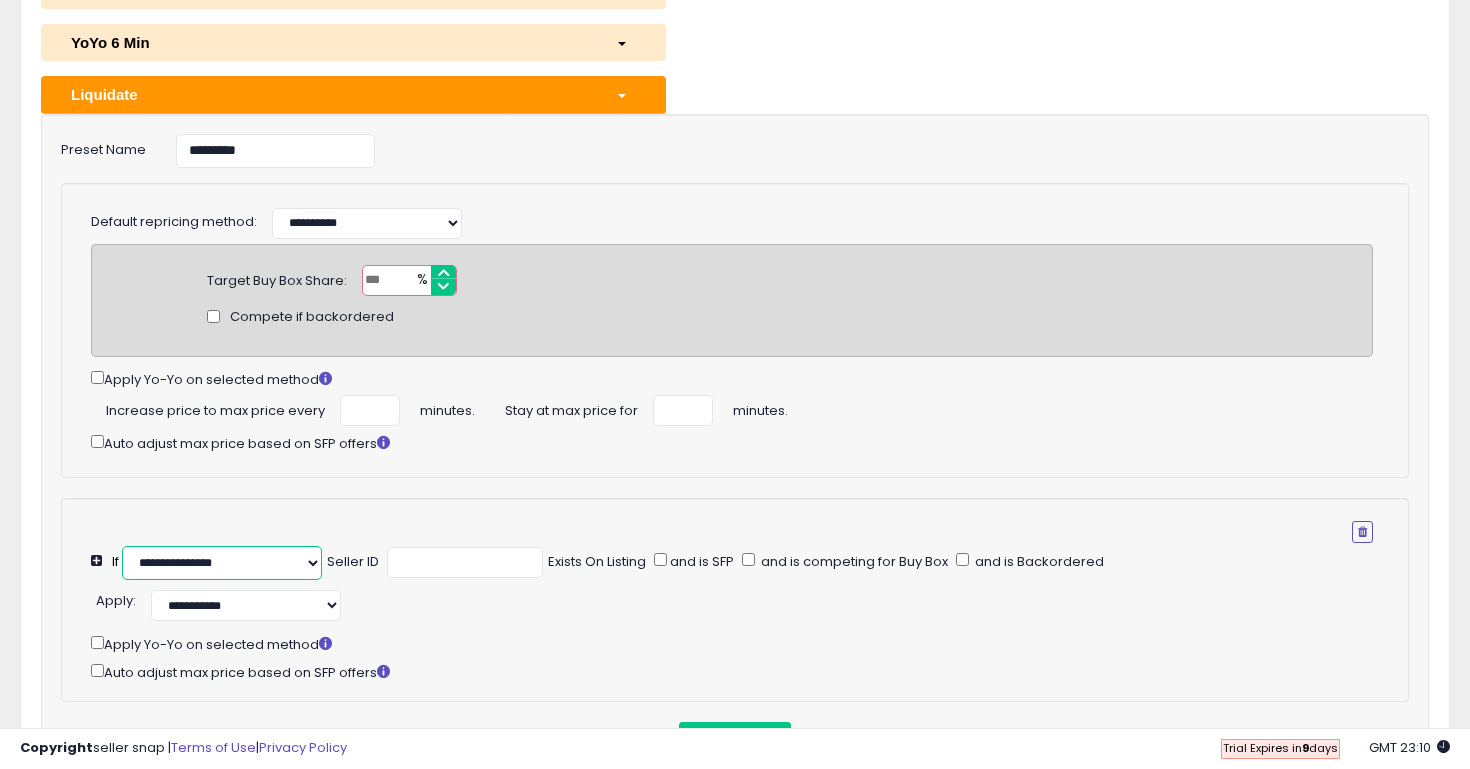 click on "**********" at bounding box center [222, 563] 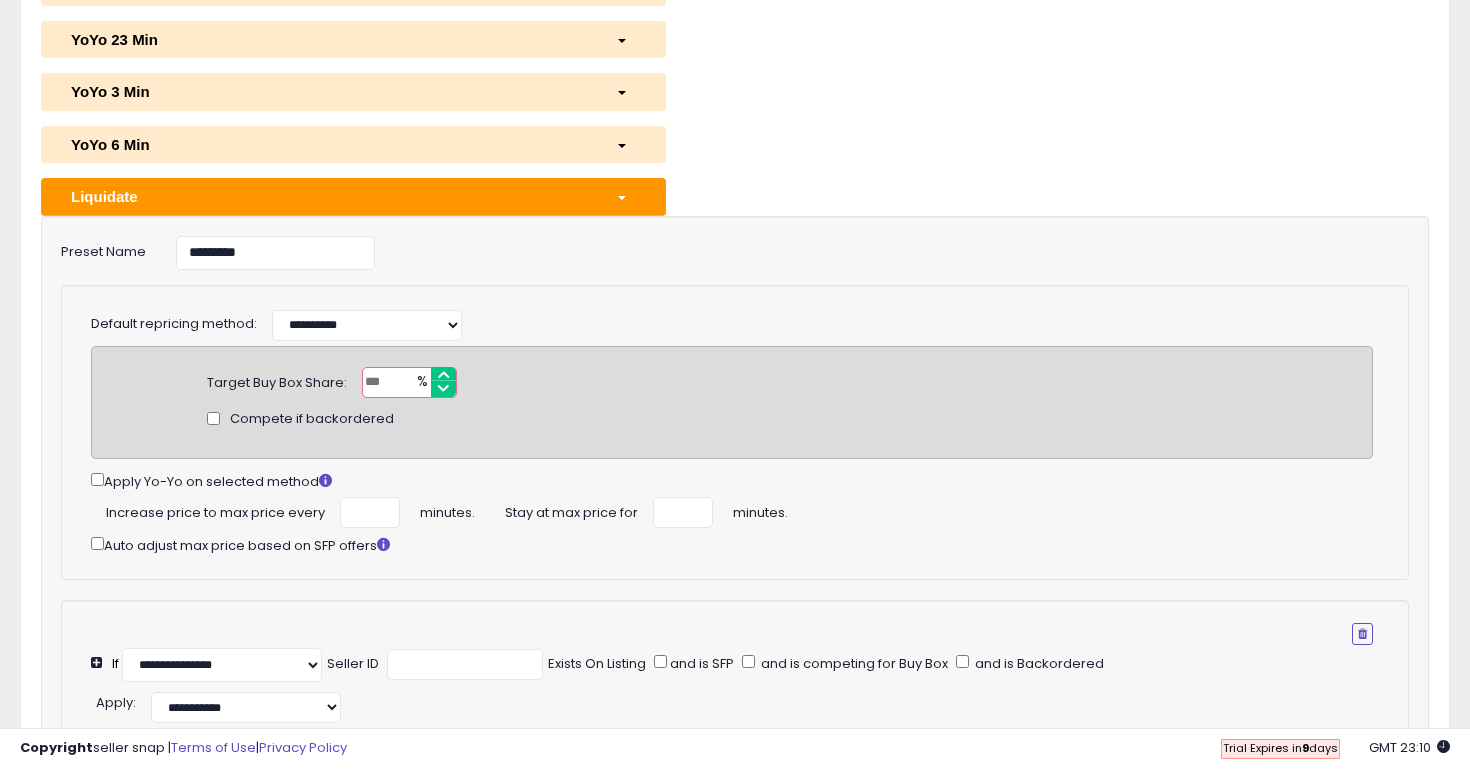 click on "Liquidate" at bounding box center [328, 196] 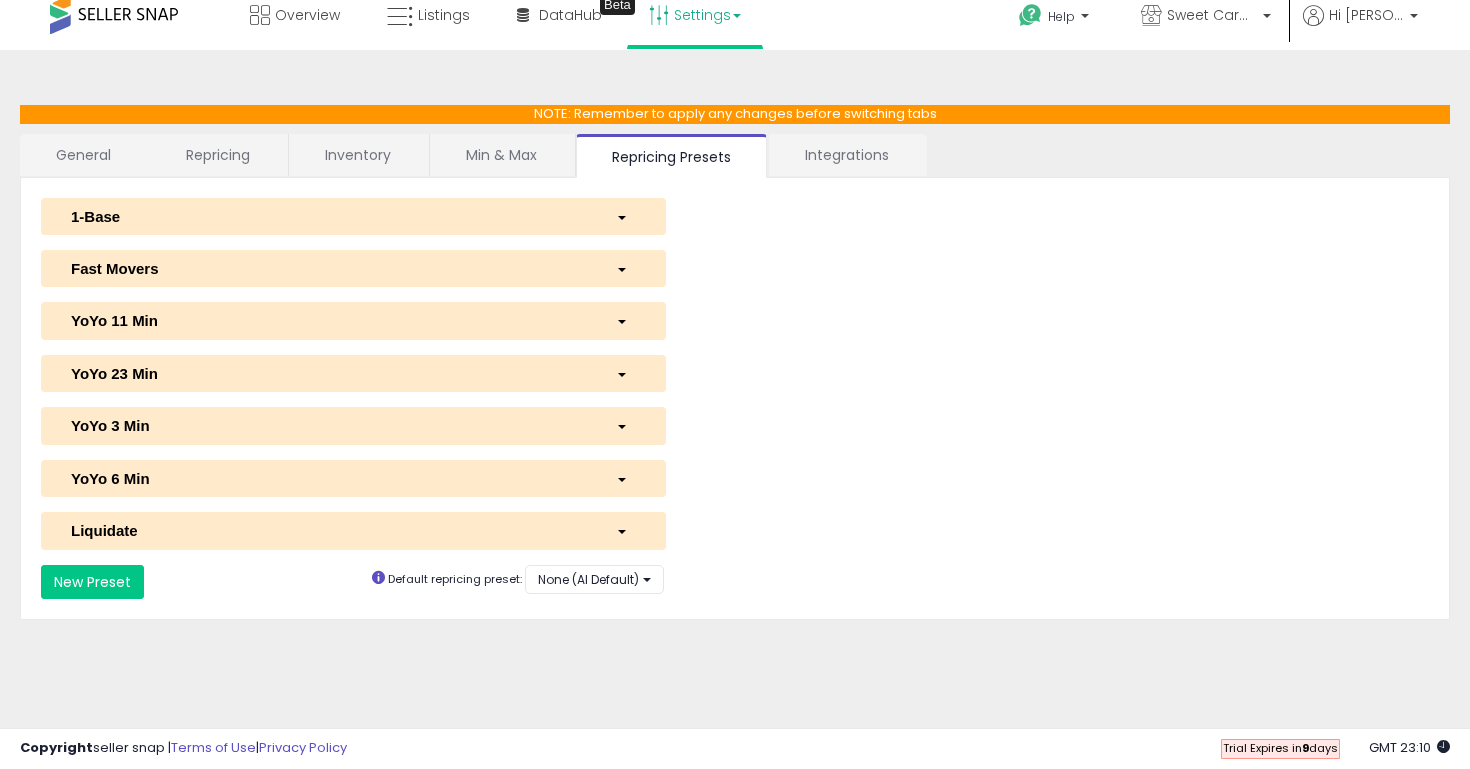 scroll, scrollTop: 0, scrollLeft: 0, axis: both 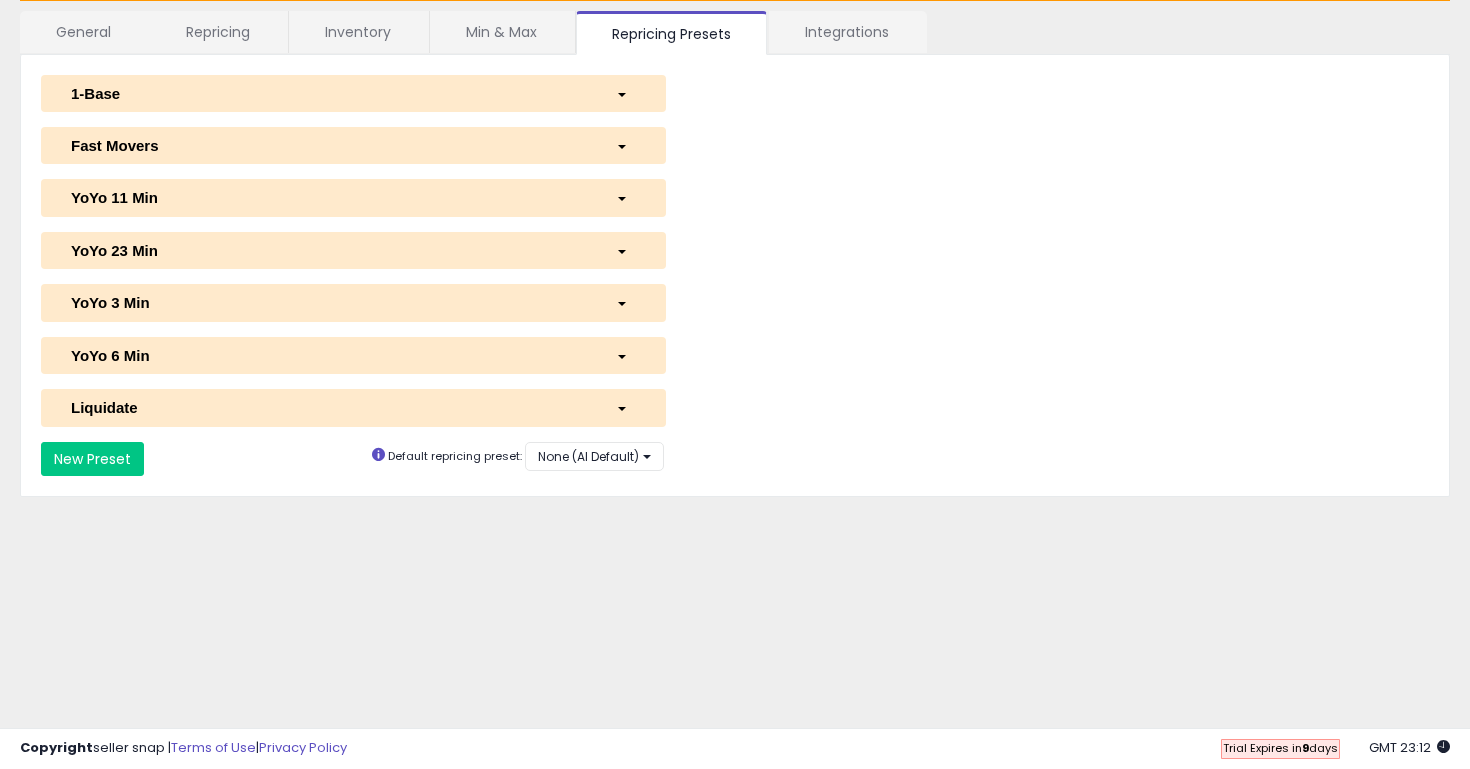 click on "Liquidate" at bounding box center [328, 407] 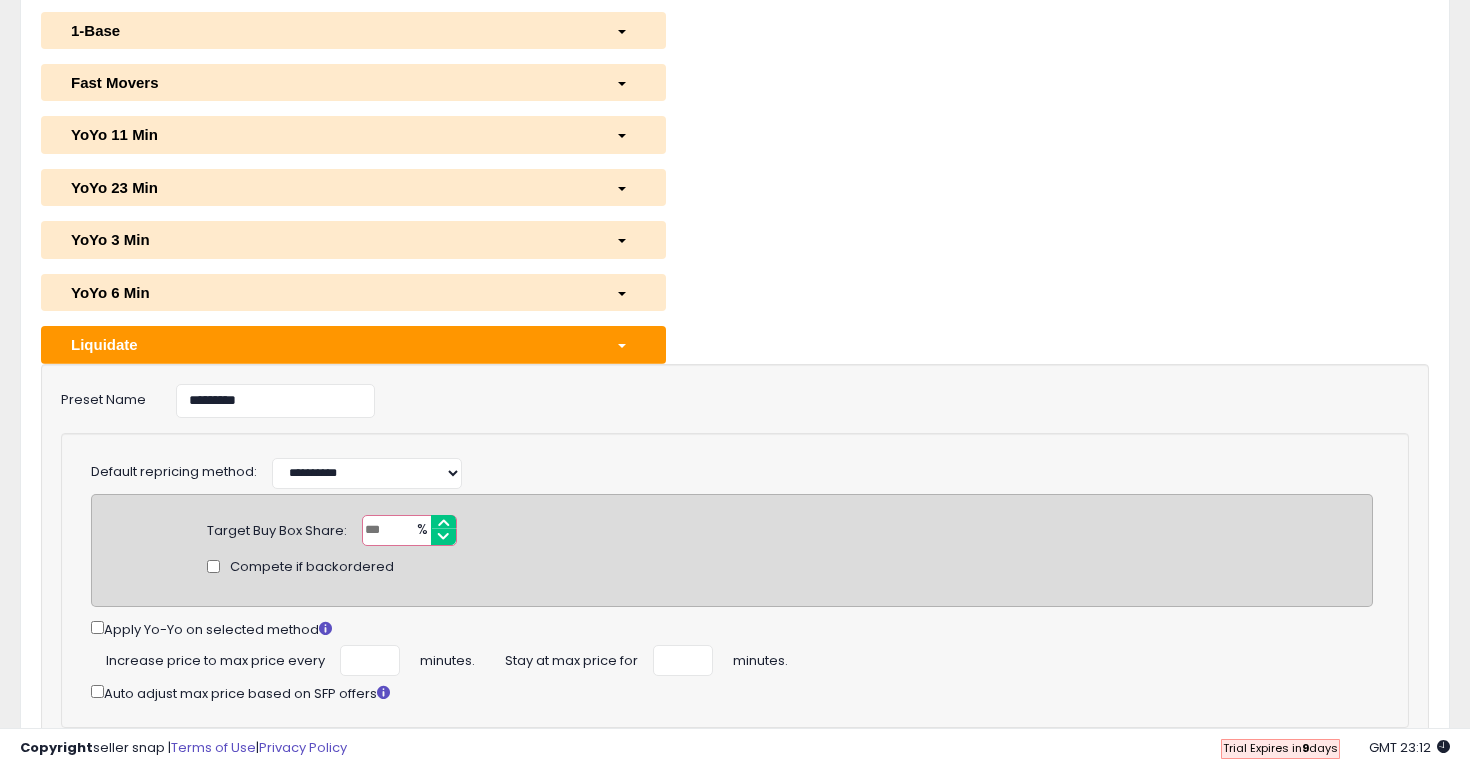 scroll, scrollTop: 241, scrollLeft: 0, axis: vertical 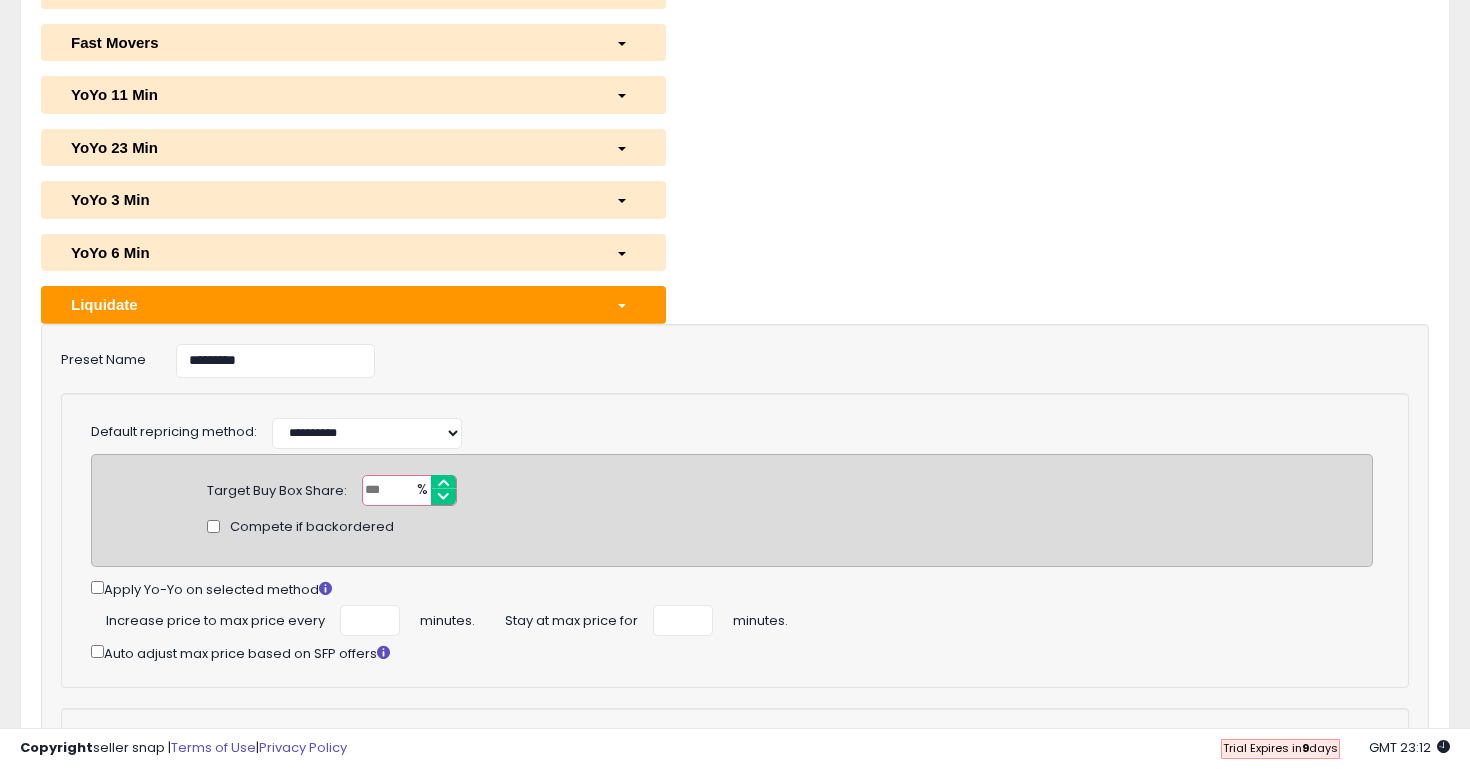 click on "**" at bounding box center [409, 490] 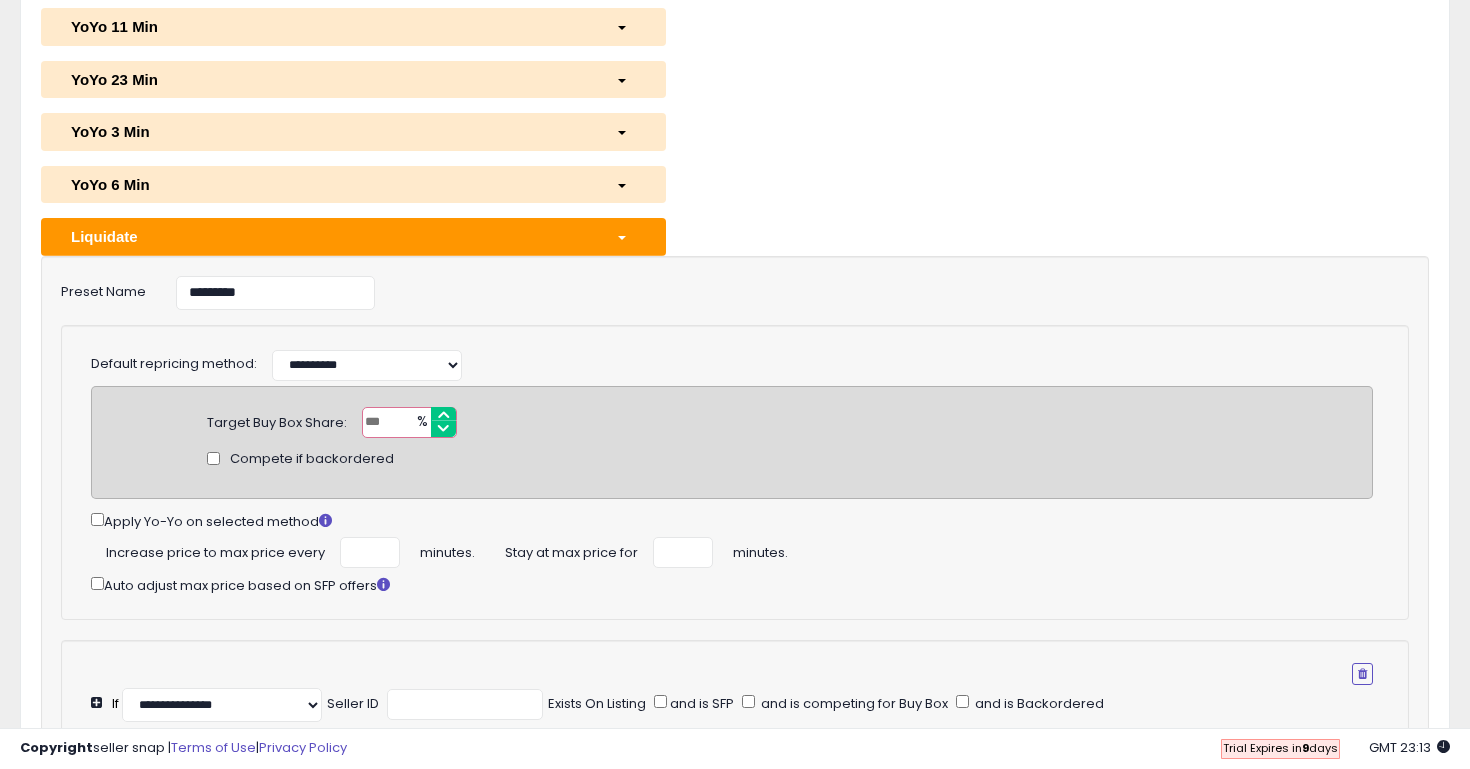 scroll, scrollTop: 308, scrollLeft: 0, axis: vertical 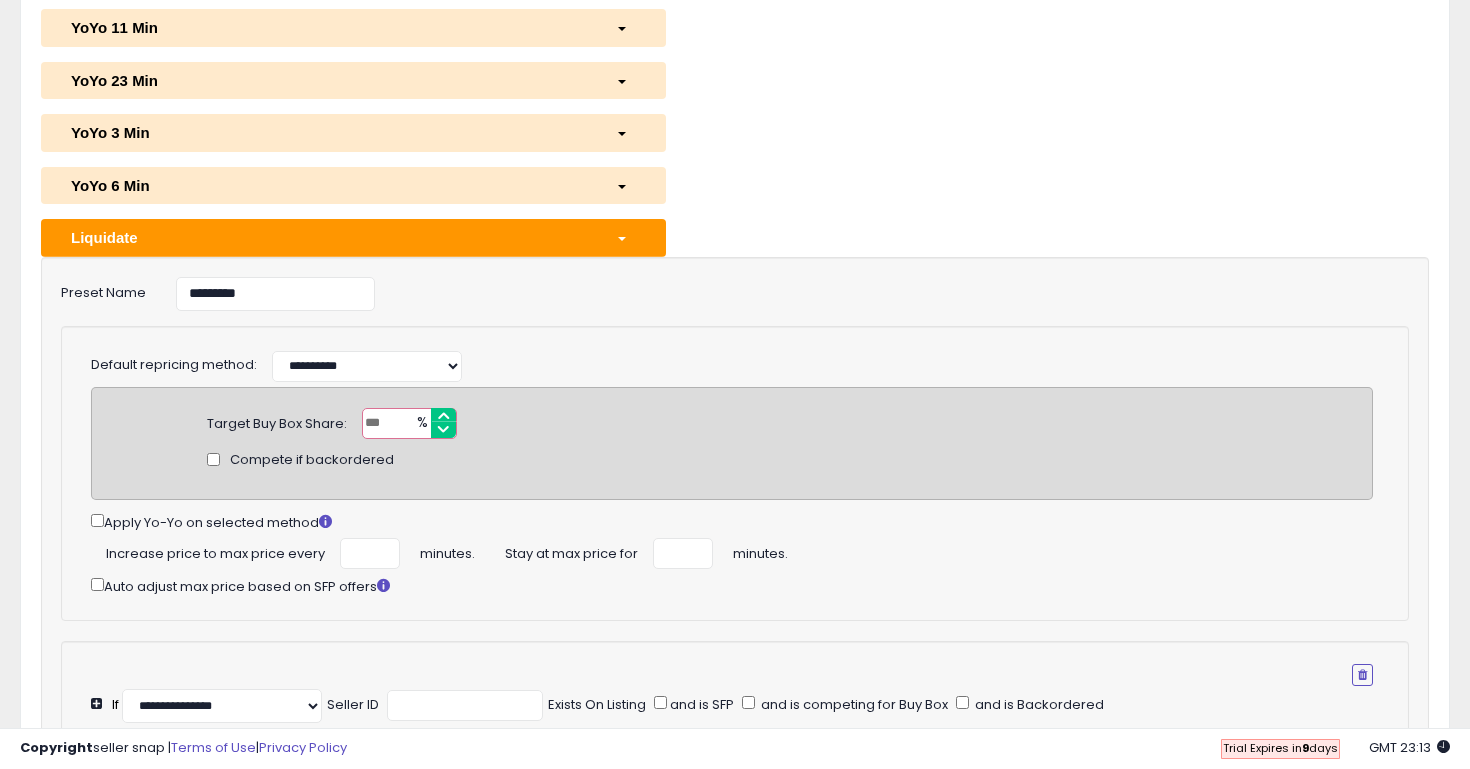 type on "**" 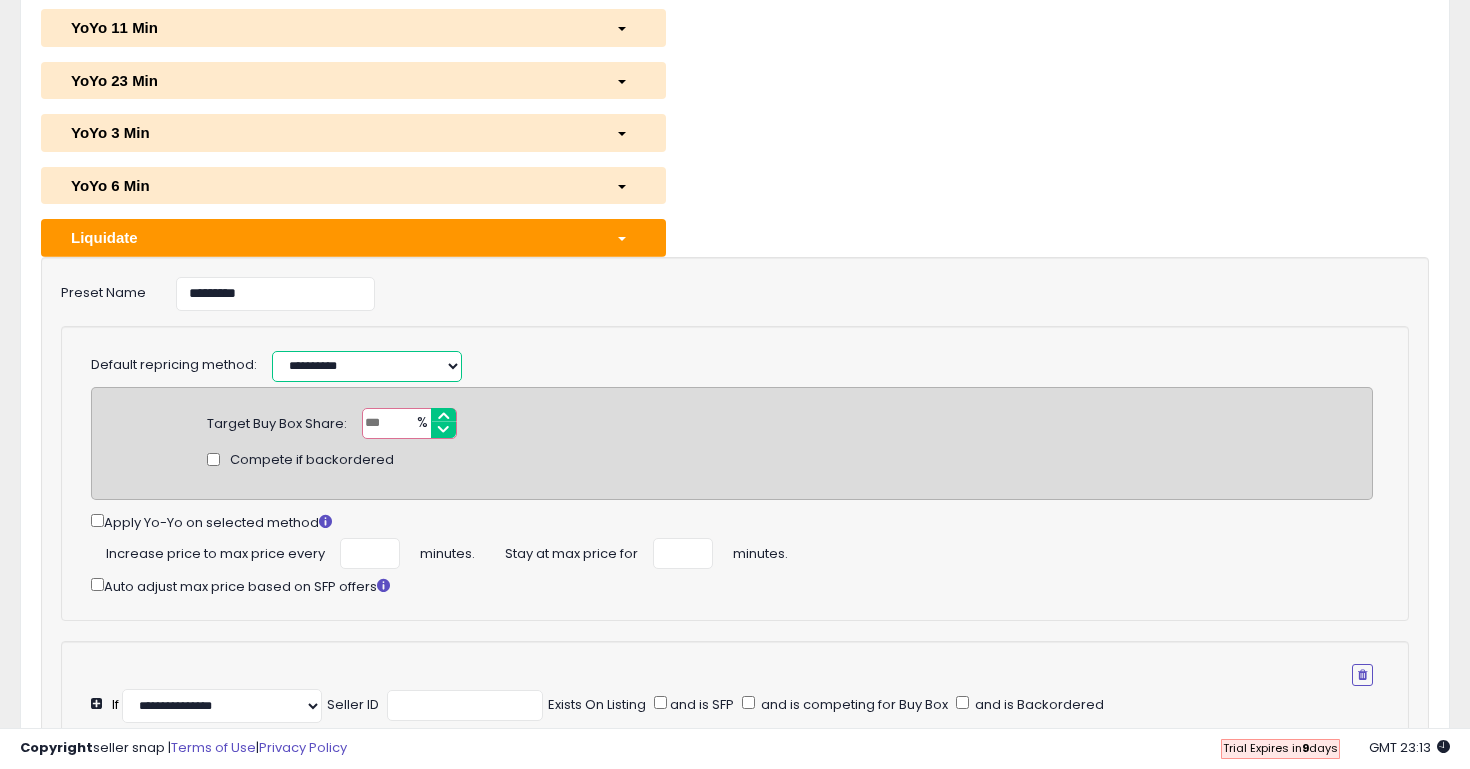 click on "**********" at bounding box center (367, 366) 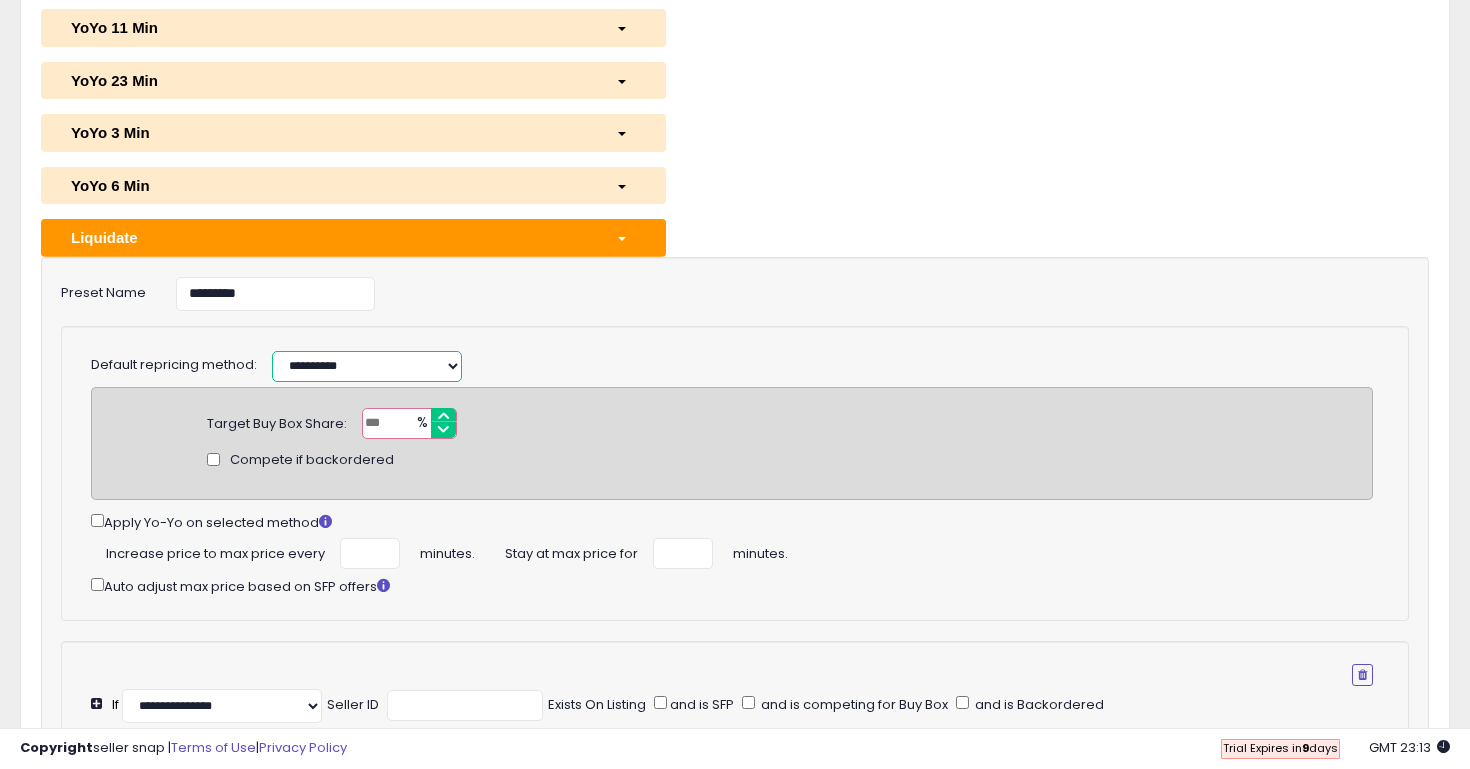 select on "*********" 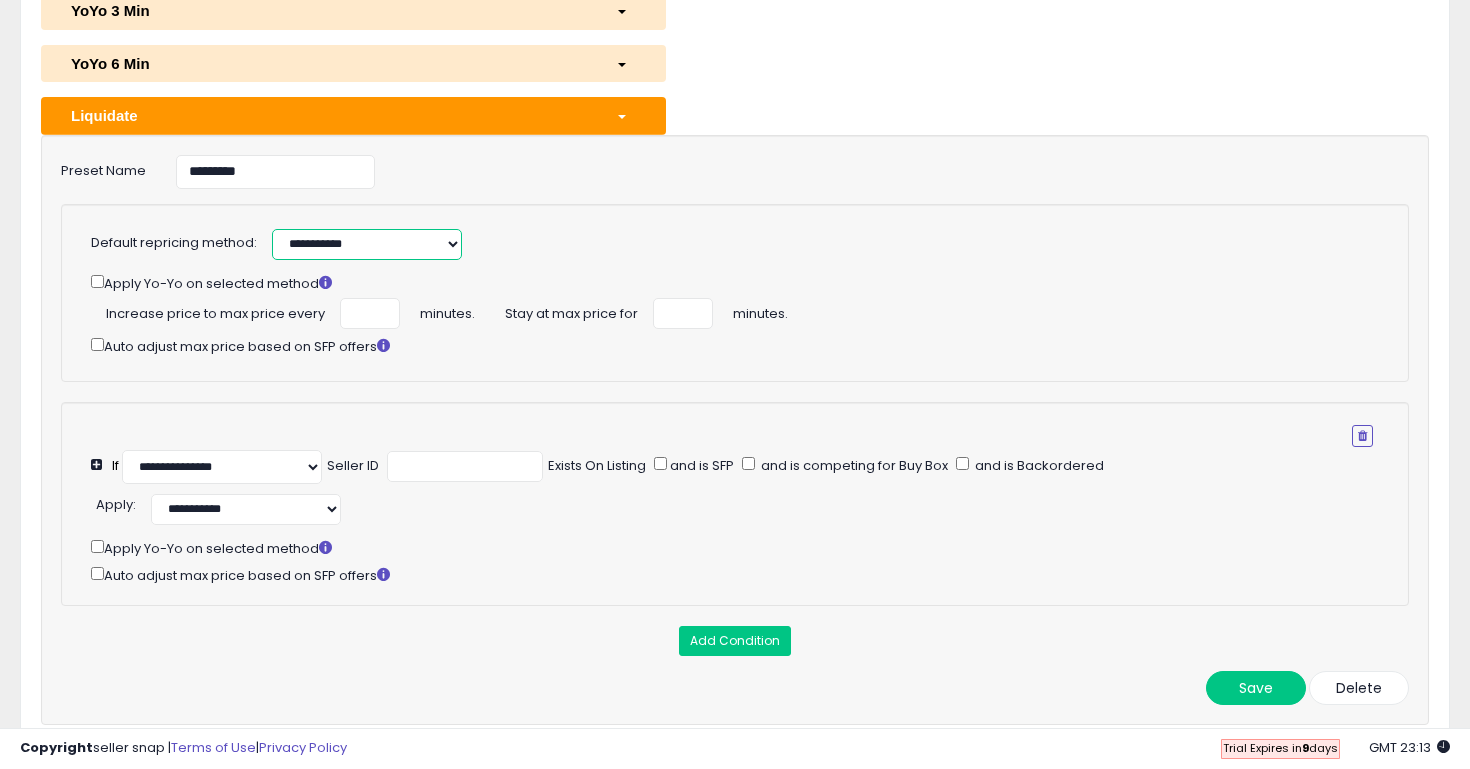 scroll, scrollTop: 434, scrollLeft: 0, axis: vertical 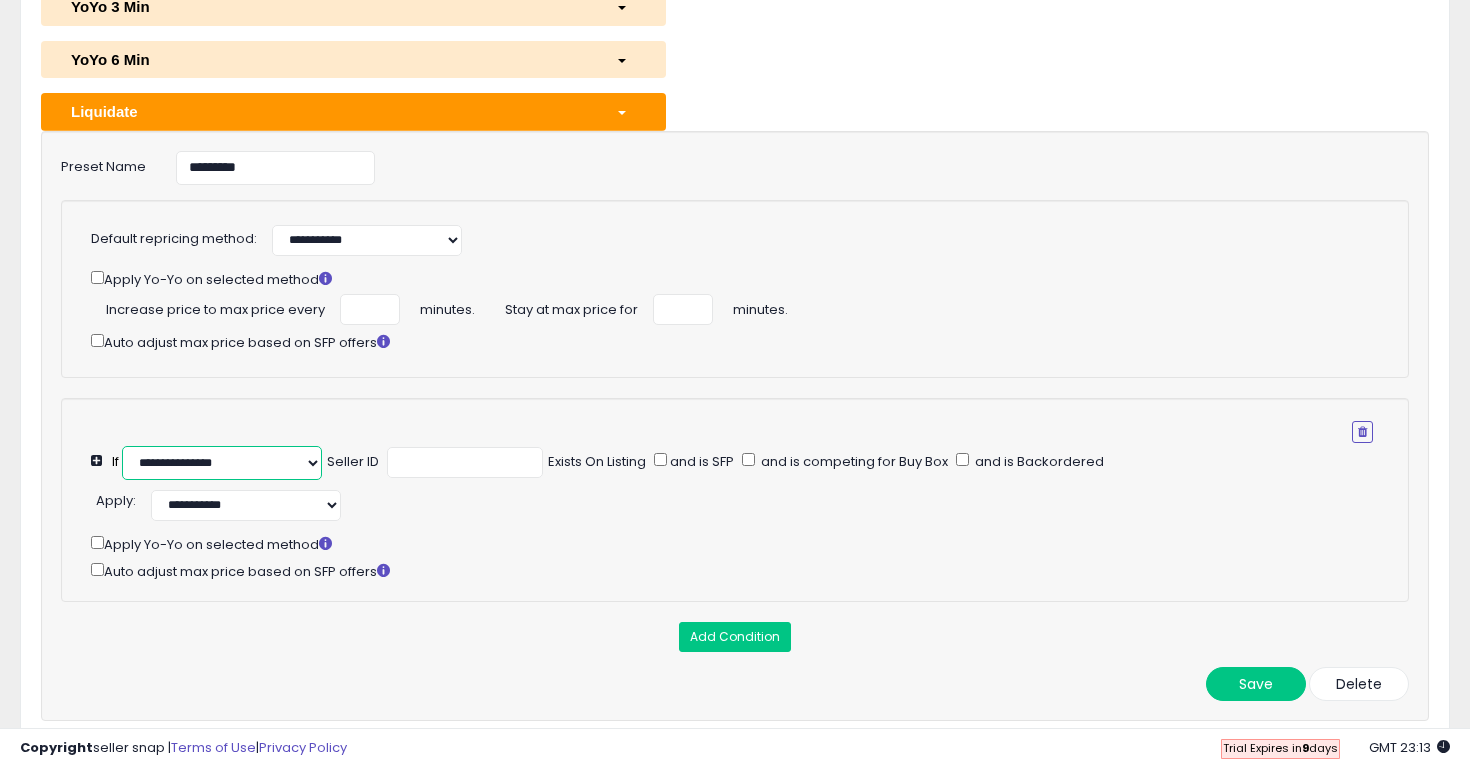 click on "**********" at bounding box center [222, 463] 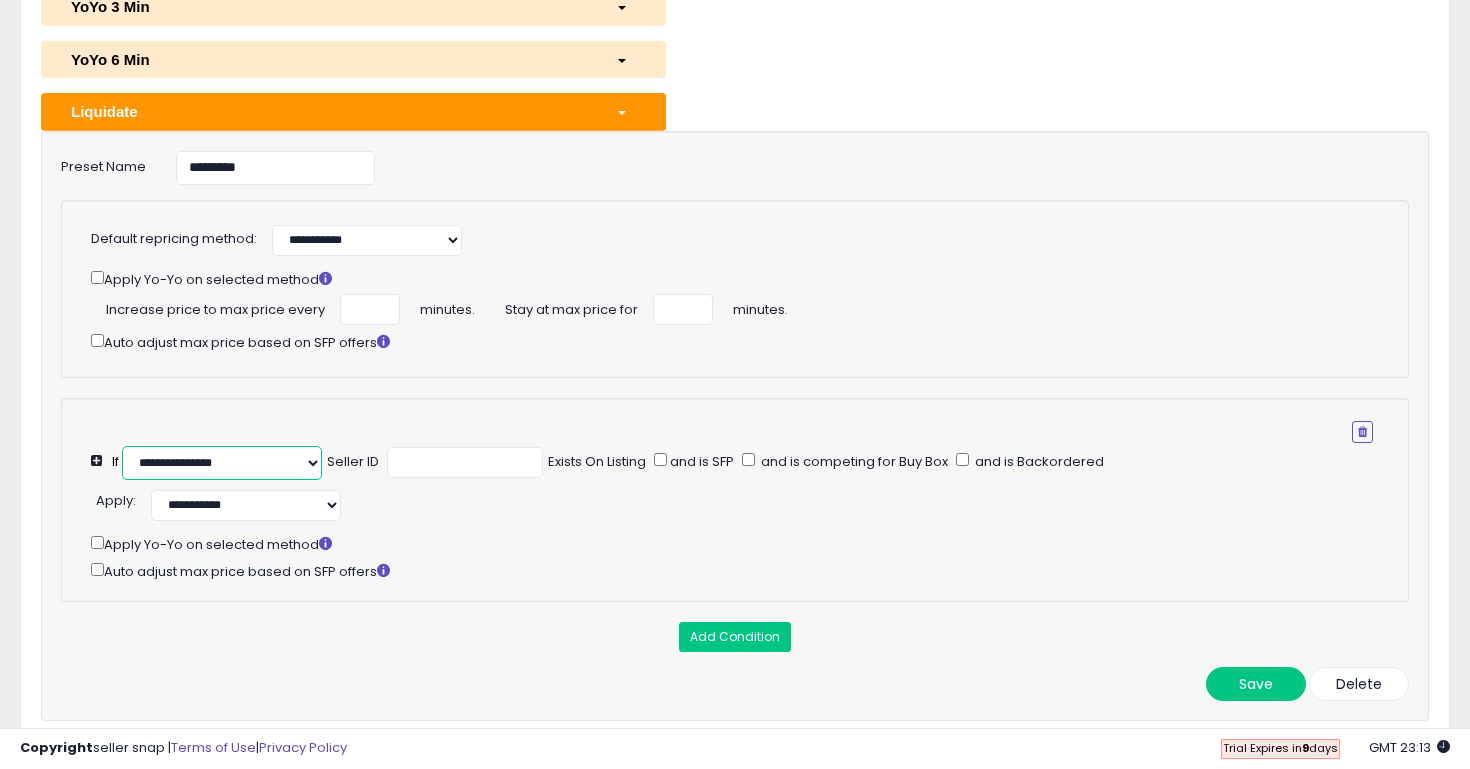 select on "**********" 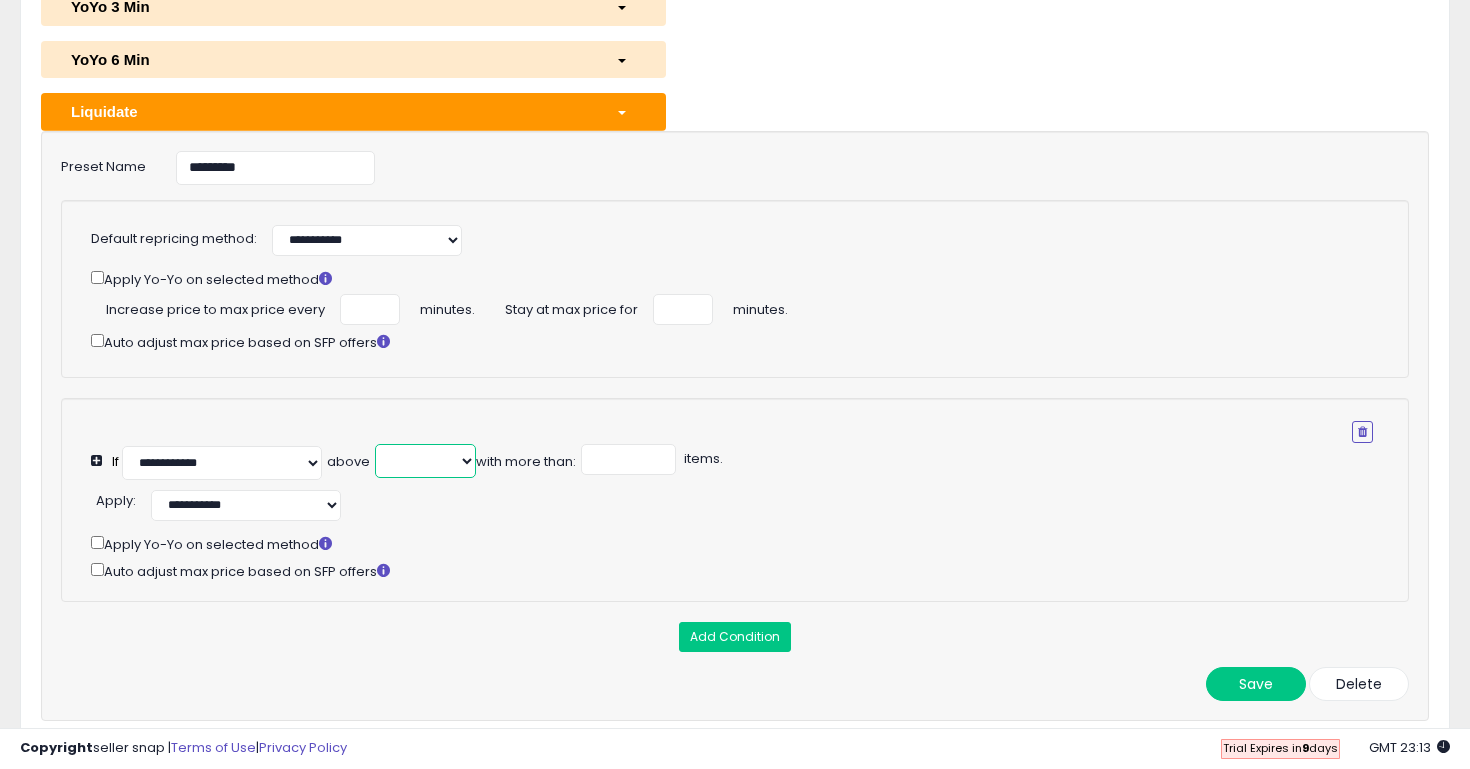 click on "*******
*******
*******
********
********
********" at bounding box center [425, 461] 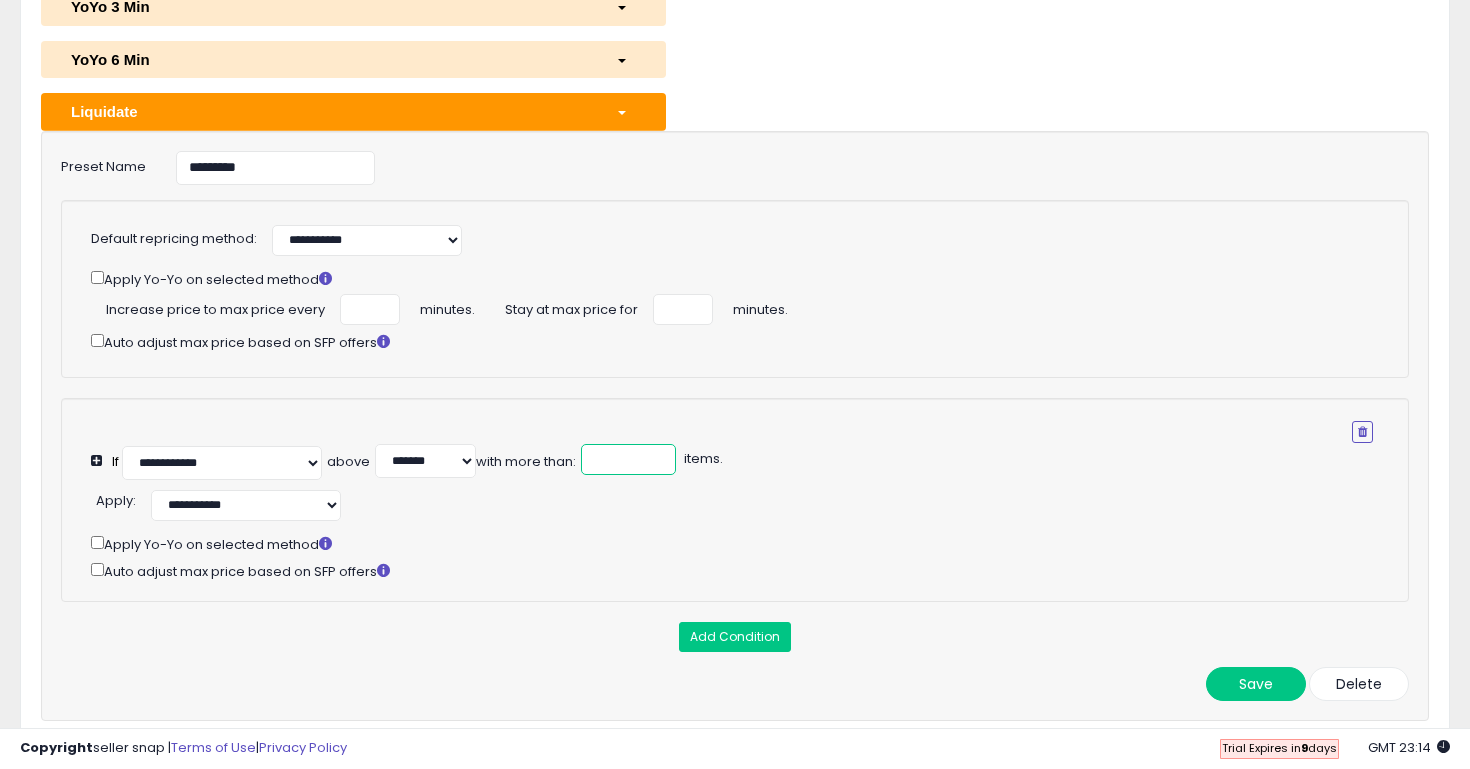 click at bounding box center (628, 459) 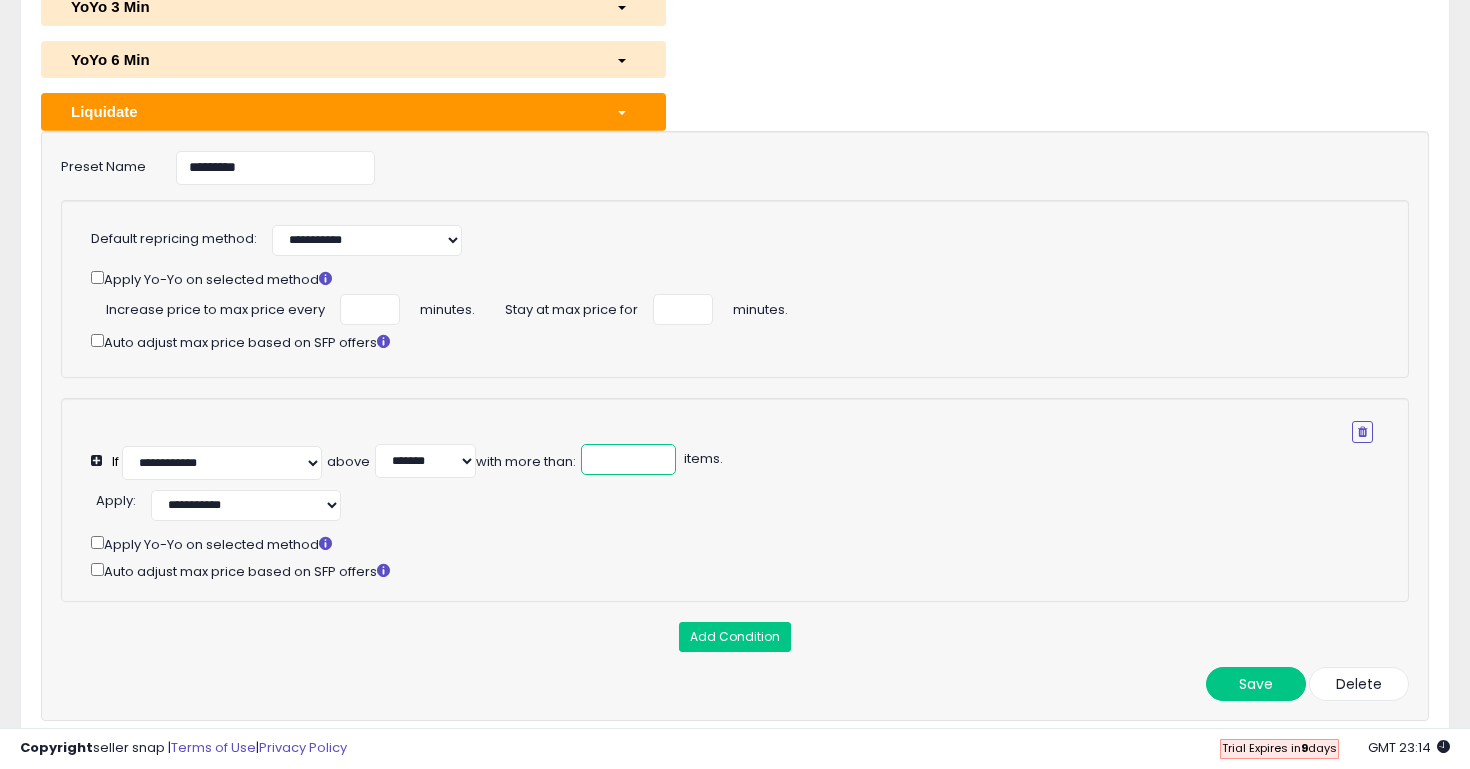 type on "*" 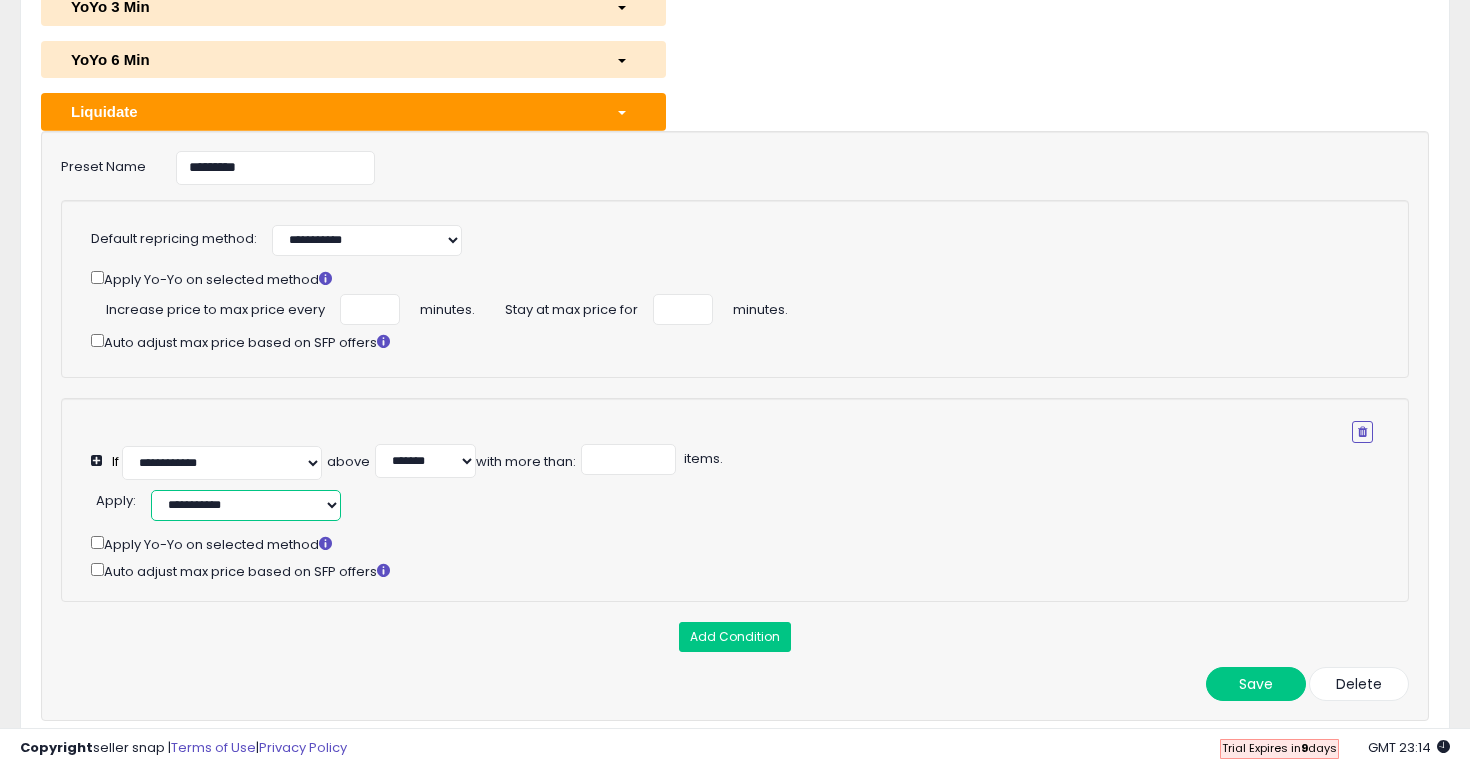 click on "**********" at bounding box center (246, 505) 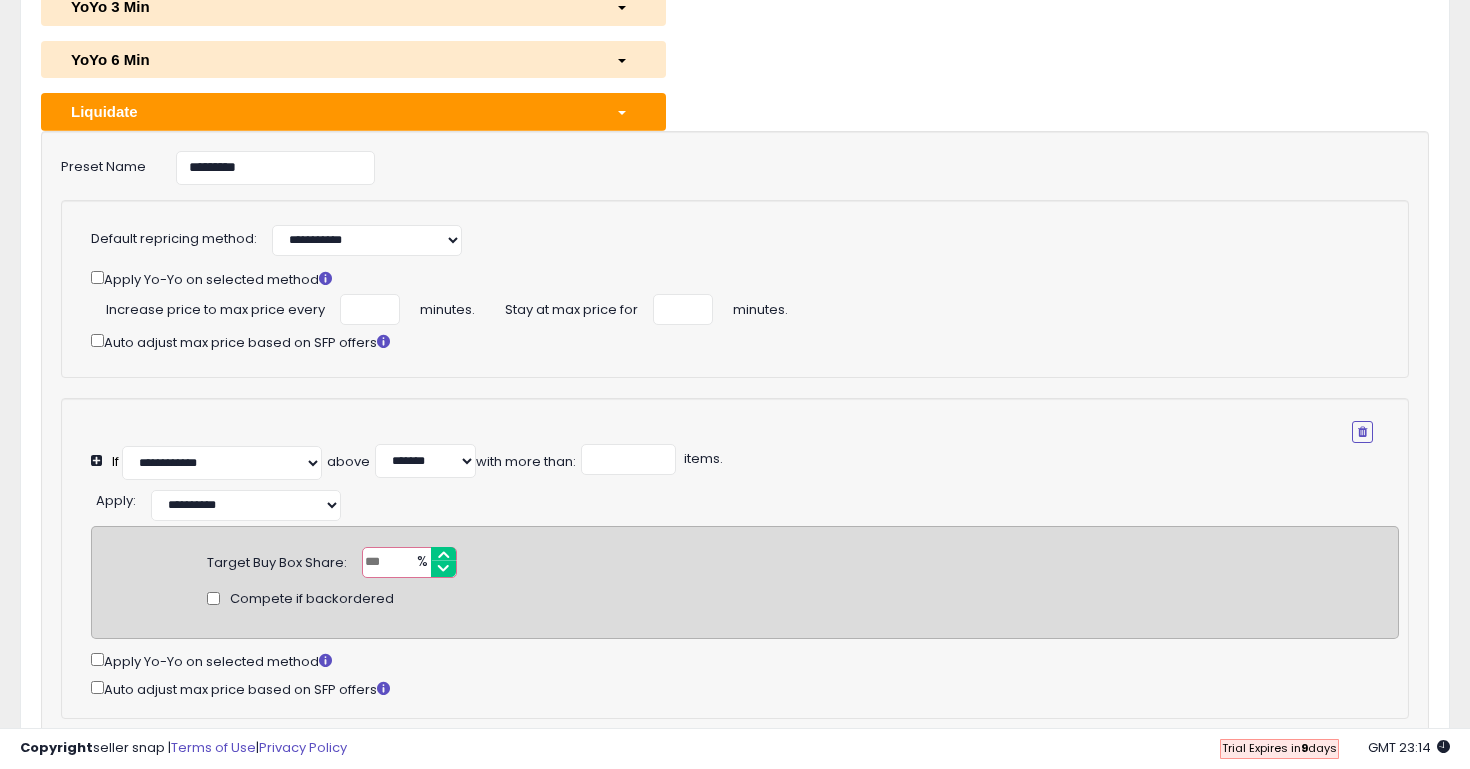 click at bounding box center (409, 562) 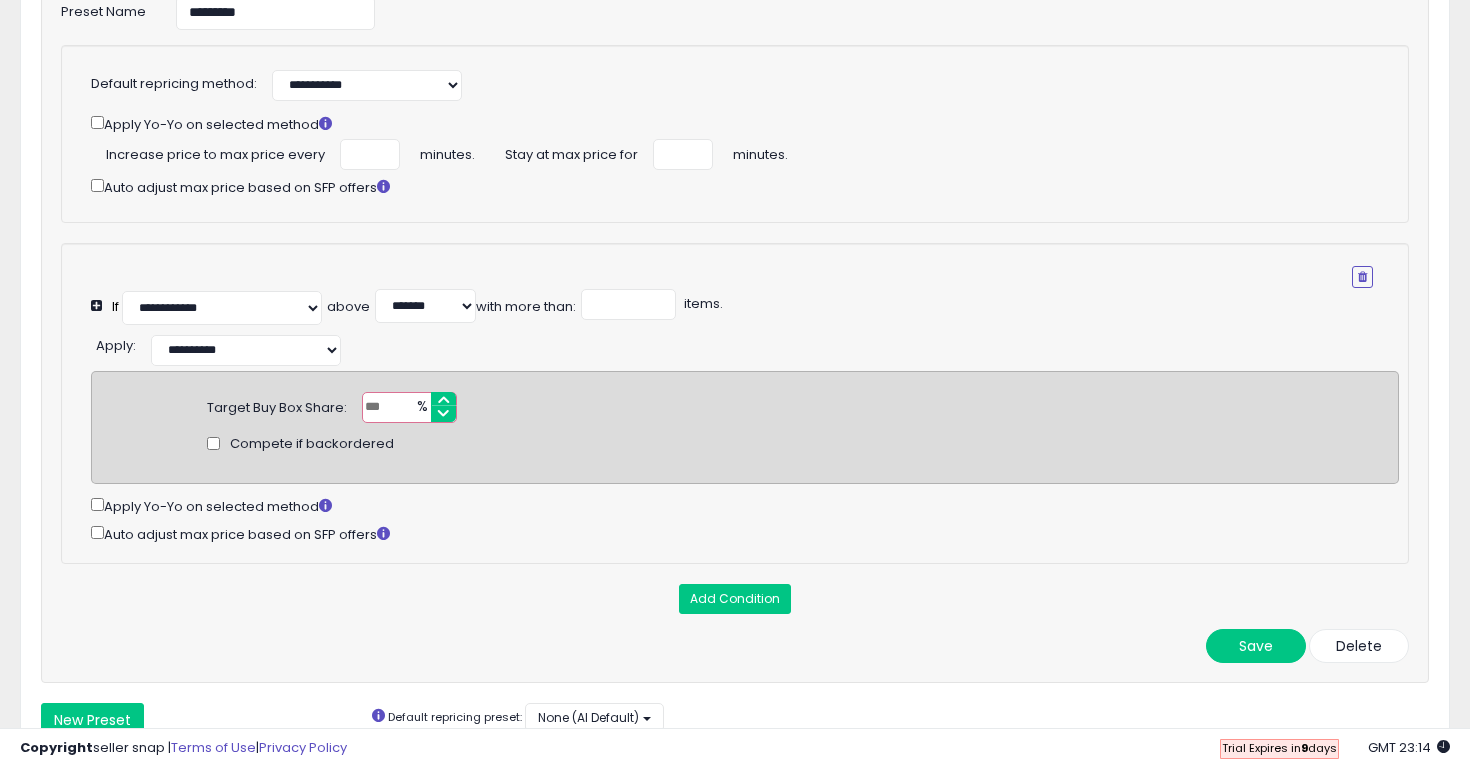 scroll, scrollTop: 614, scrollLeft: 0, axis: vertical 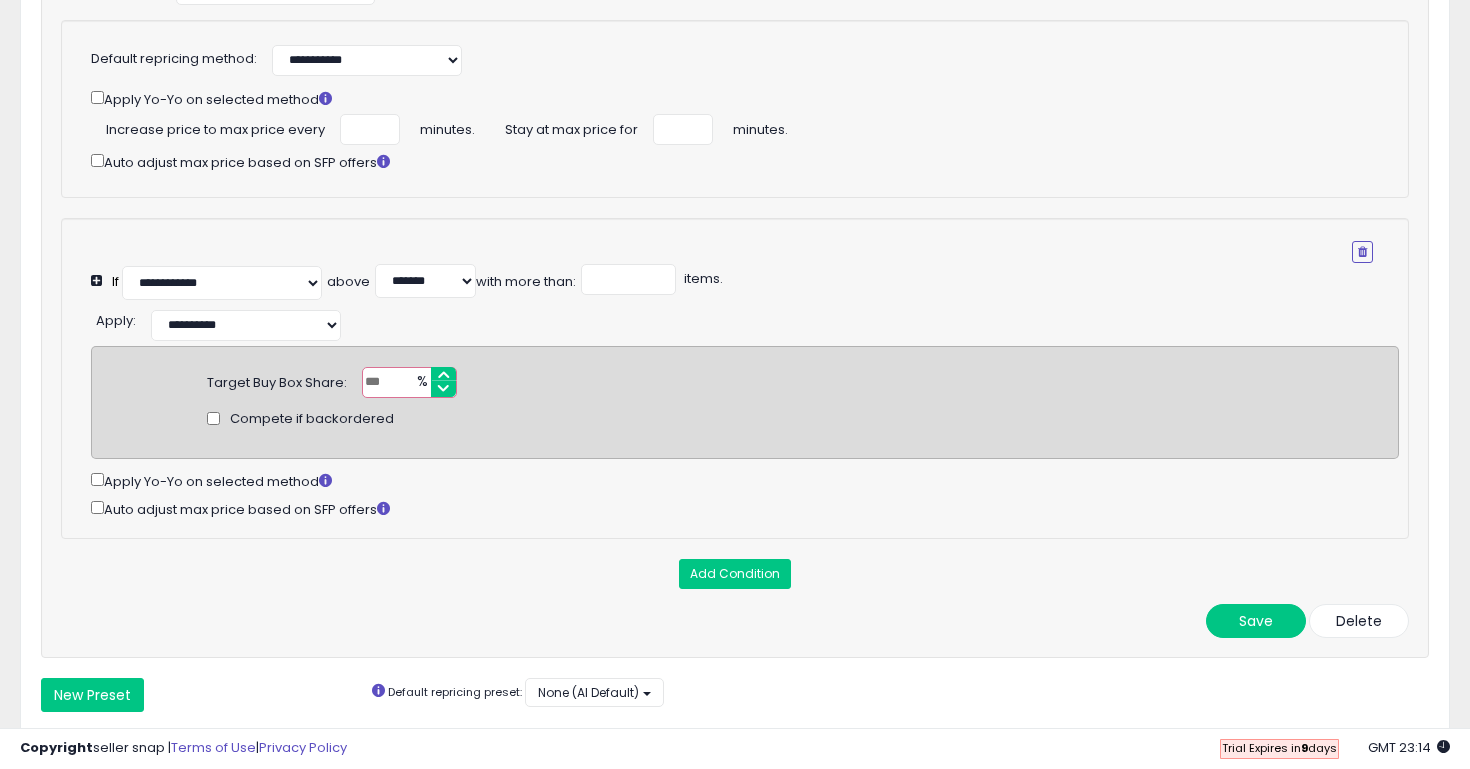type on "**" 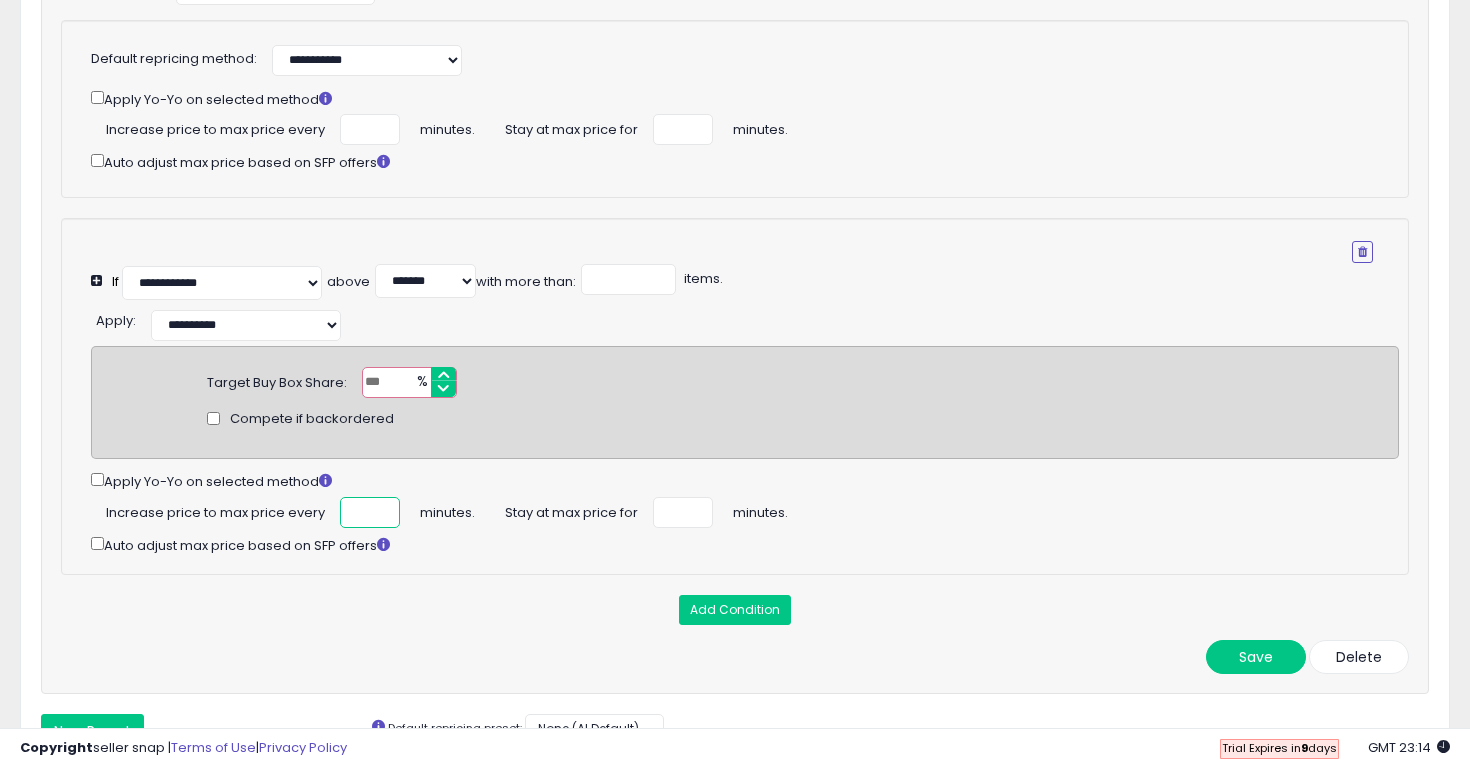 click at bounding box center (370, 512) 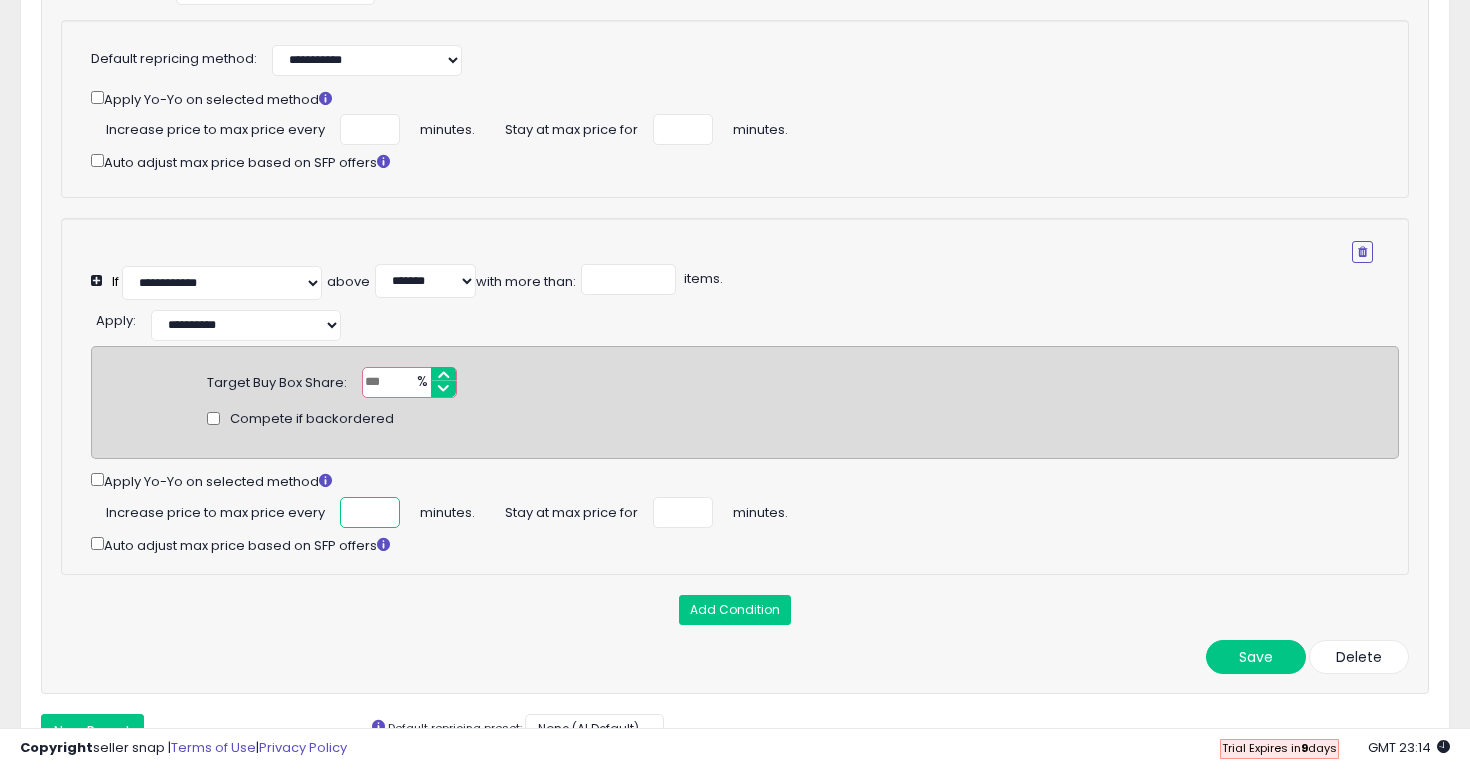 scroll, scrollTop: 0, scrollLeft: 3, axis: horizontal 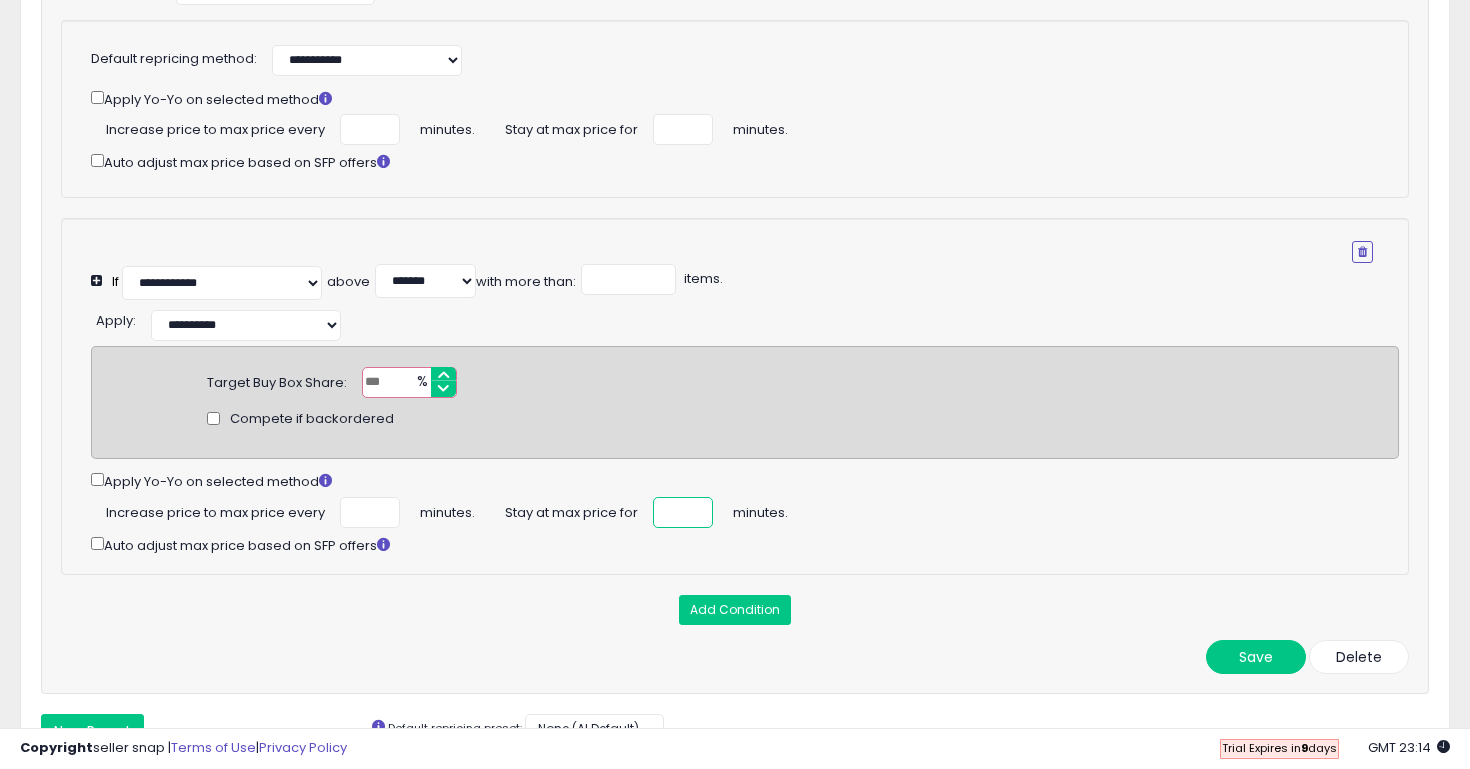 click at bounding box center (683, 512) 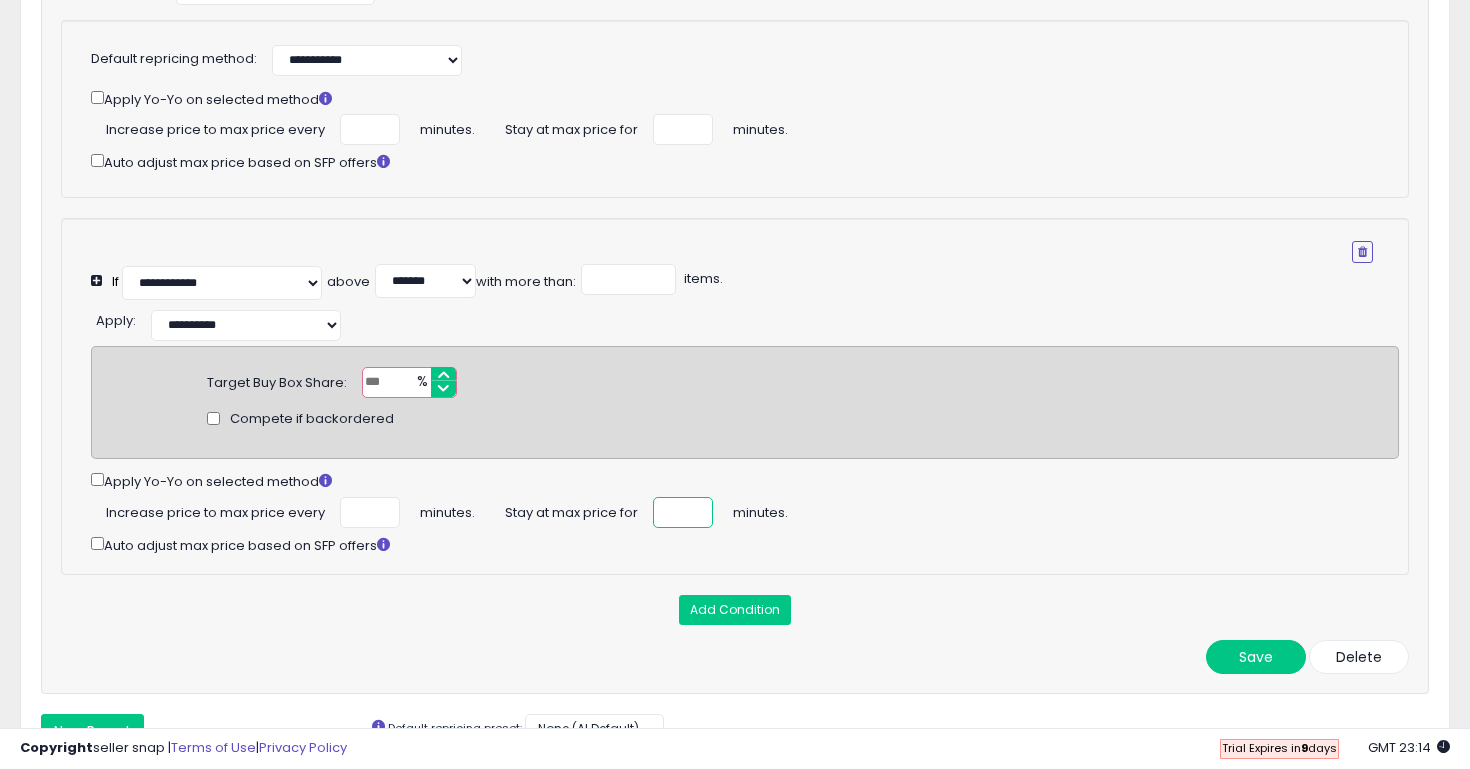 type on "**" 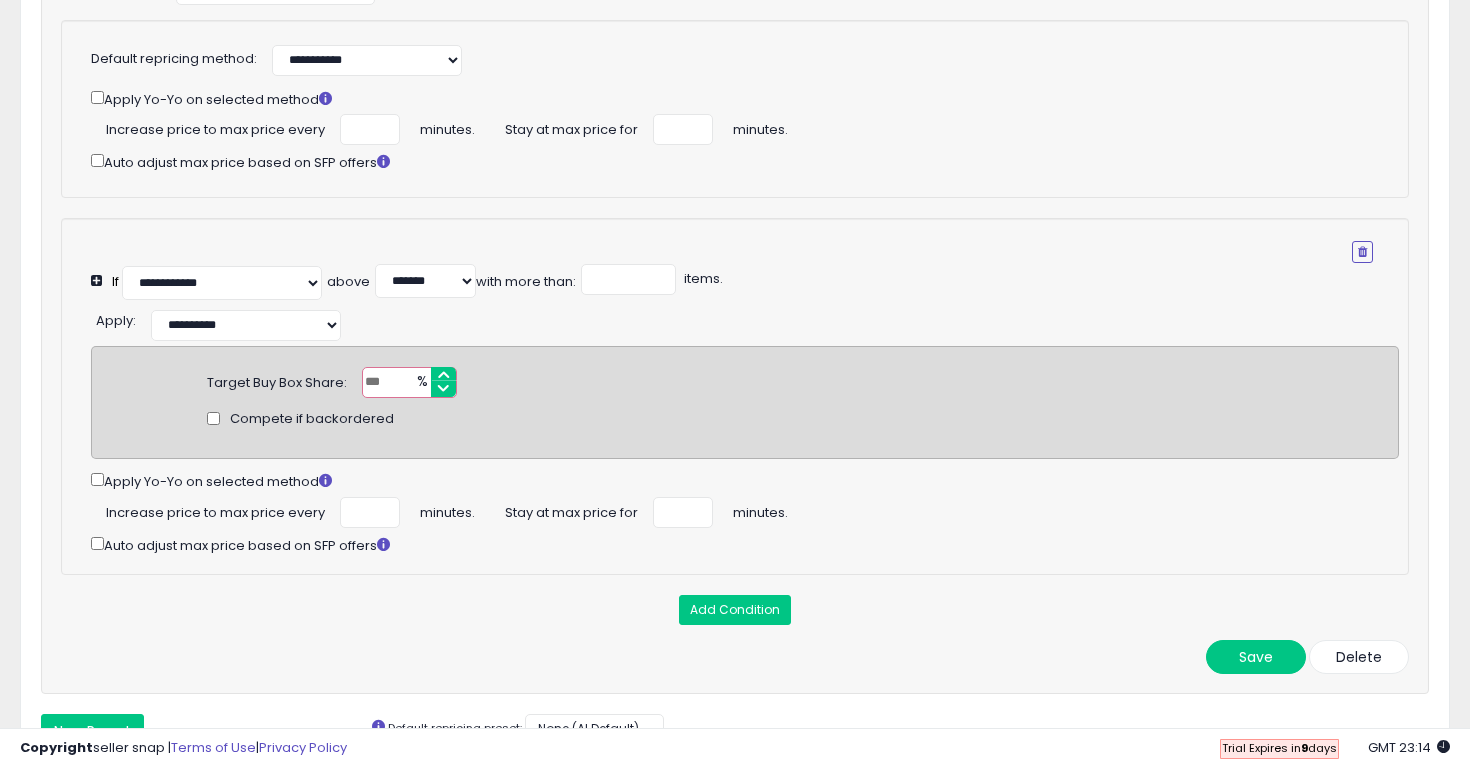 click on "**********" at bounding box center (735, 323) 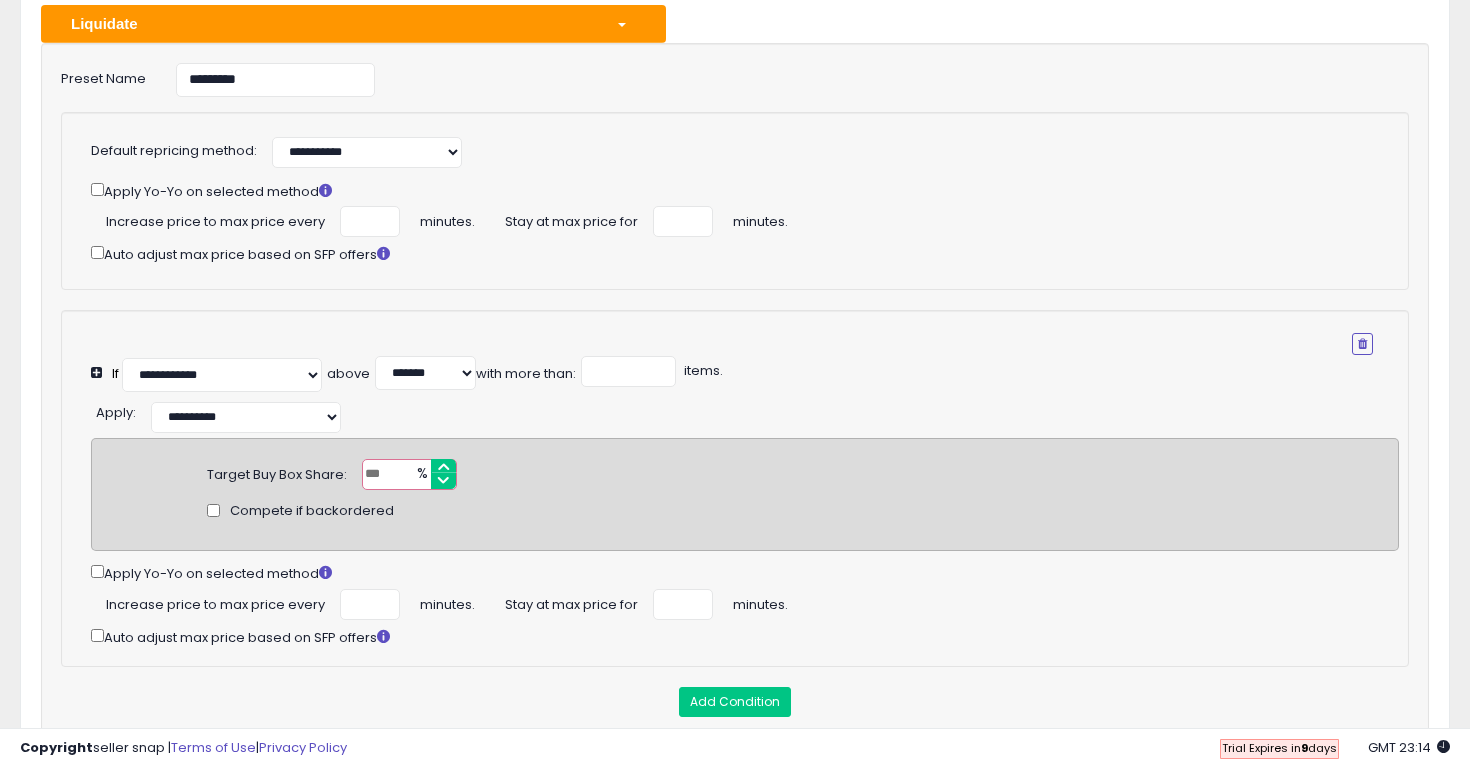 scroll, scrollTop: 581, scrollLeft: 0, axis: vertical 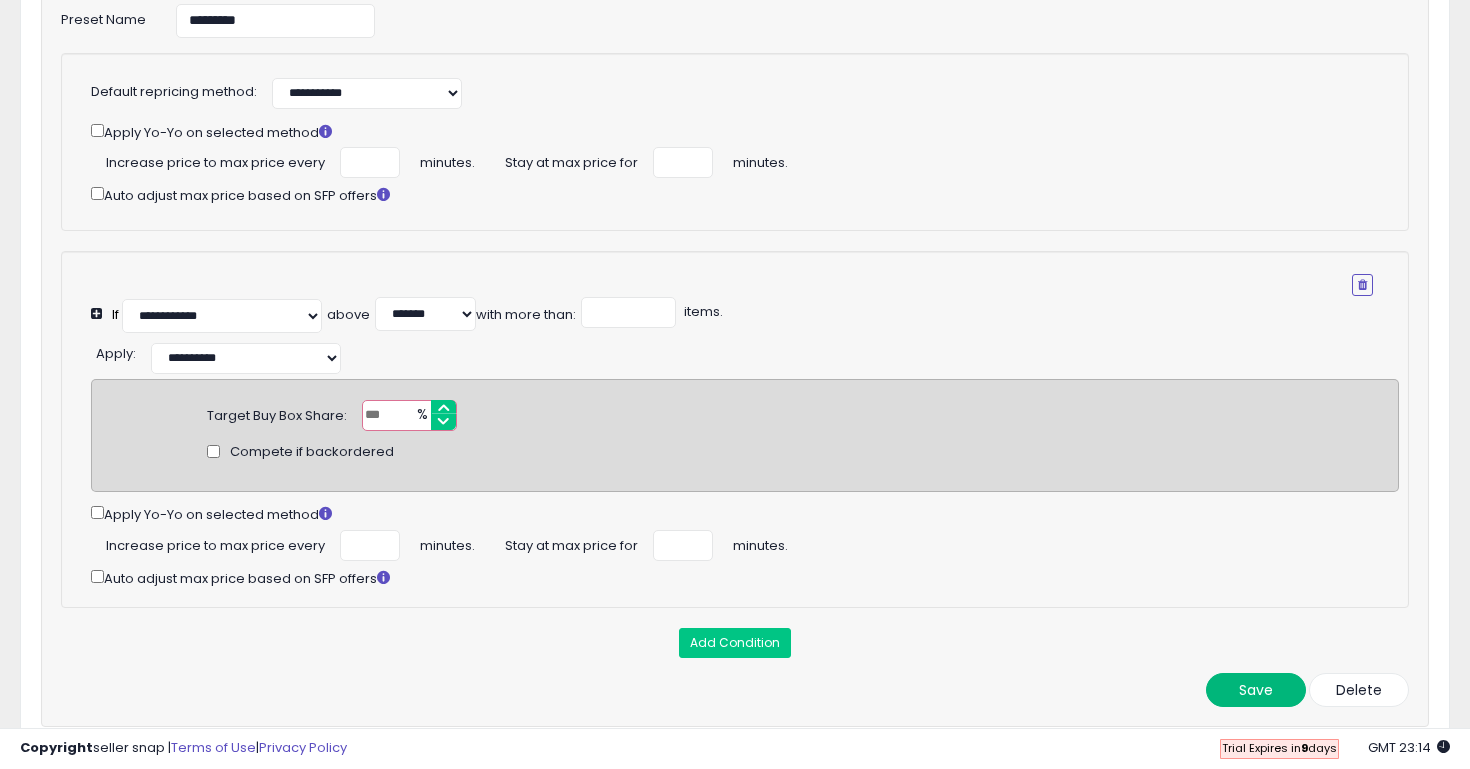 click on "Save" at bounding box center [1256, 690] 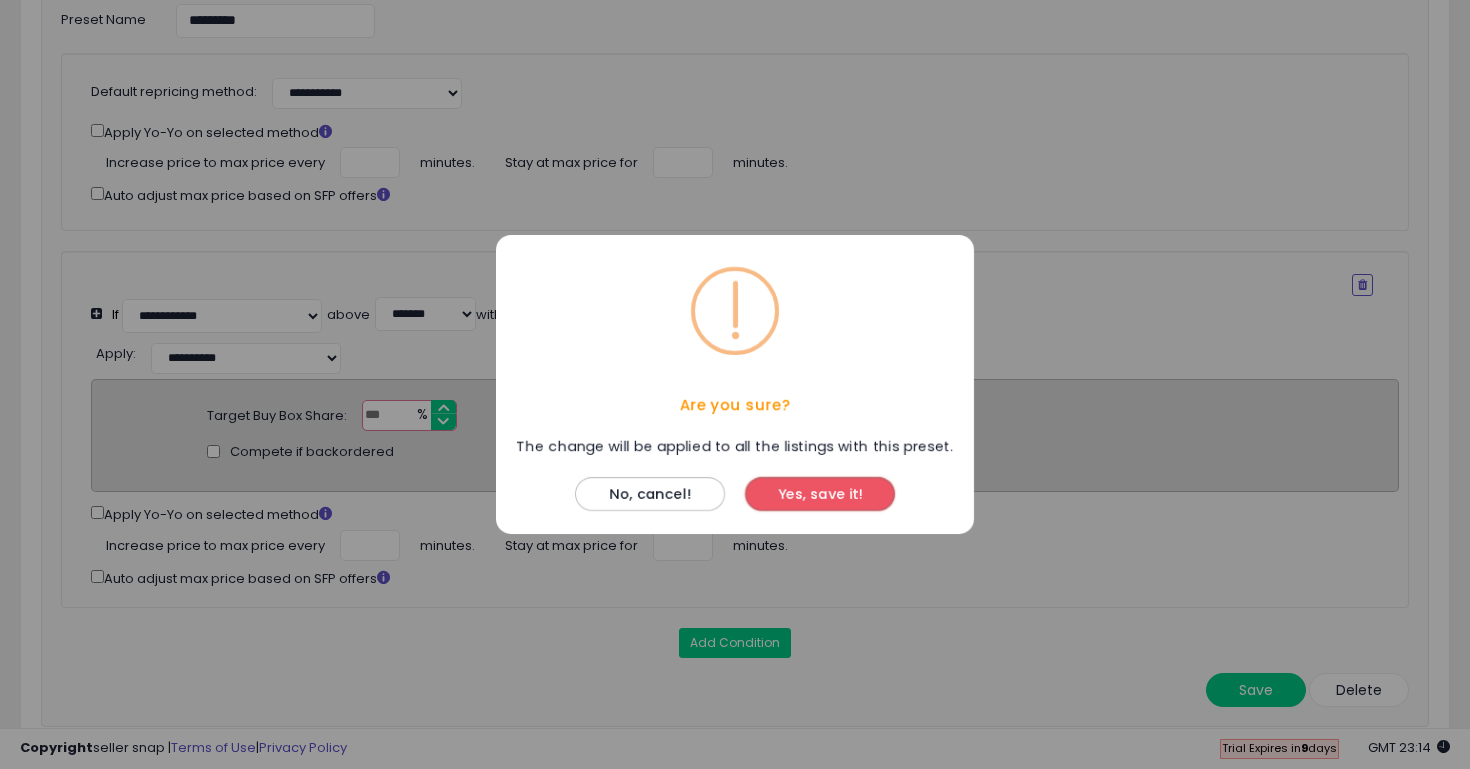 click on "Yes, save it!" at bounding box center (820, 494) 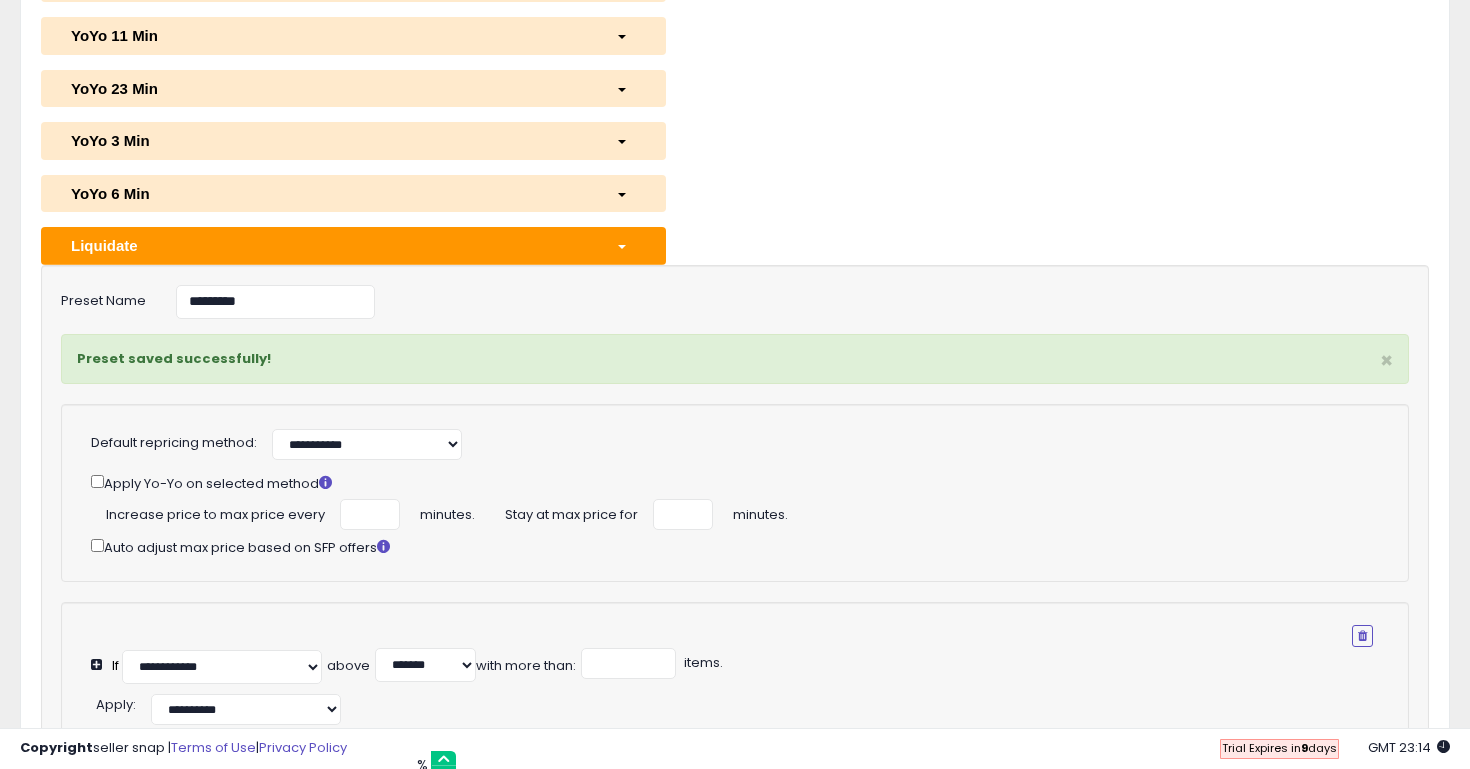 scroll, scrollTop: 265, scrollLeft: 0, axis: vertical 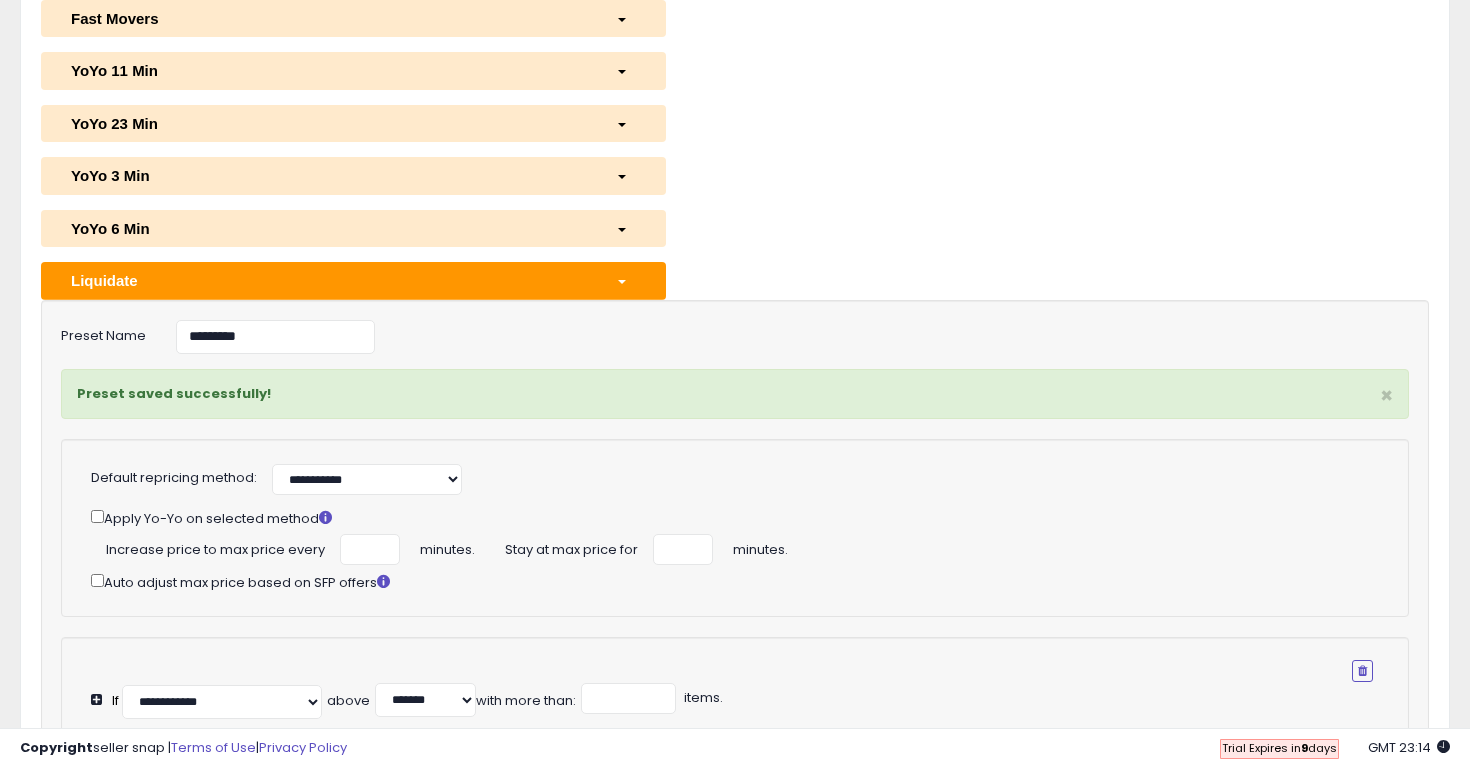 click on "**********" at bounding box center (735, 558) 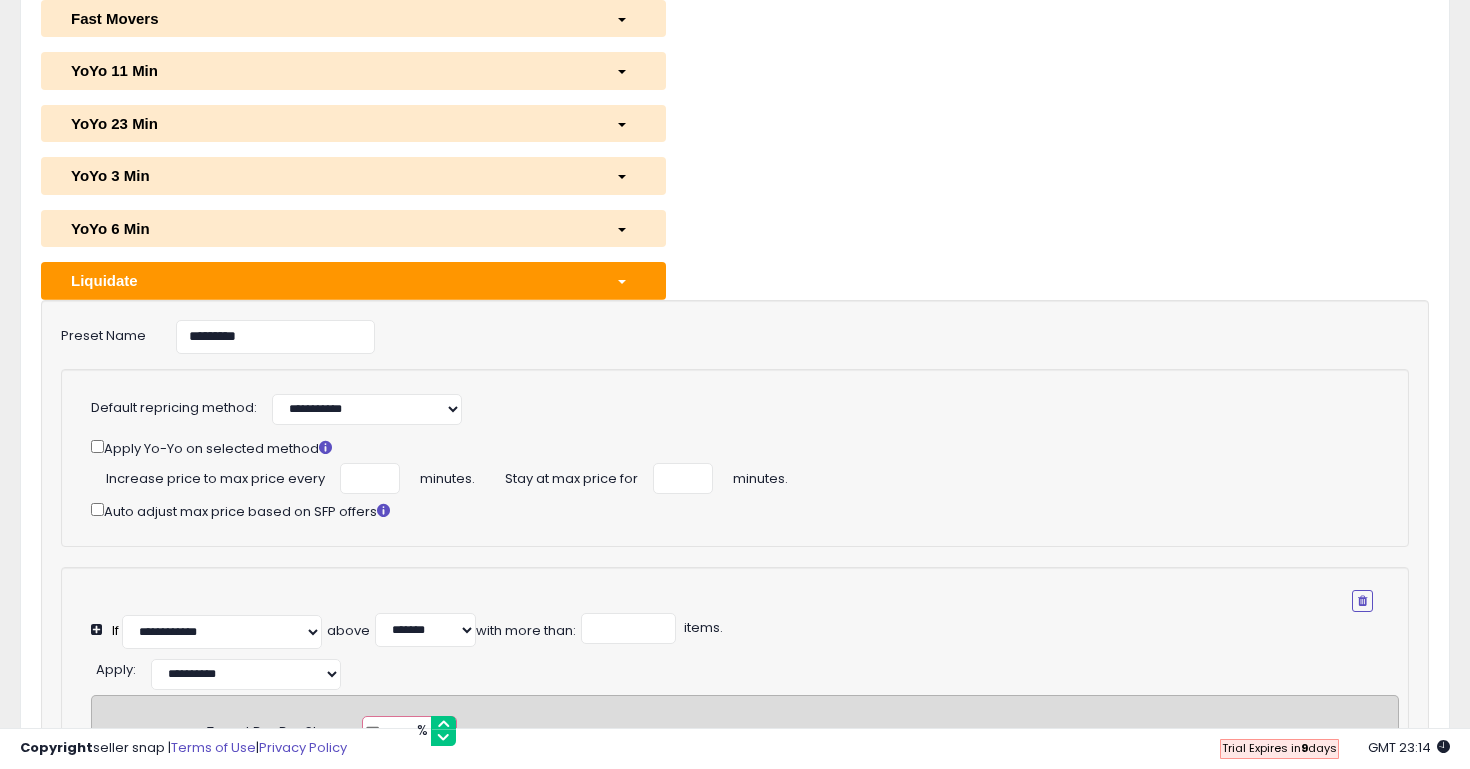 scroll, scrollTop: 0, scrollLeft: 0, axis: both 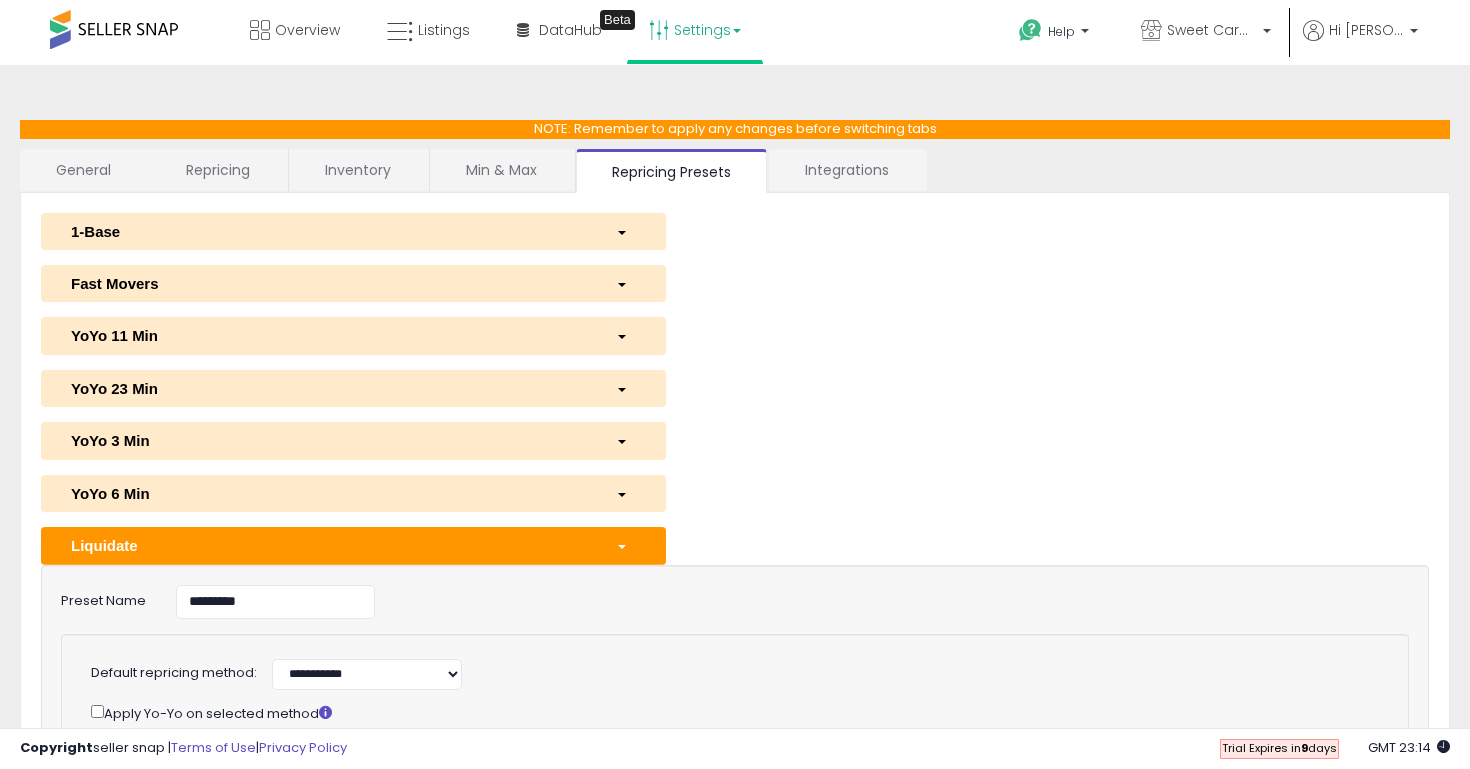 click on "Repricing" at bounding box center (218, 170) 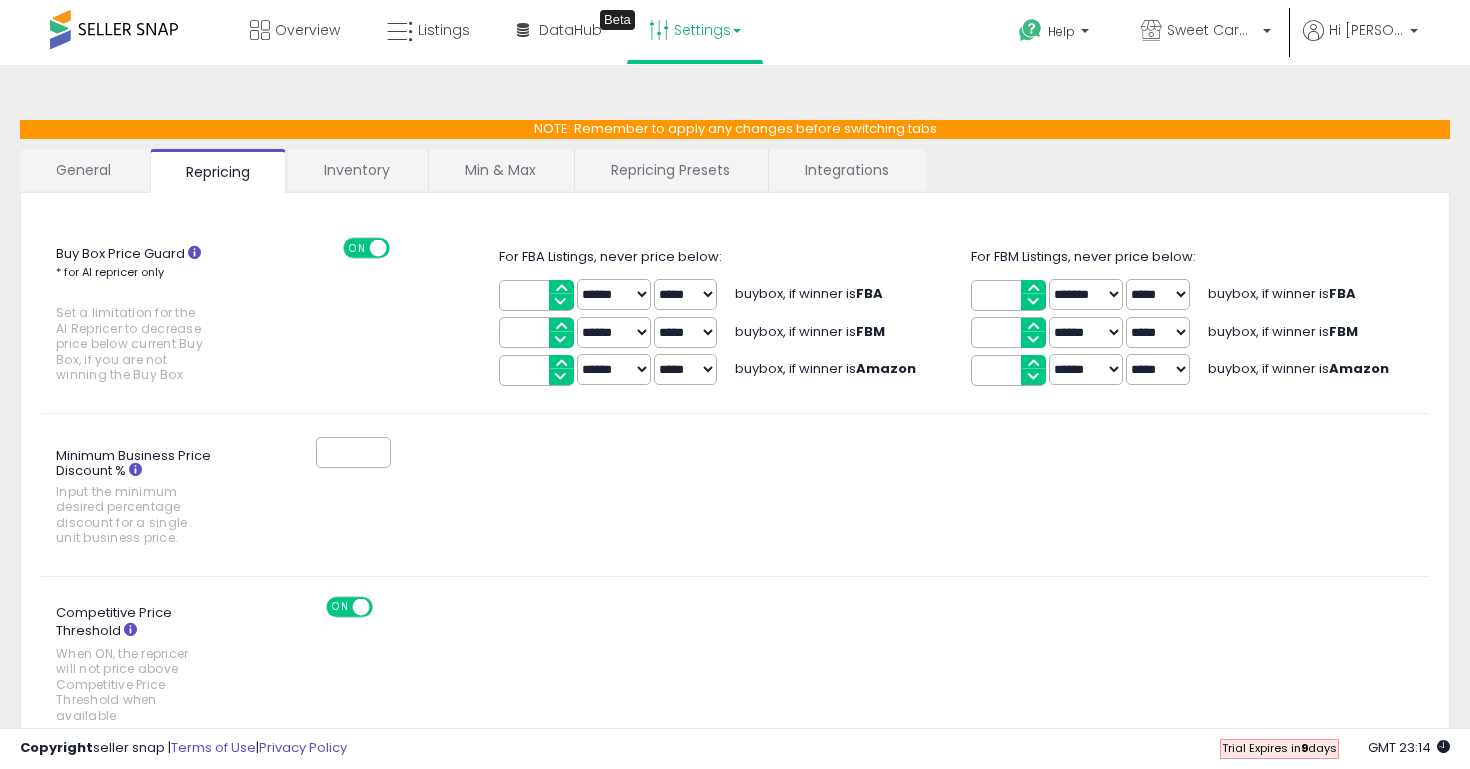 click on "Inventory" at bounding box center (357, 170) 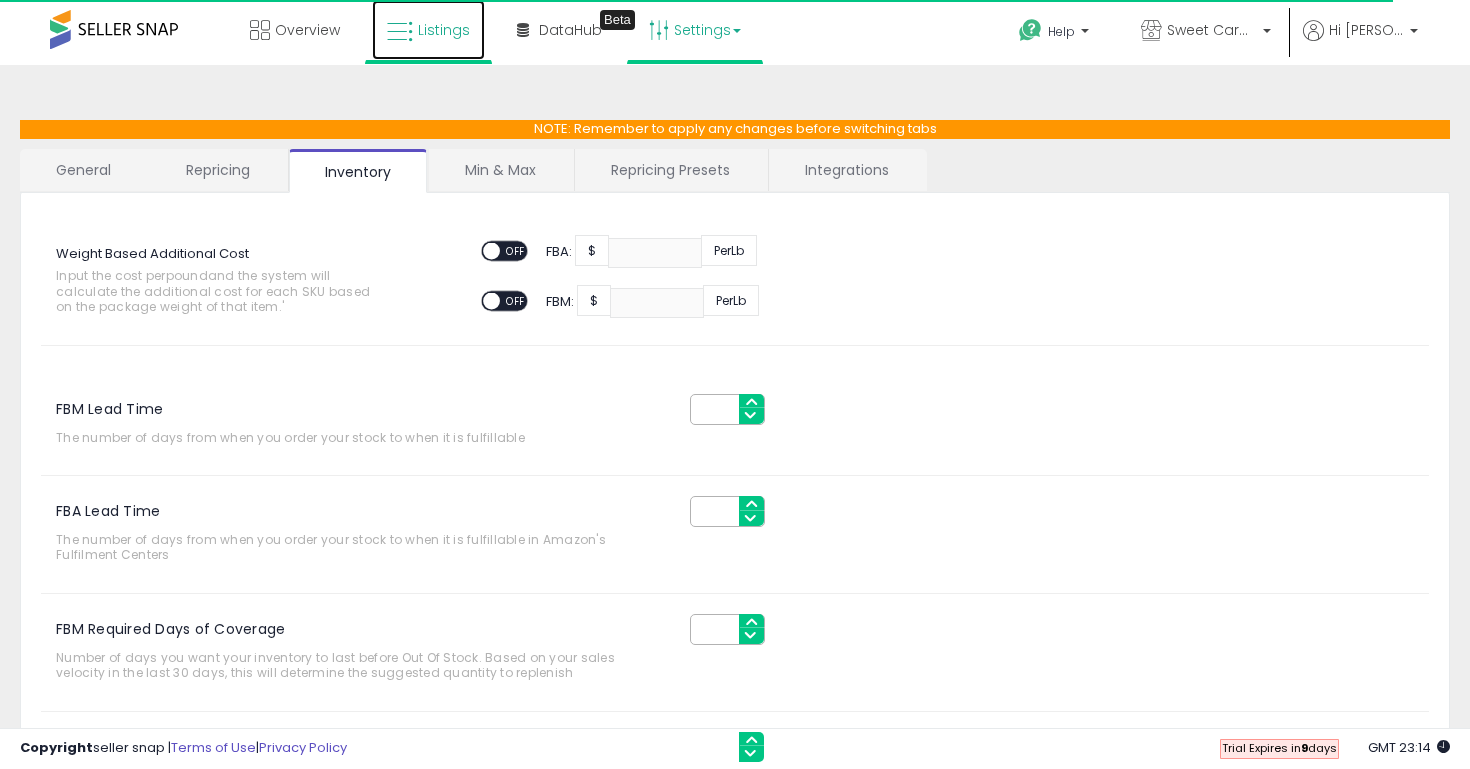 click on "Listings" at bounding box center (428, 30) 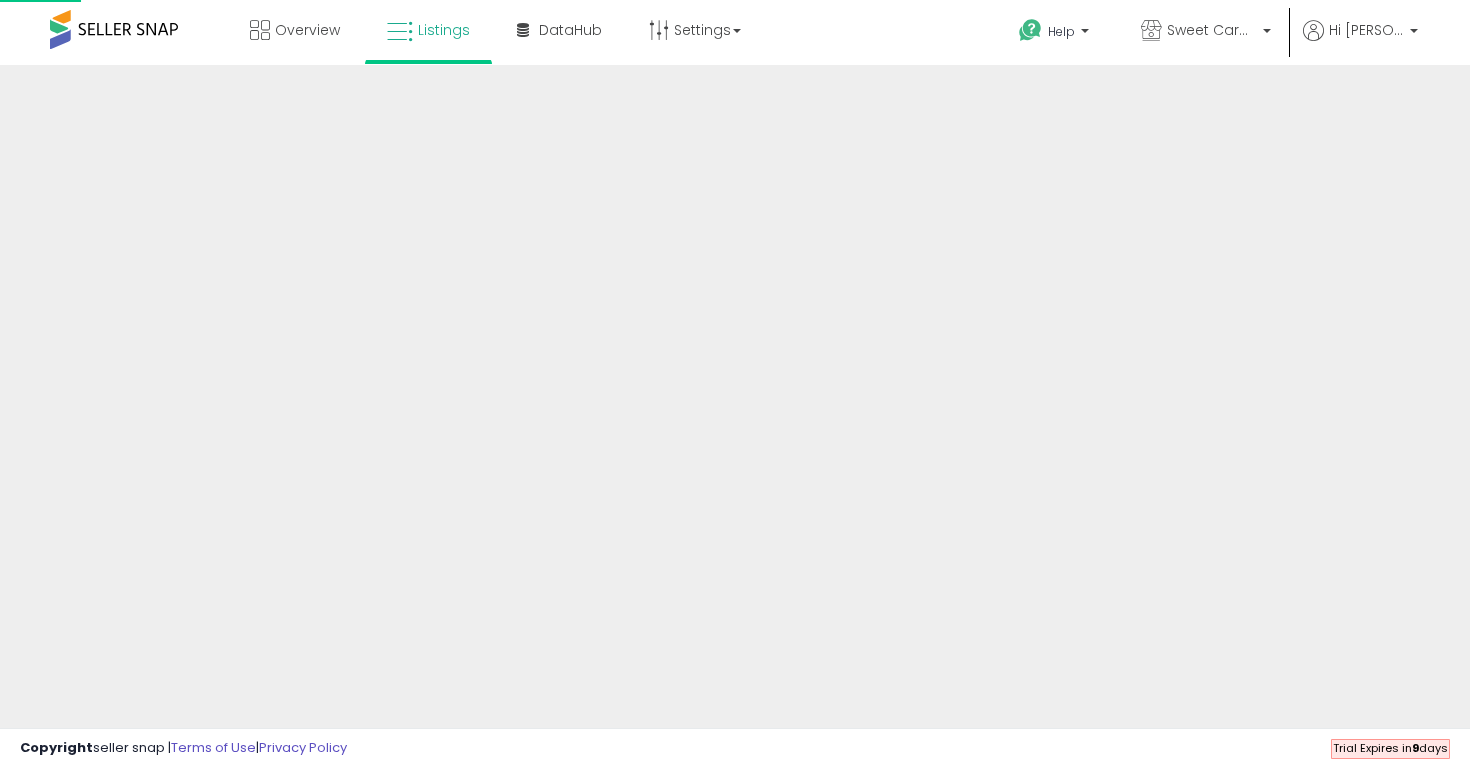 scroll, scrollTop: 0, scrollLeft: 0, axis: both 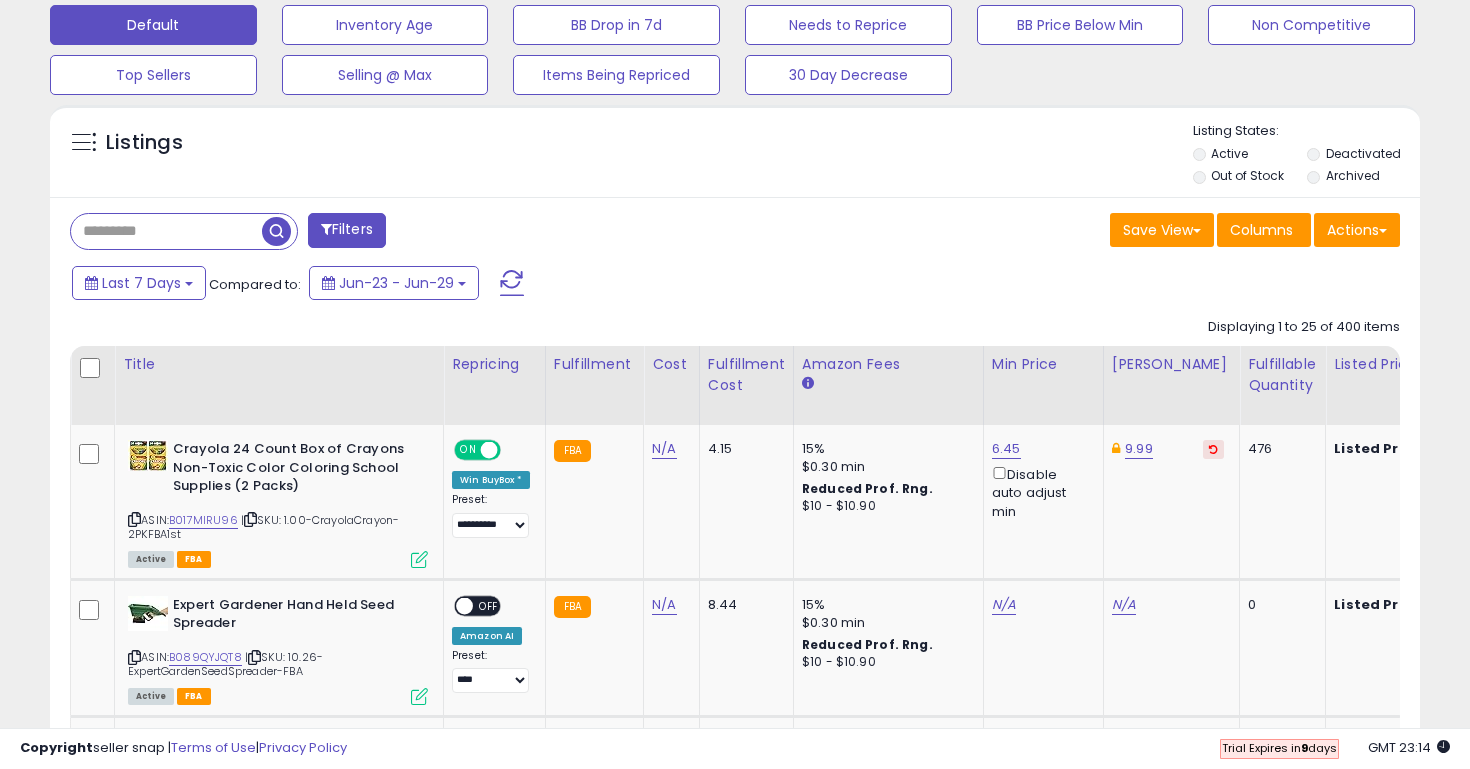 click at bounding box center (166, 231) 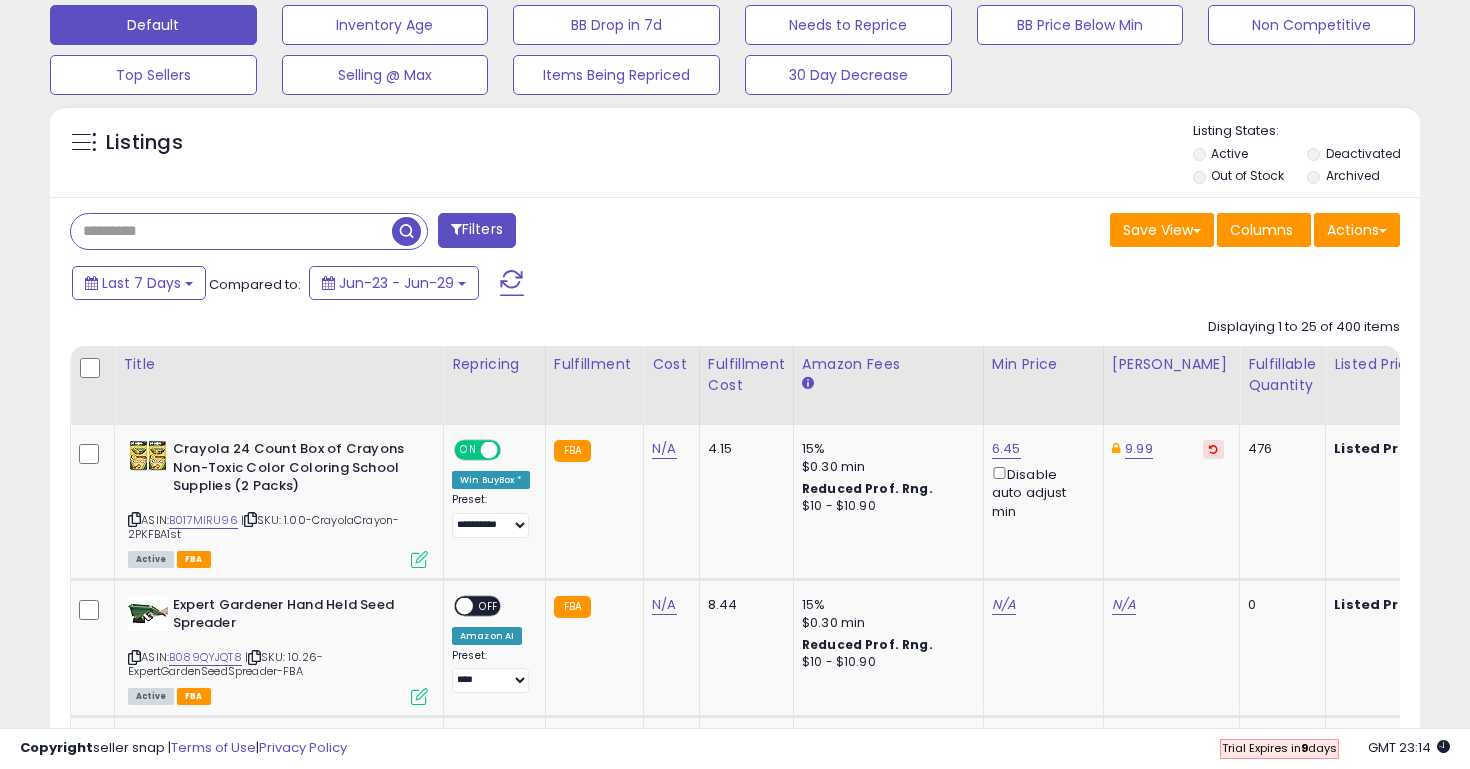 type on "**********" 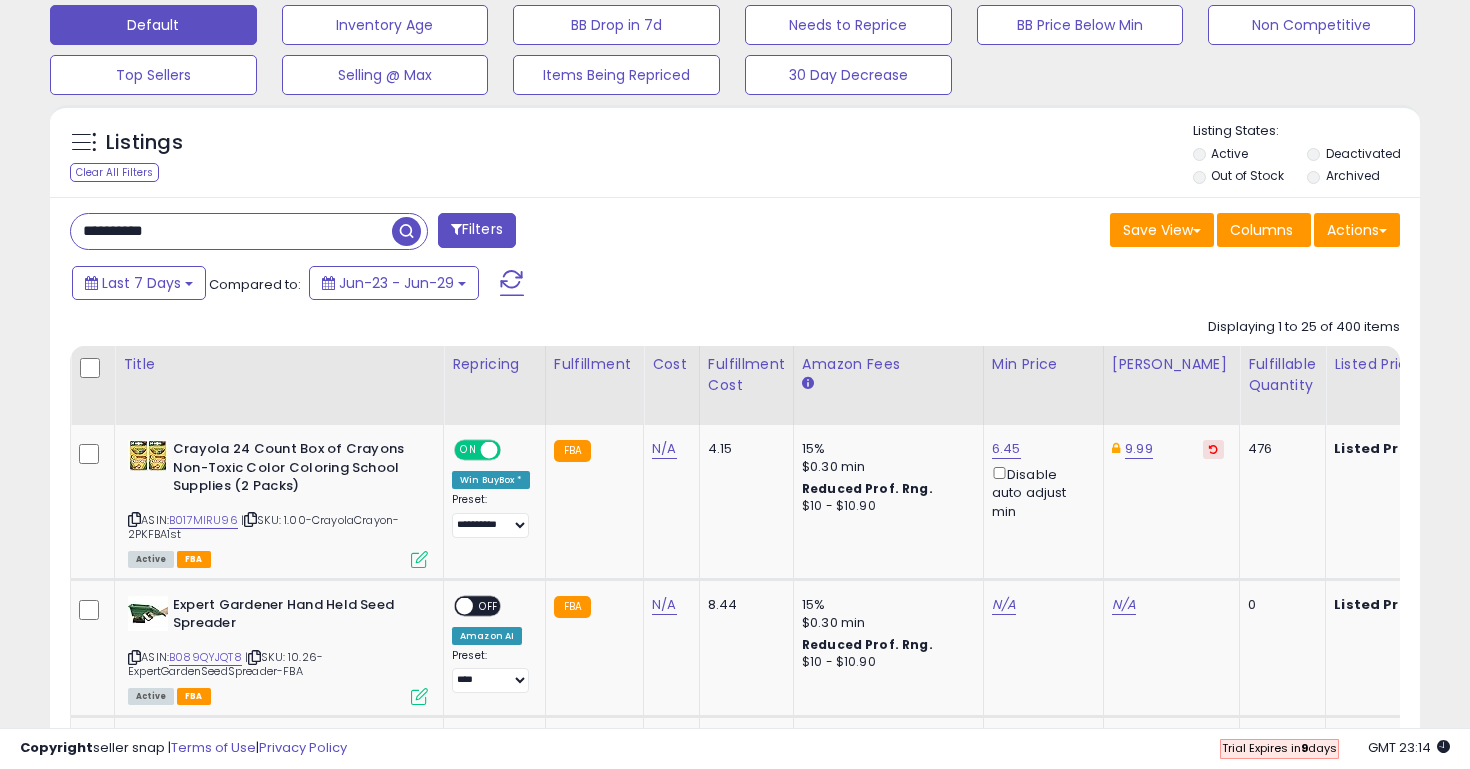 click at bounding box center (406, 231) 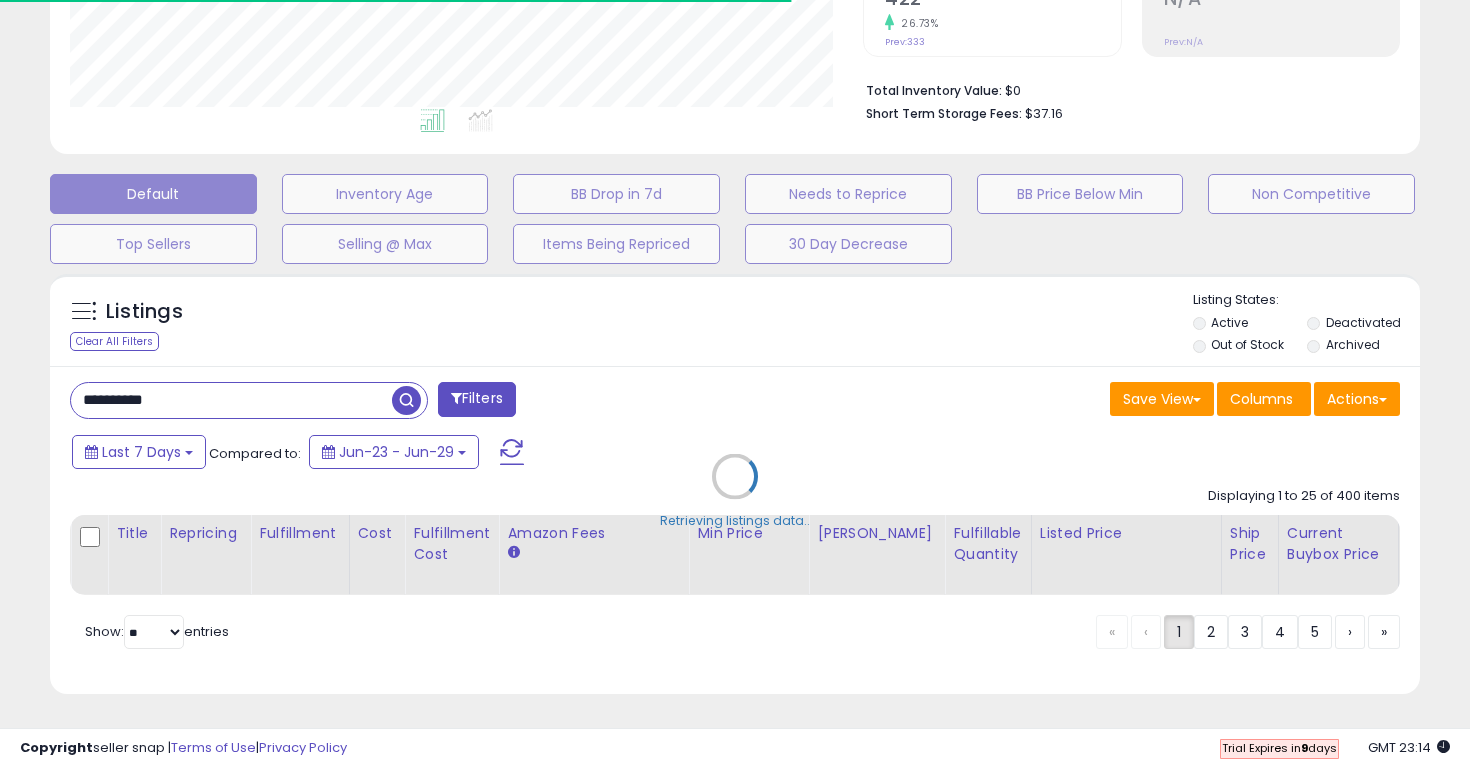 scroll, scrollTop: 625, scrollLeft: 0, axis: vertical 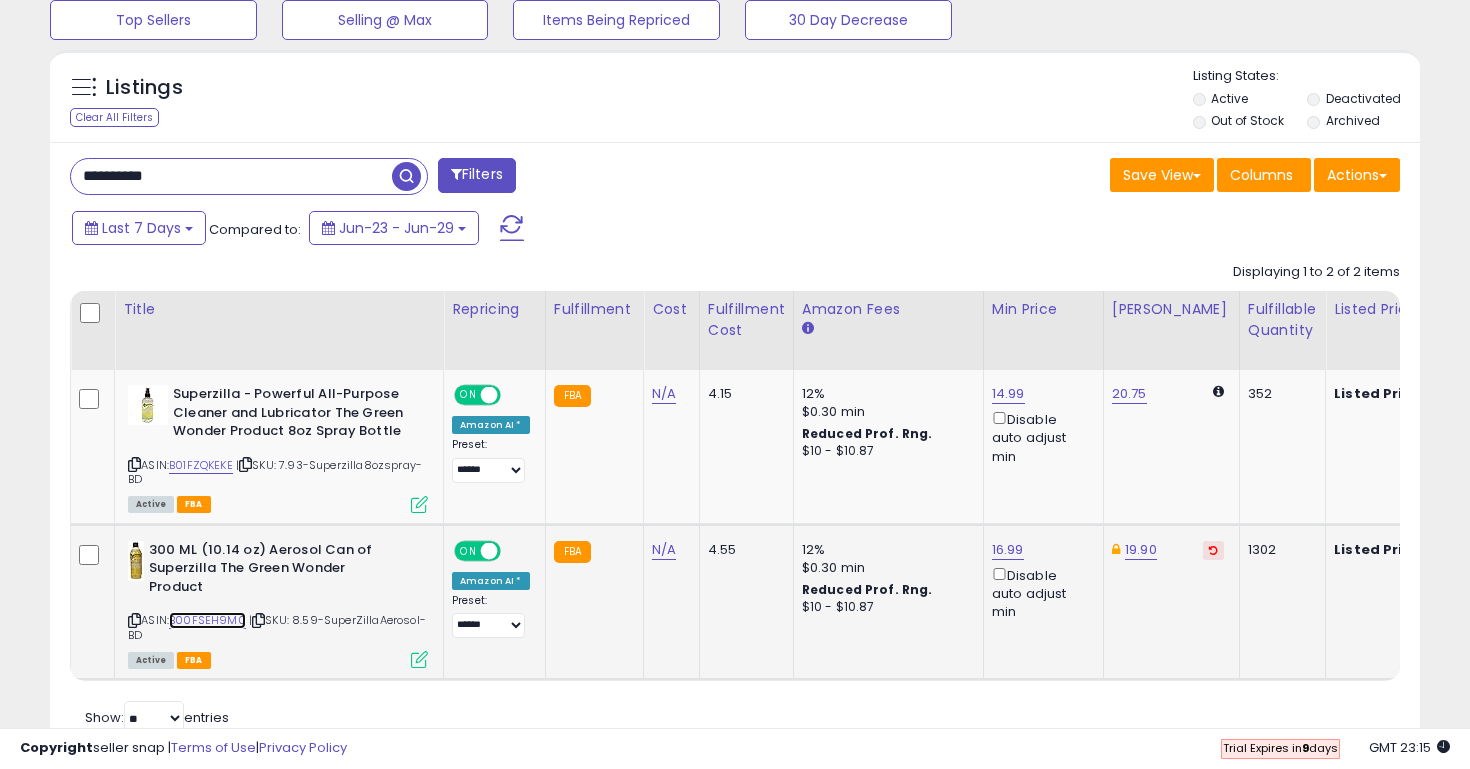click on "B00FSEH9M0" at bounding box center [207, 620] 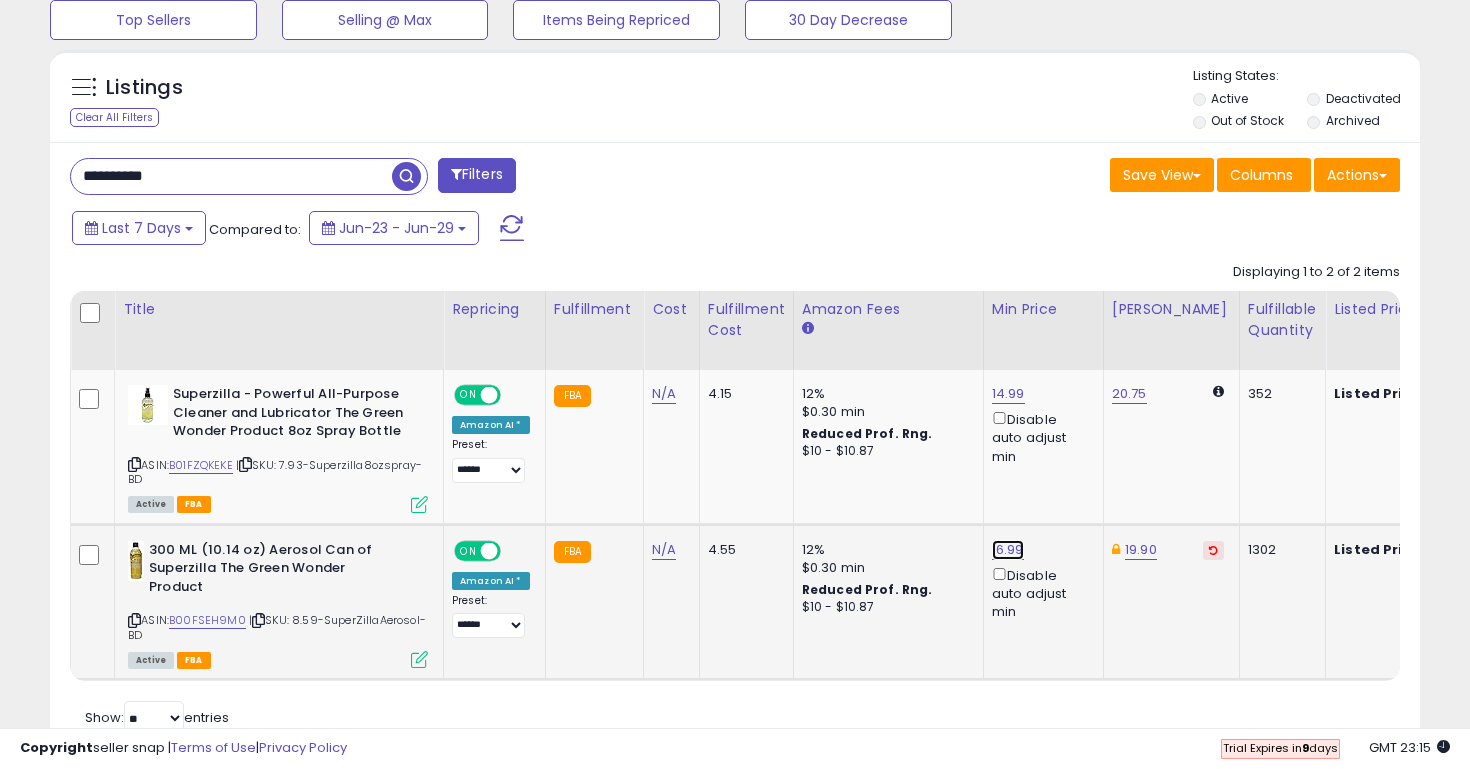 click on "16.99" at bounding box center (1008, 394) 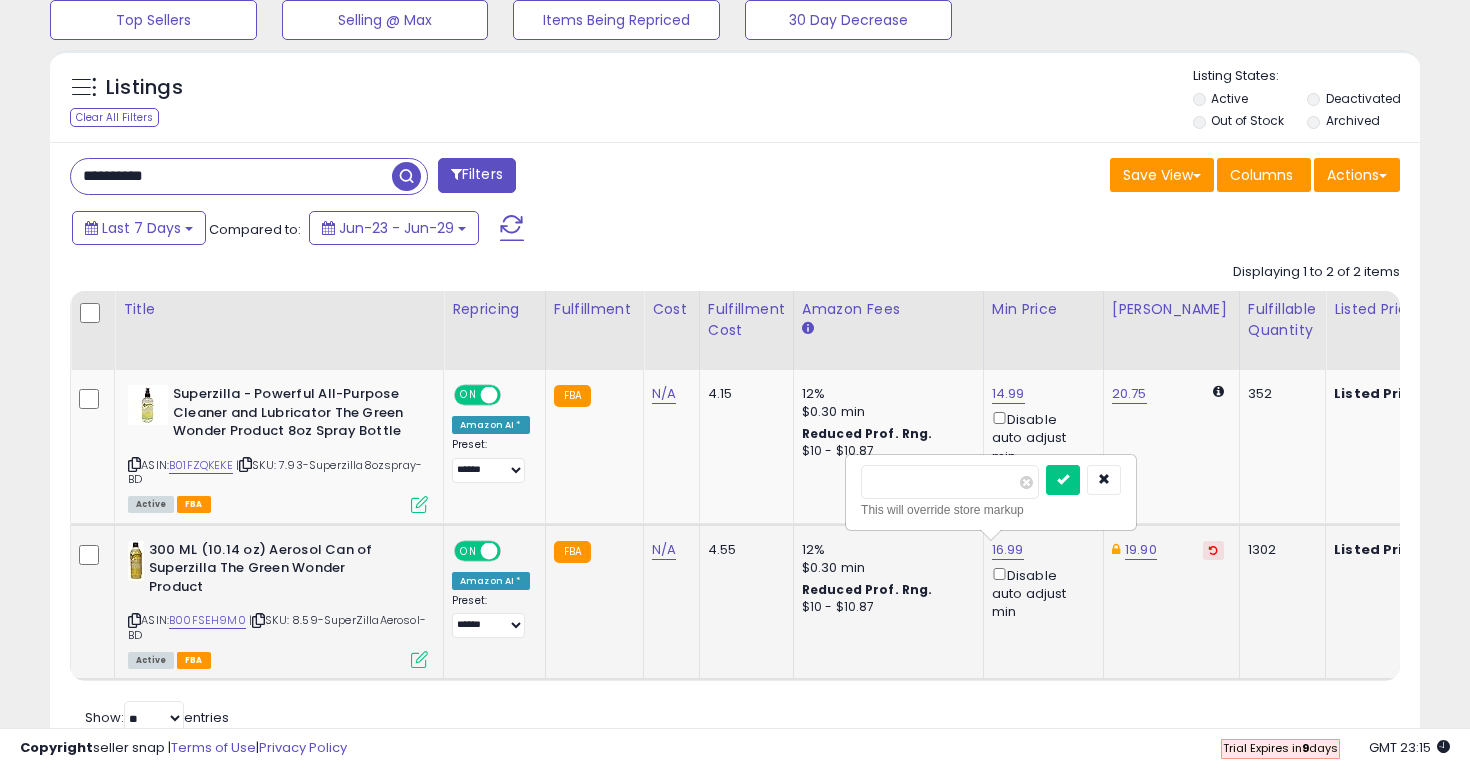 click on "*****" at bounding box center [950, 482] 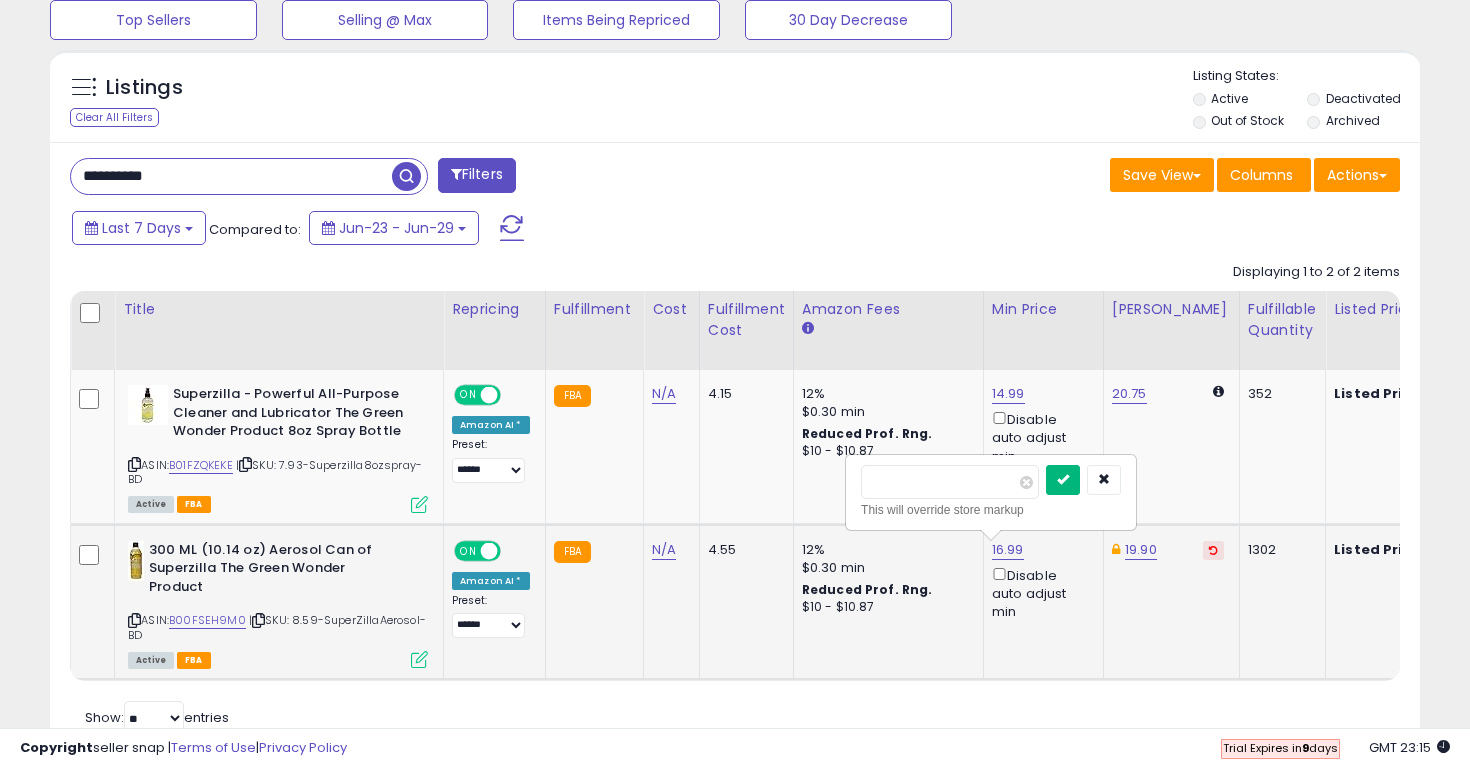 type on "*****" 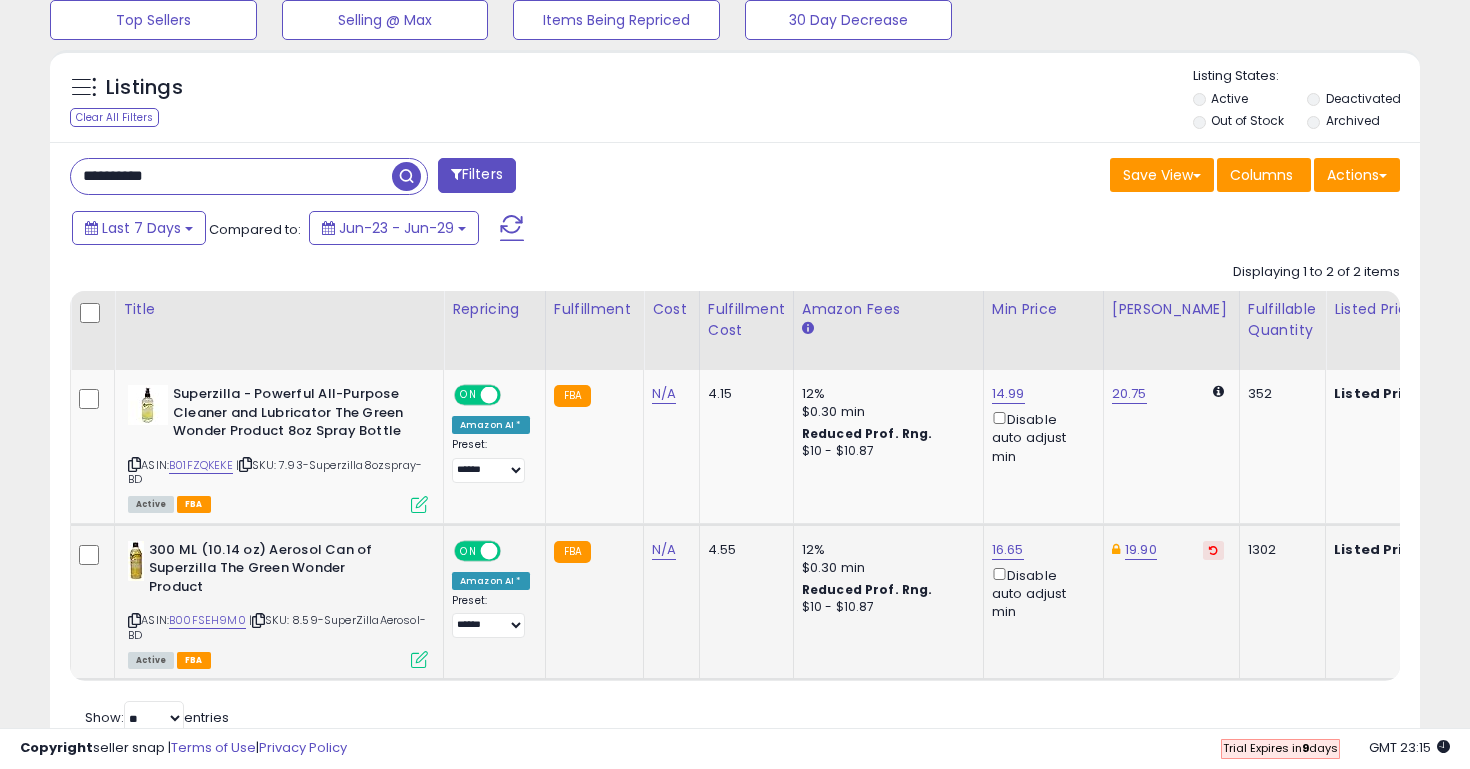 scroll, scrollTop: 0, scrollLeft: 71, axis: horizontal 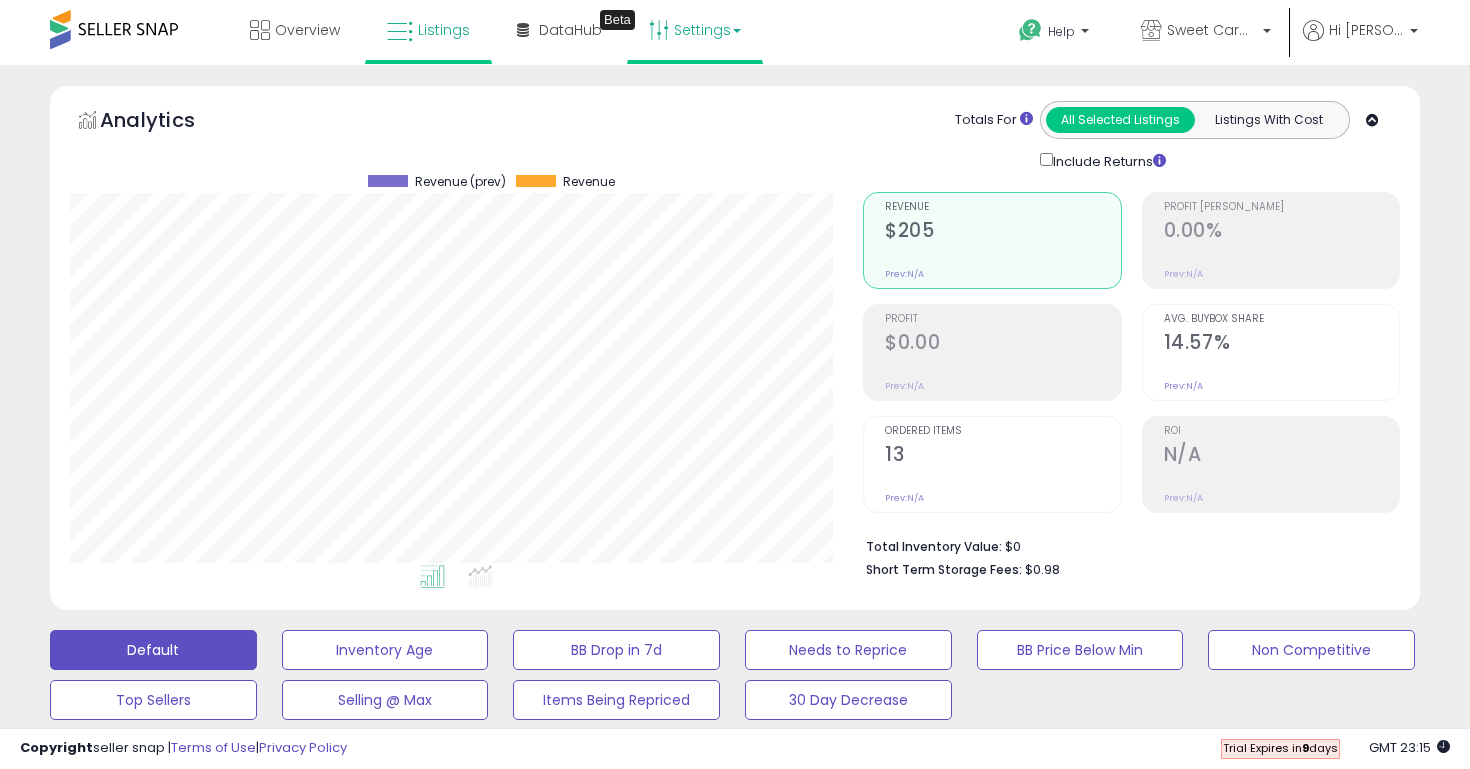click on "Settings" at bounding box center [695, 30] 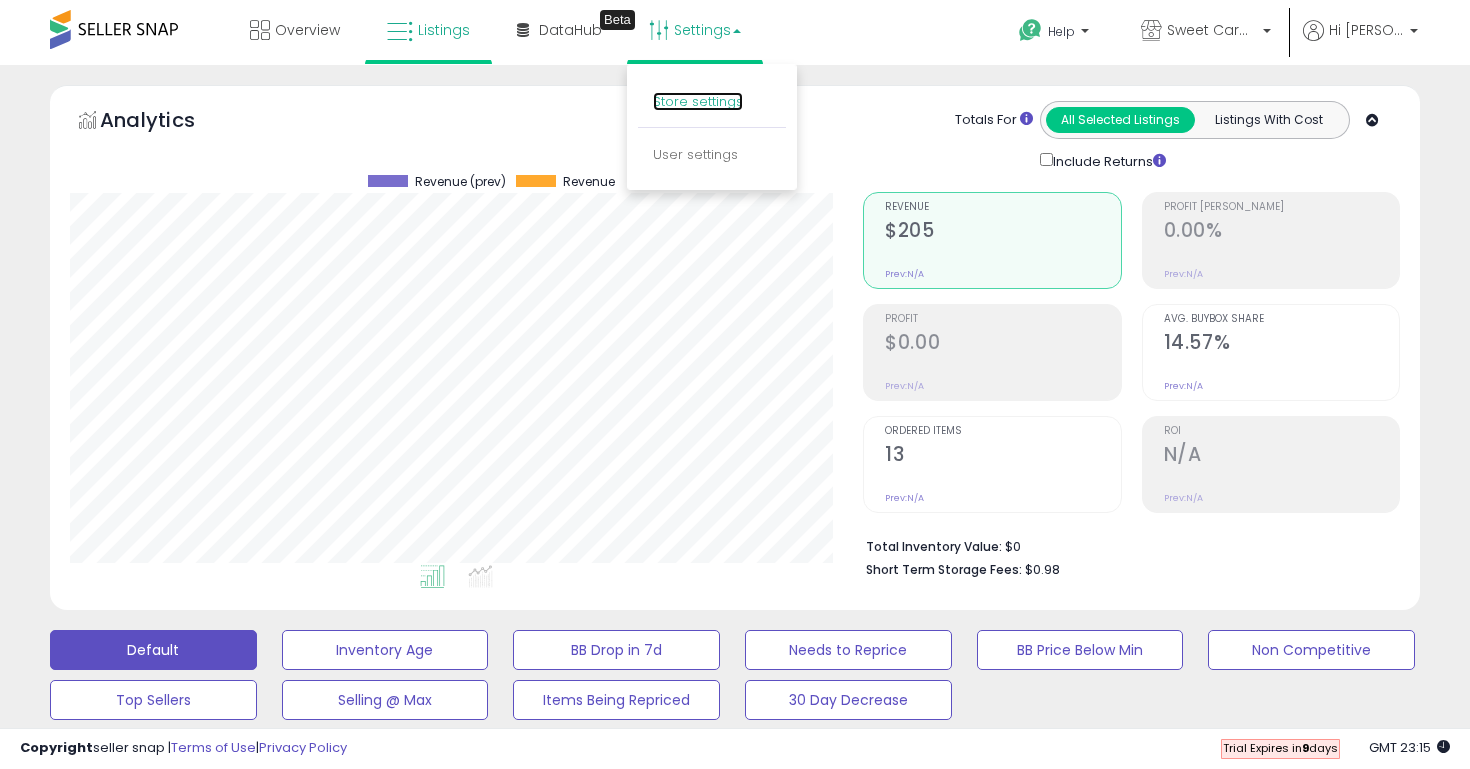 click on "Store
settings" at bounding box center (698, 101) 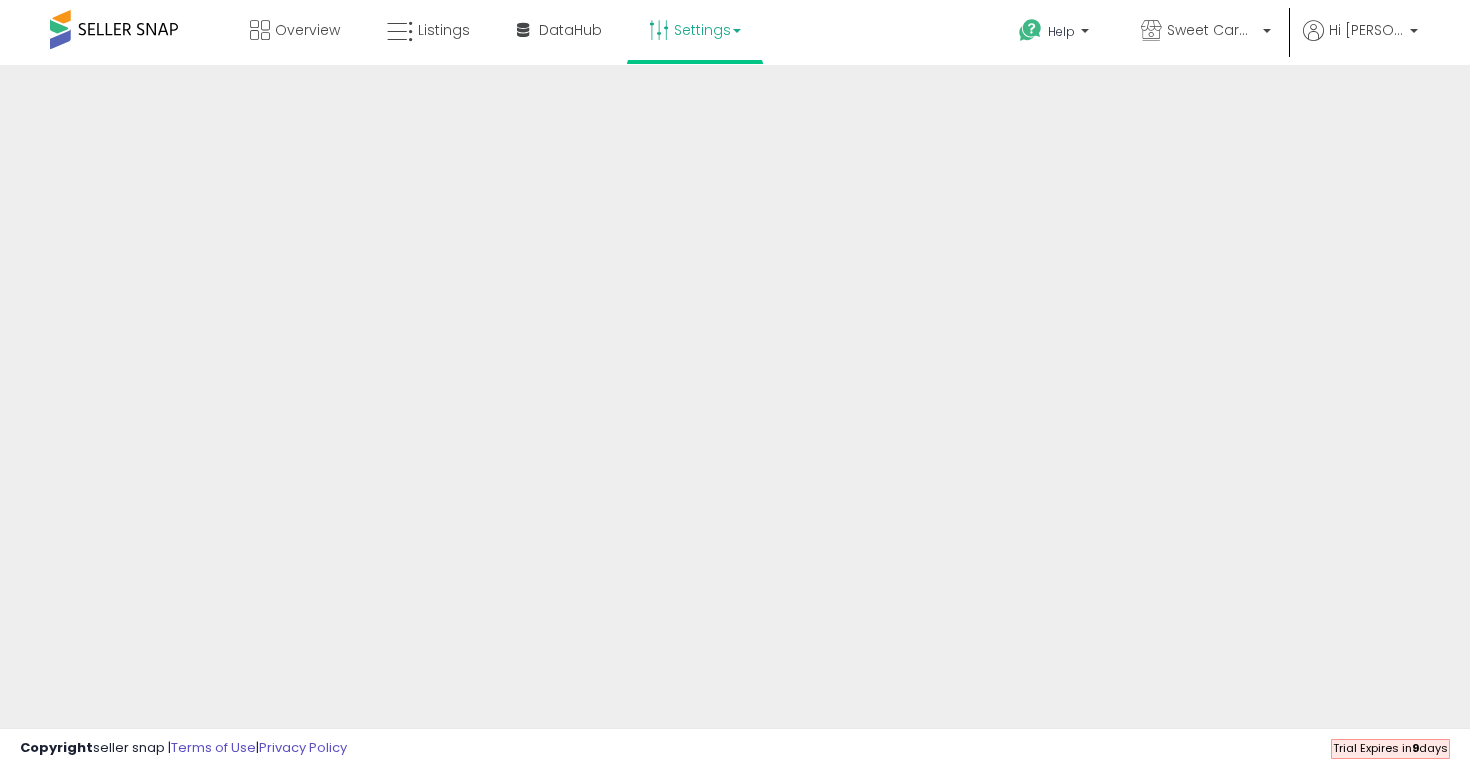 scroll, scrollTop: 0, scrollLeft: 0, axis: both 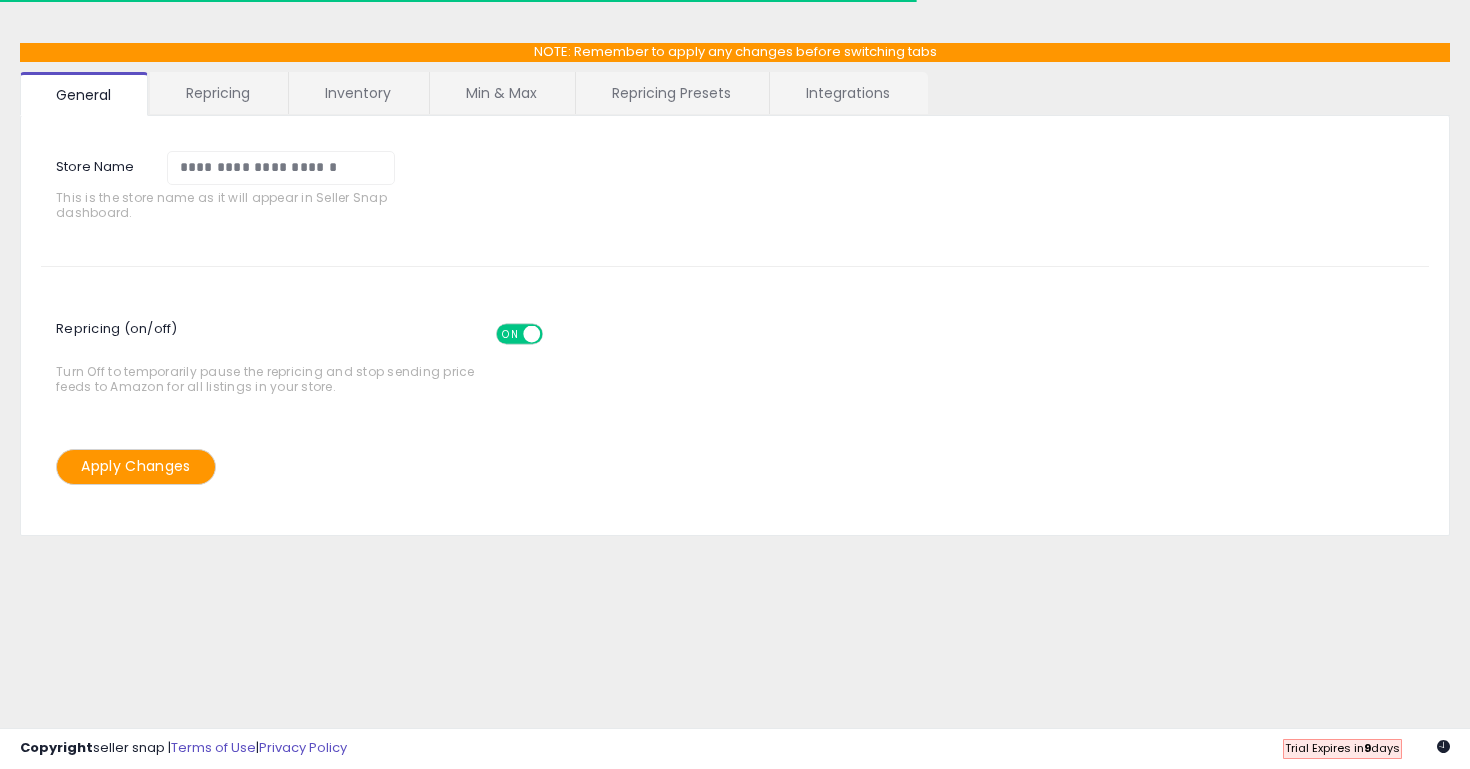 select on "*******" 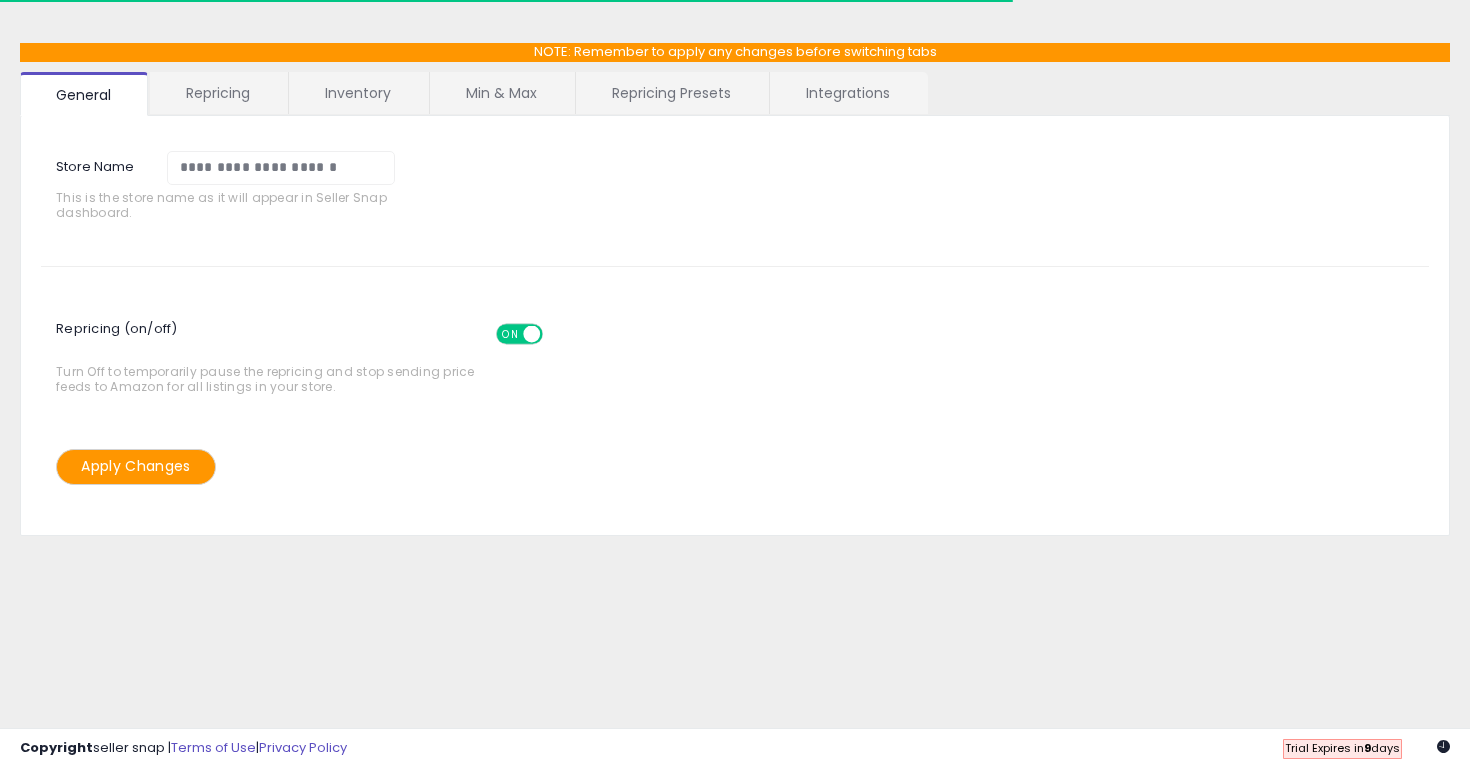 scroll, scrollTop: 97, scrollLeft: 0, axis: vertical 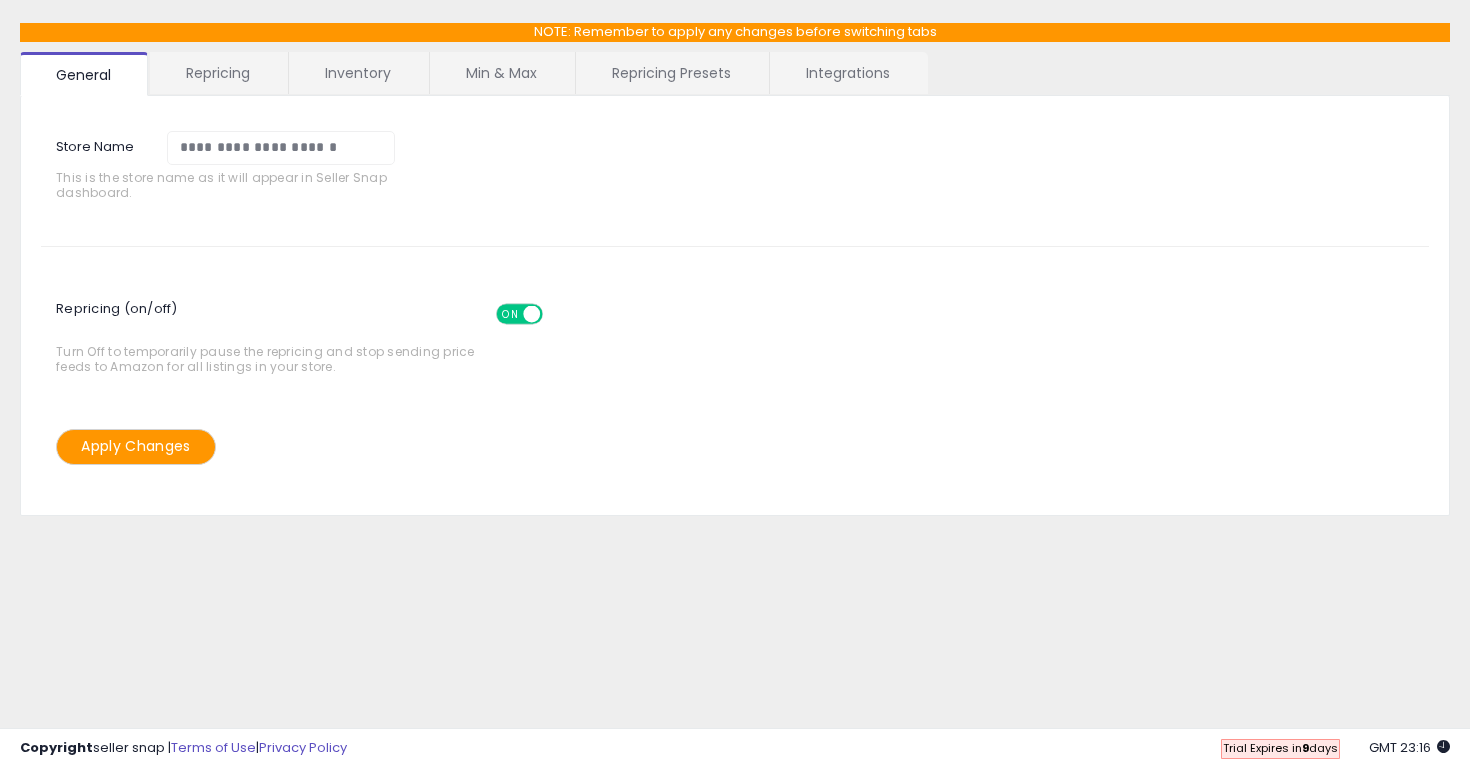 click on "Min & Max" at bounding box center [501, 73] 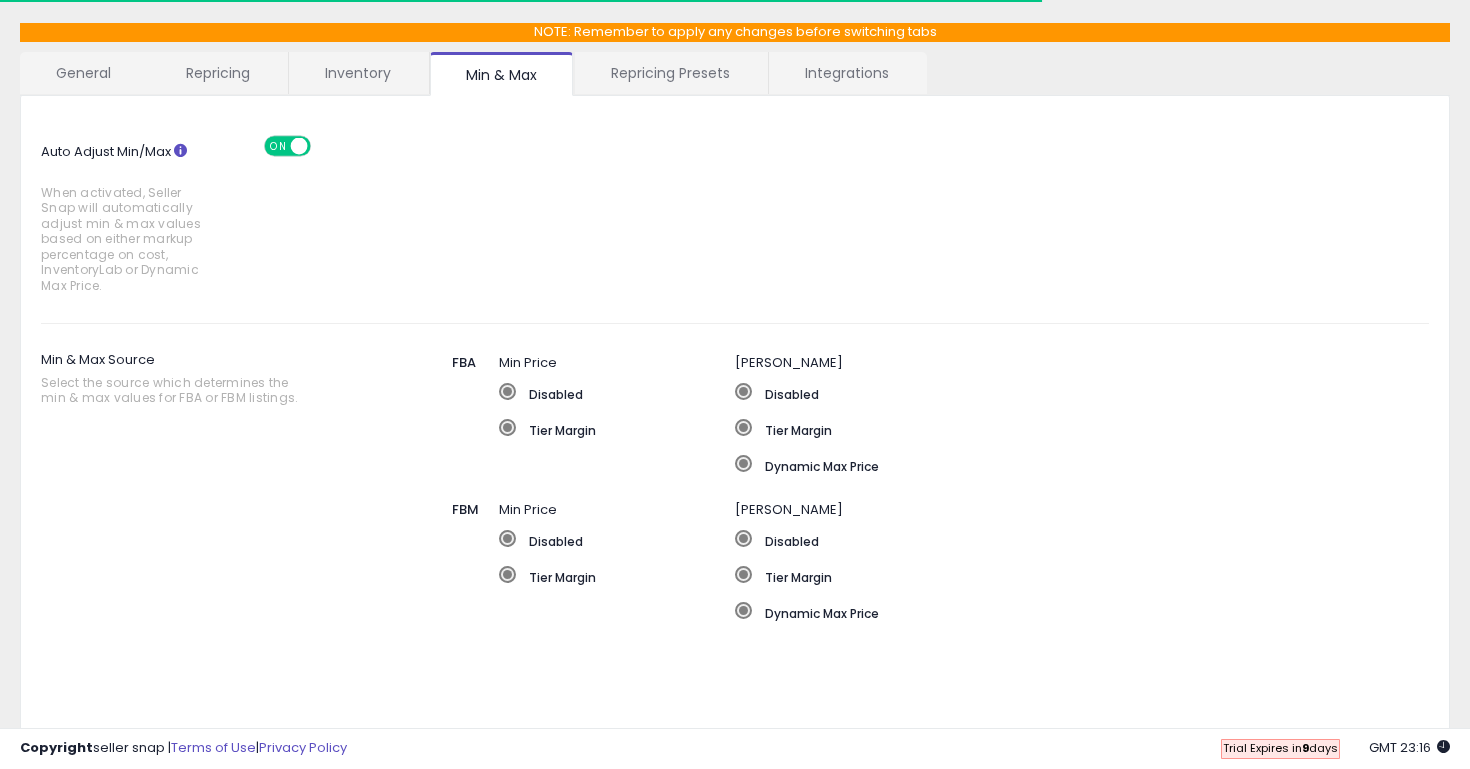 select on "*********" 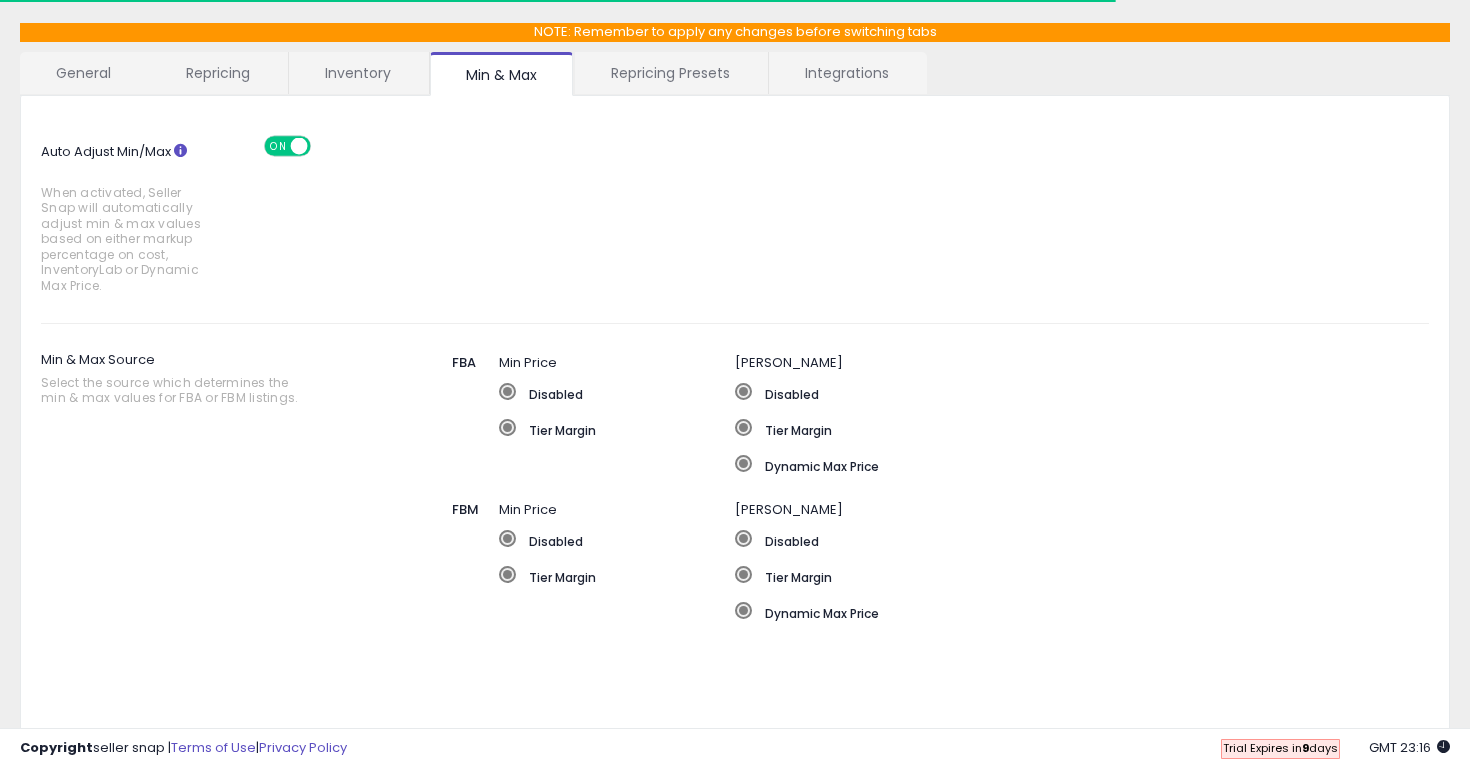 select on "**********" 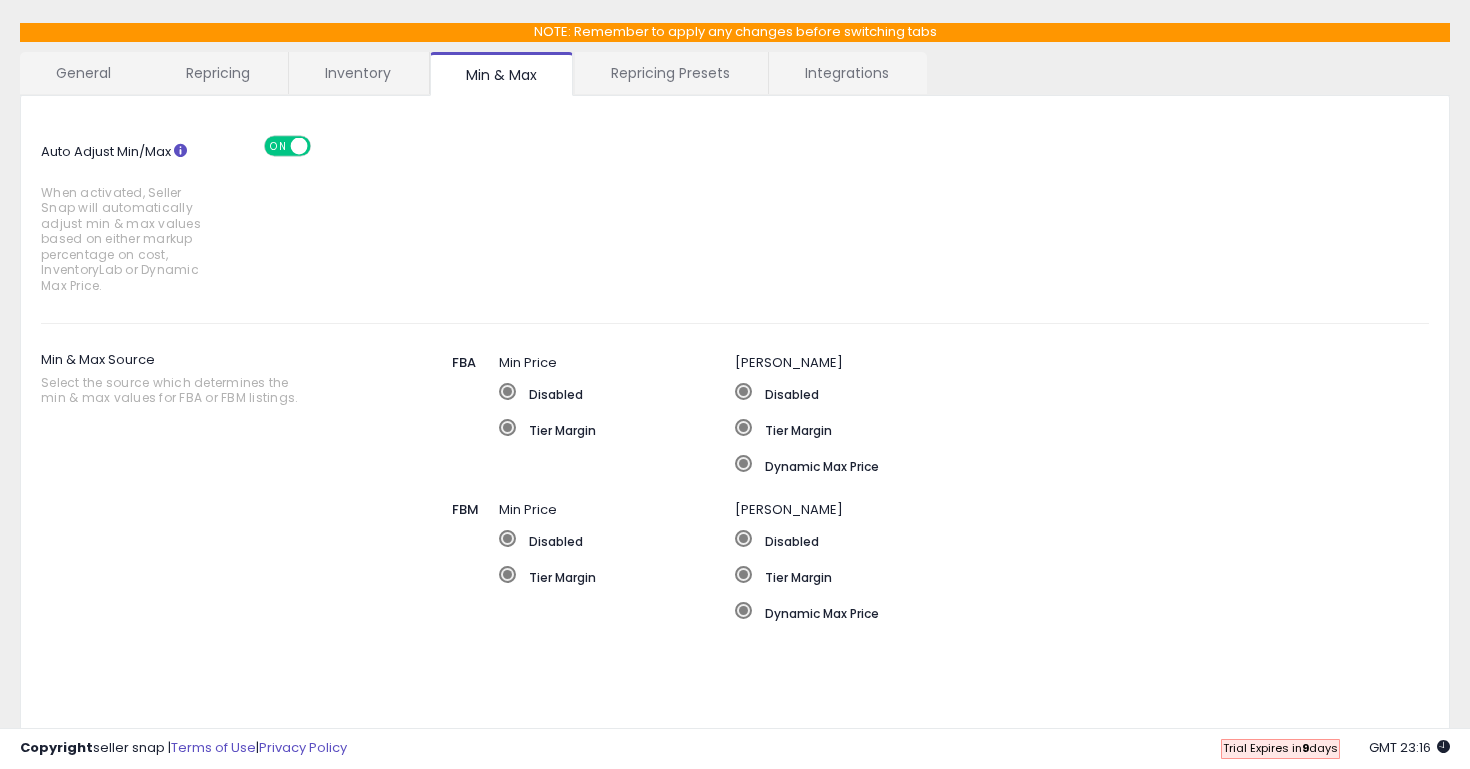 click on "Repricing Presets" at bounding box center (670, 73) 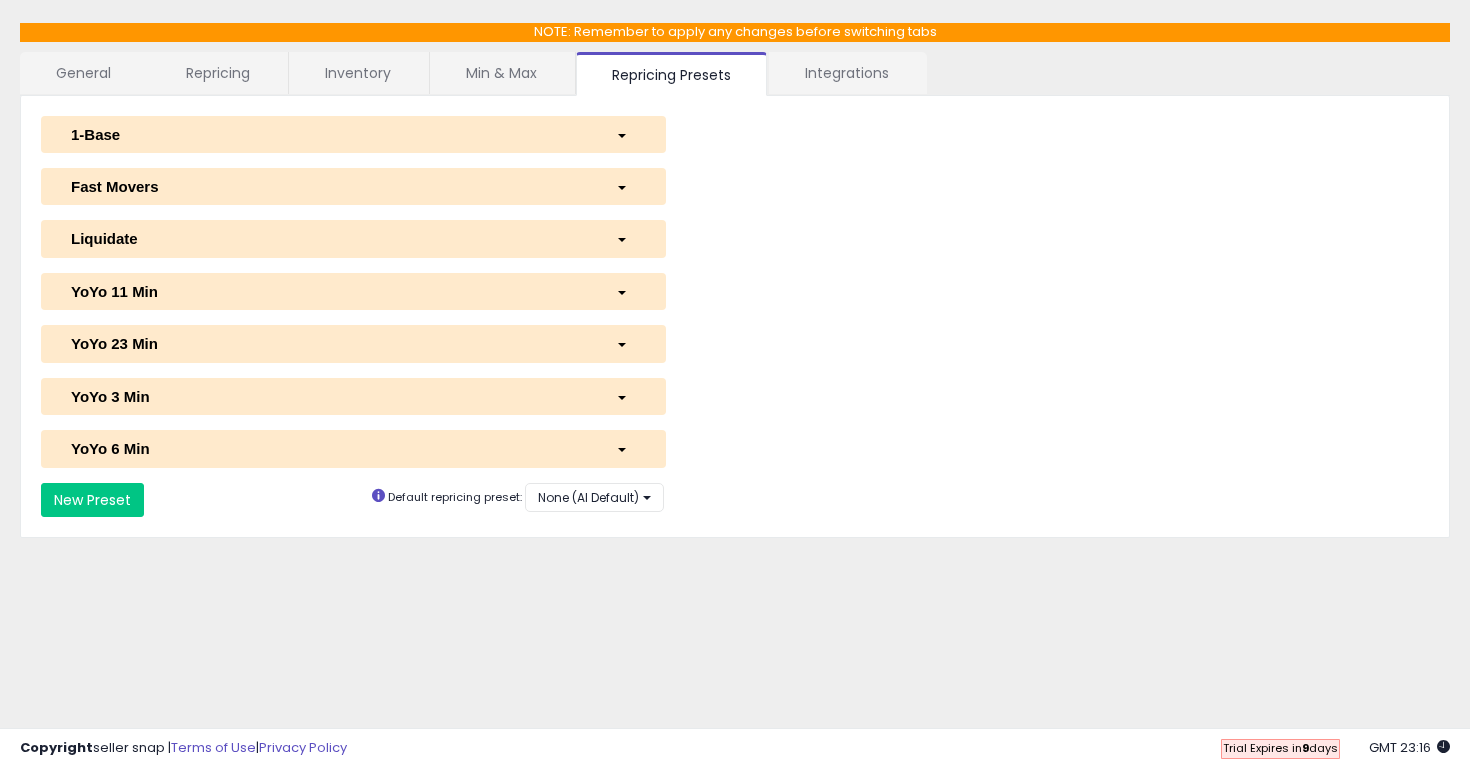 click on "Liquidate" at bounding box center (353, 238) 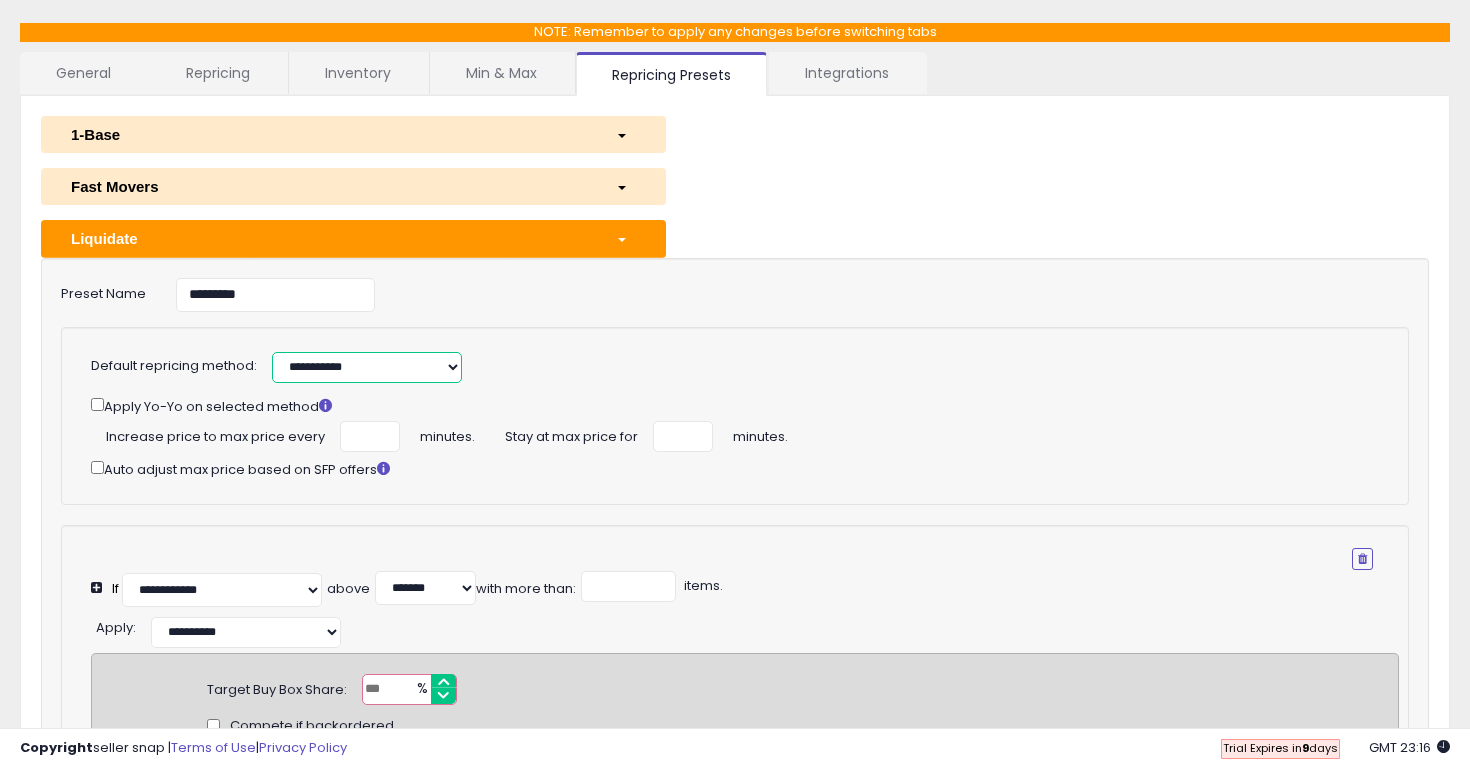 click on "**********" at bounding box center (367, 367) 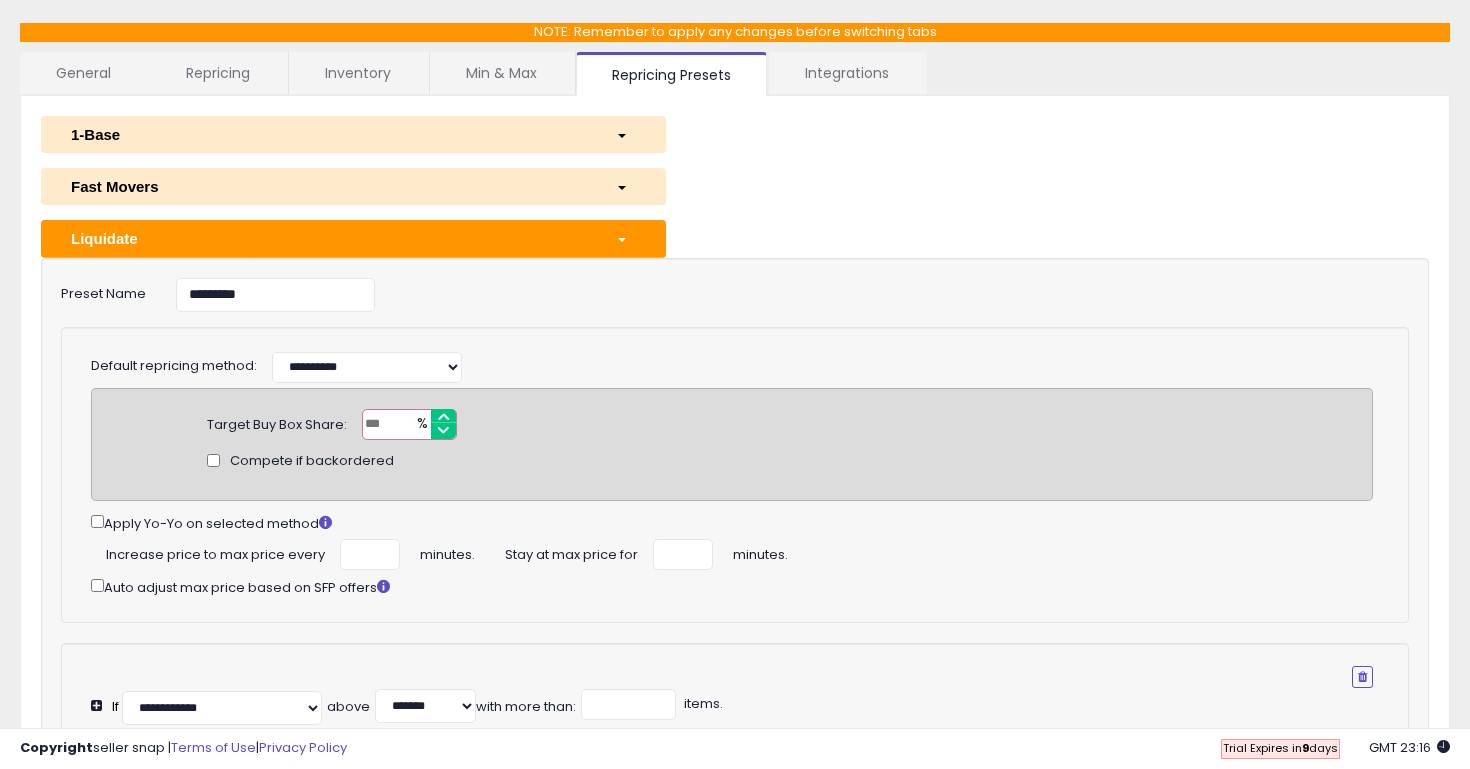 click on "***" at bounding box center [409, 424] 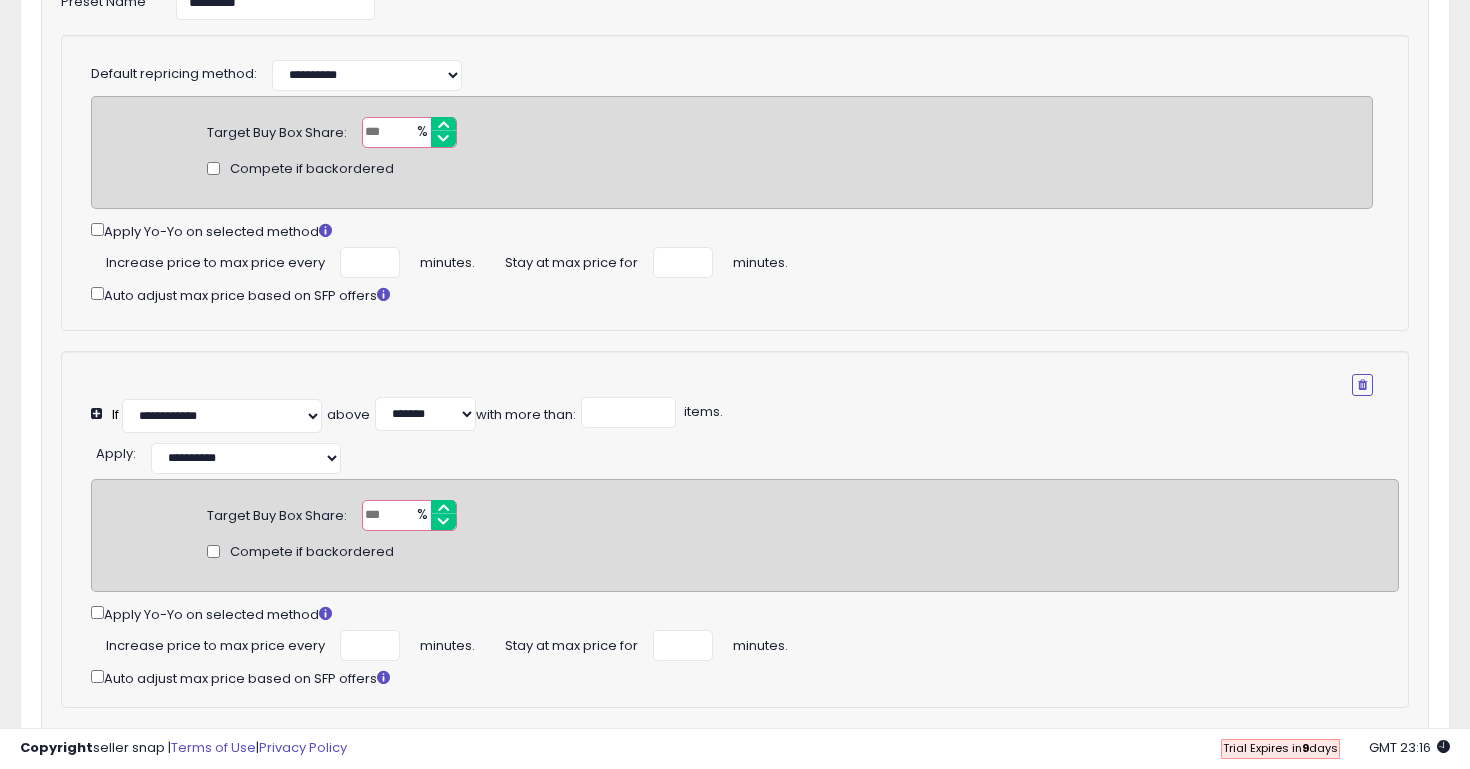 scroll, scrollTop: 423, scrollLeft: 0, axis: vertical 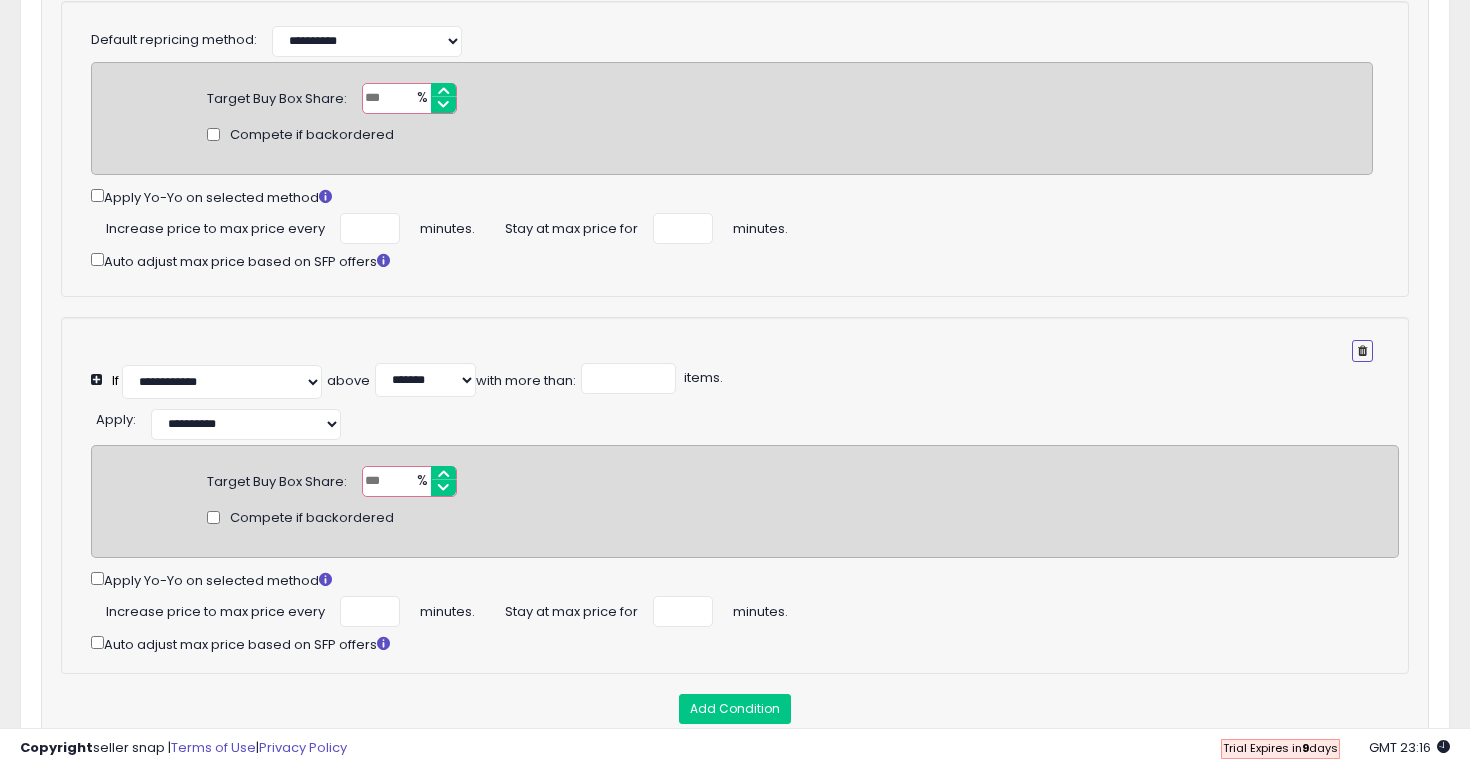 type on "**" 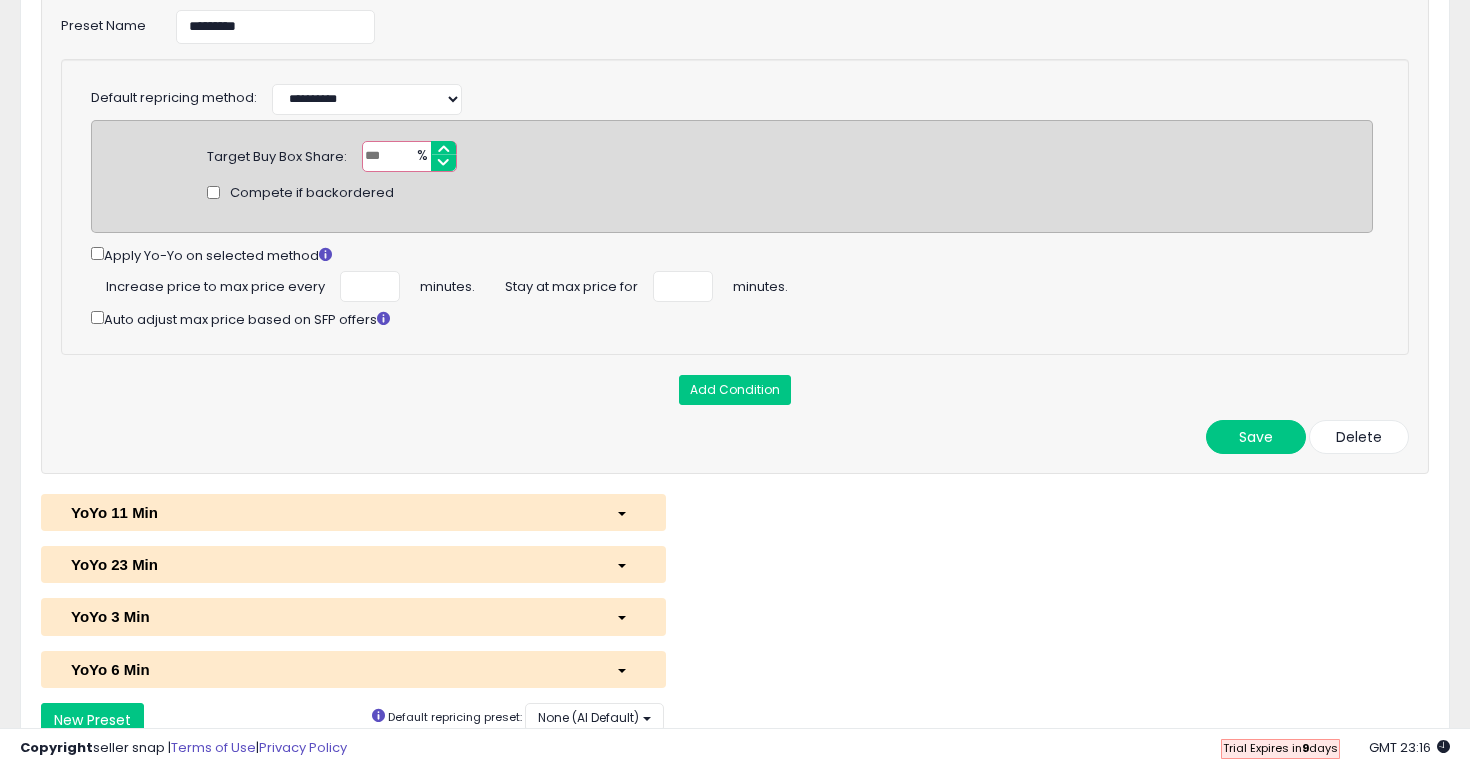 scroll, scrollTop: 356, scrollLeft: 0, axis: vertical 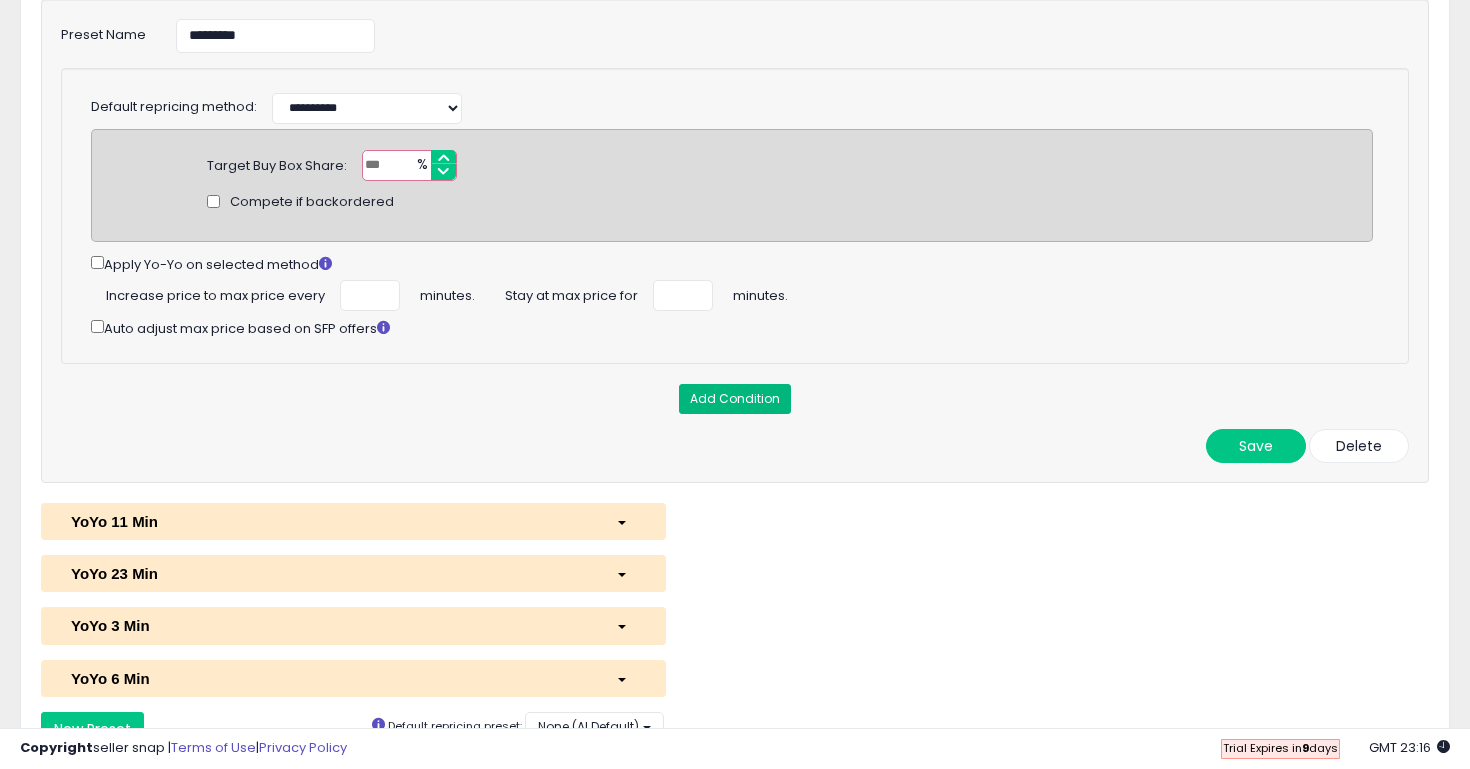 click on "Add Condition" at bounding box center [735, 399] 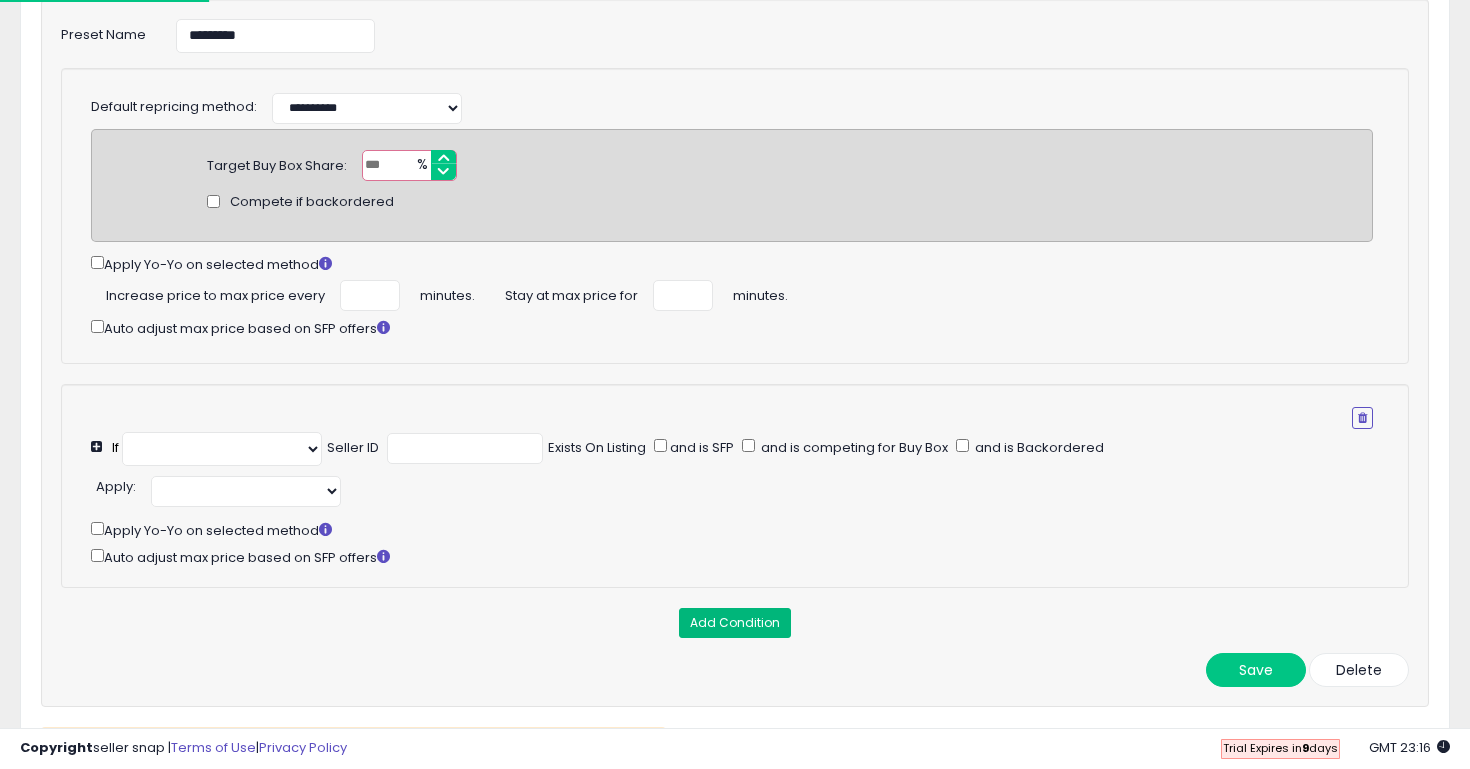 select on "**********" 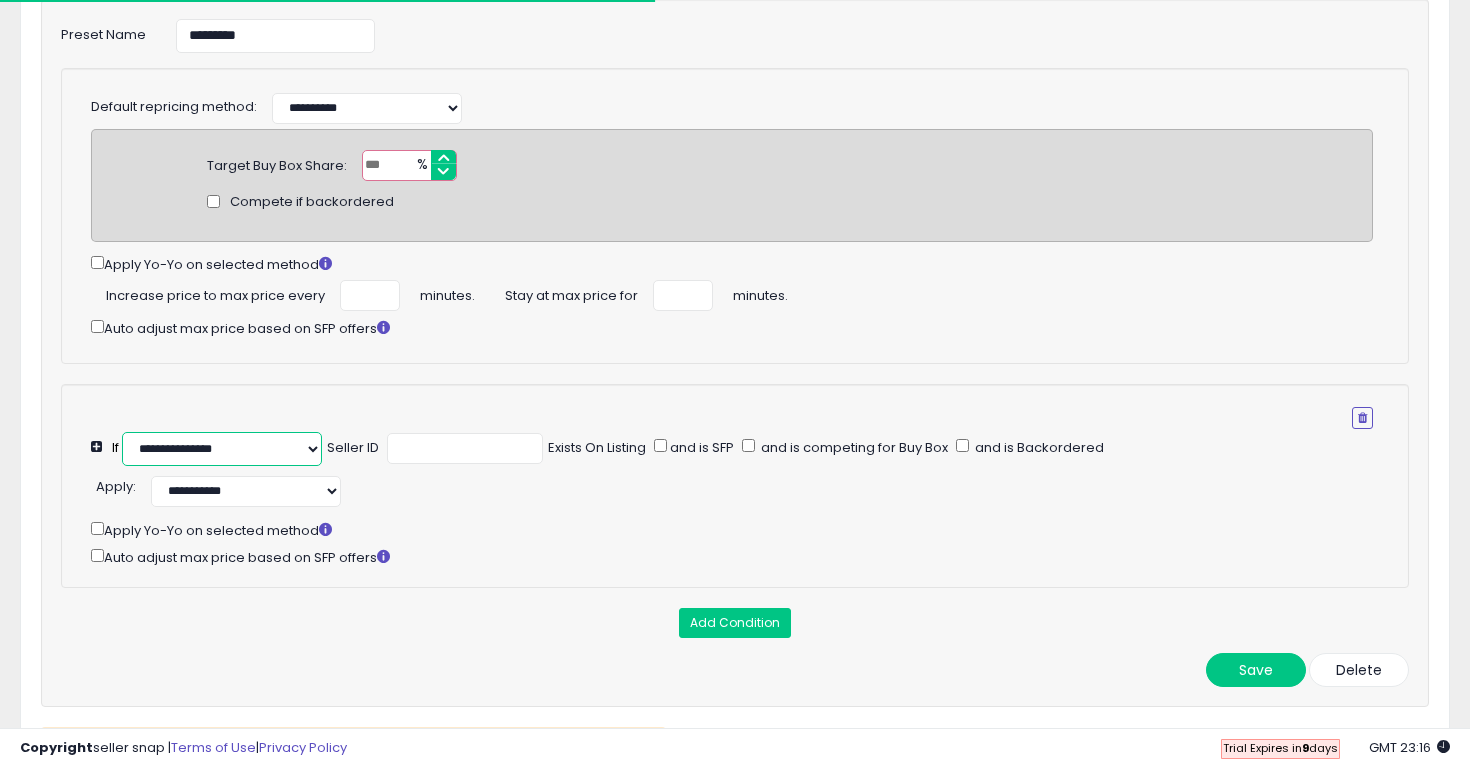 click on "**********" at bounding box center [222, 449] 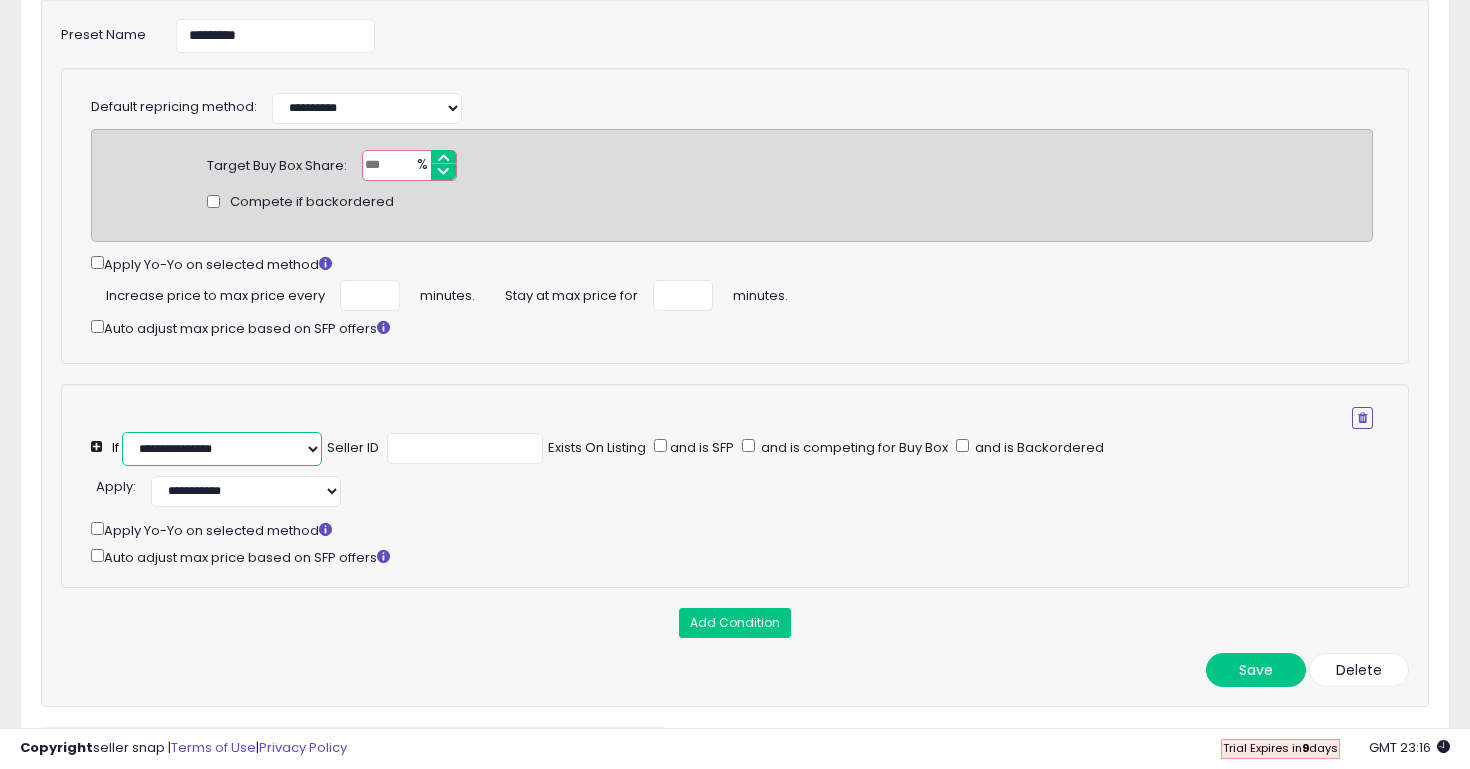 select on "**********" 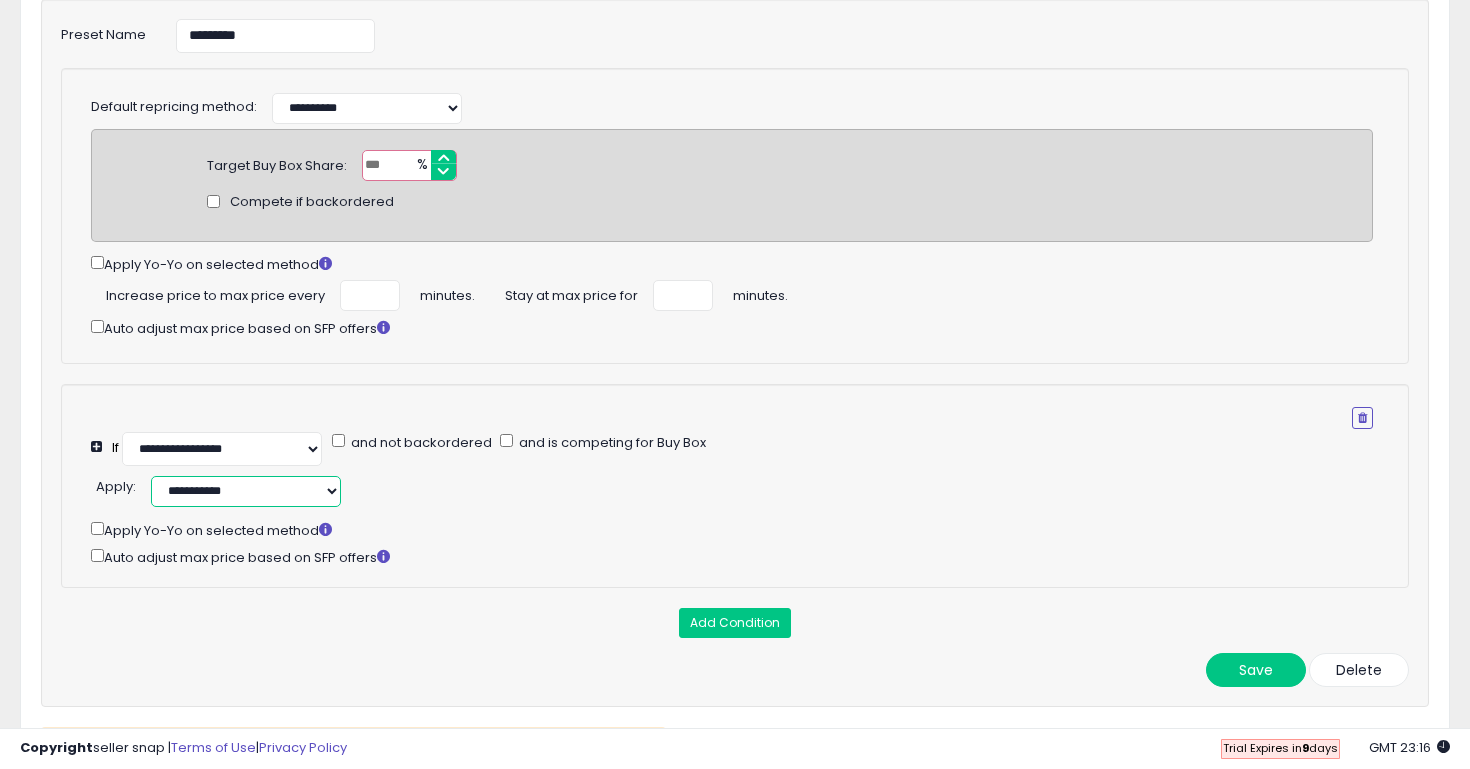 click on "**********" at bounding box center [246, 491] 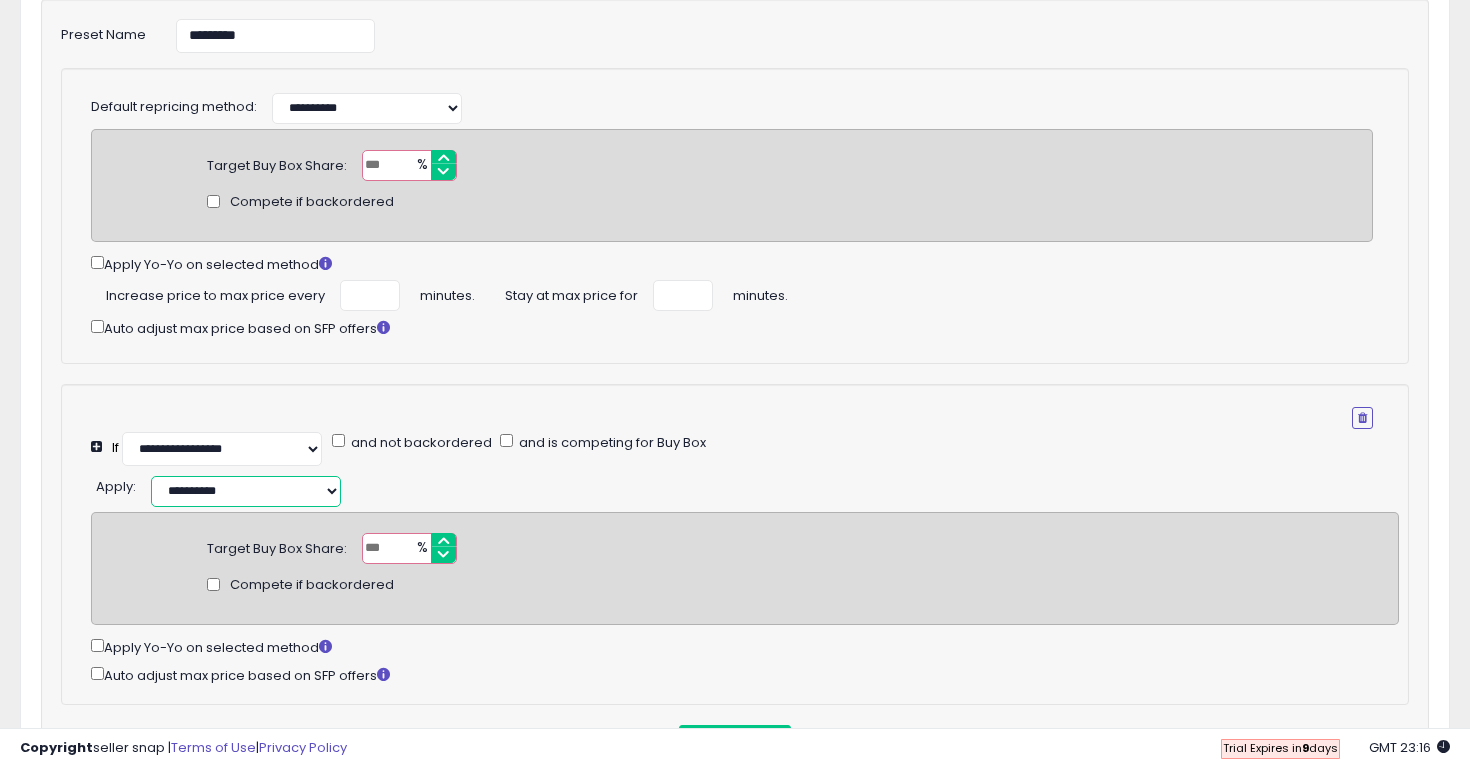 click on "**********" at bounding box center [246, 491] 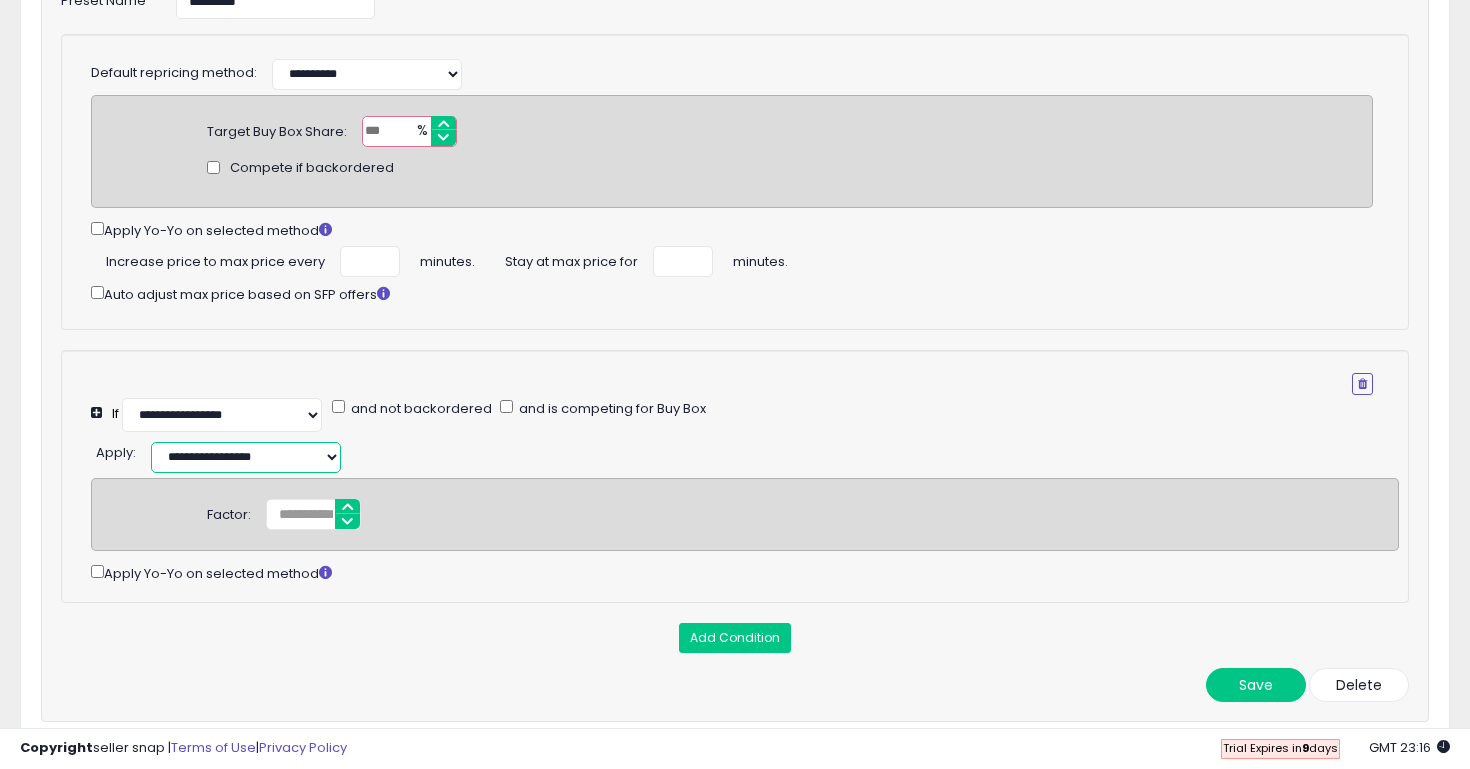 scroll, scrollTop: 401, scrollLeft: 0, axis: vertical 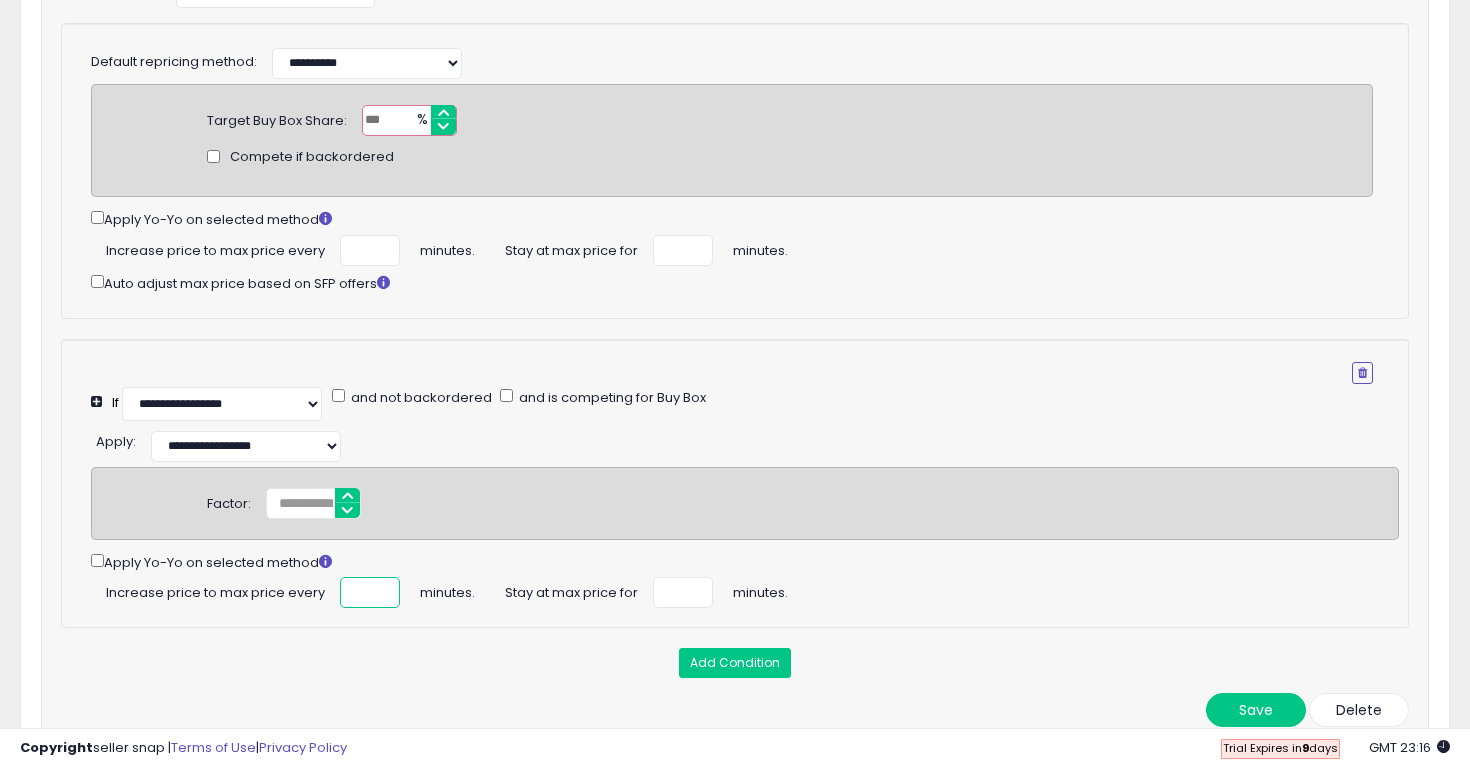 click on "*" at bounding box center [370, 592] 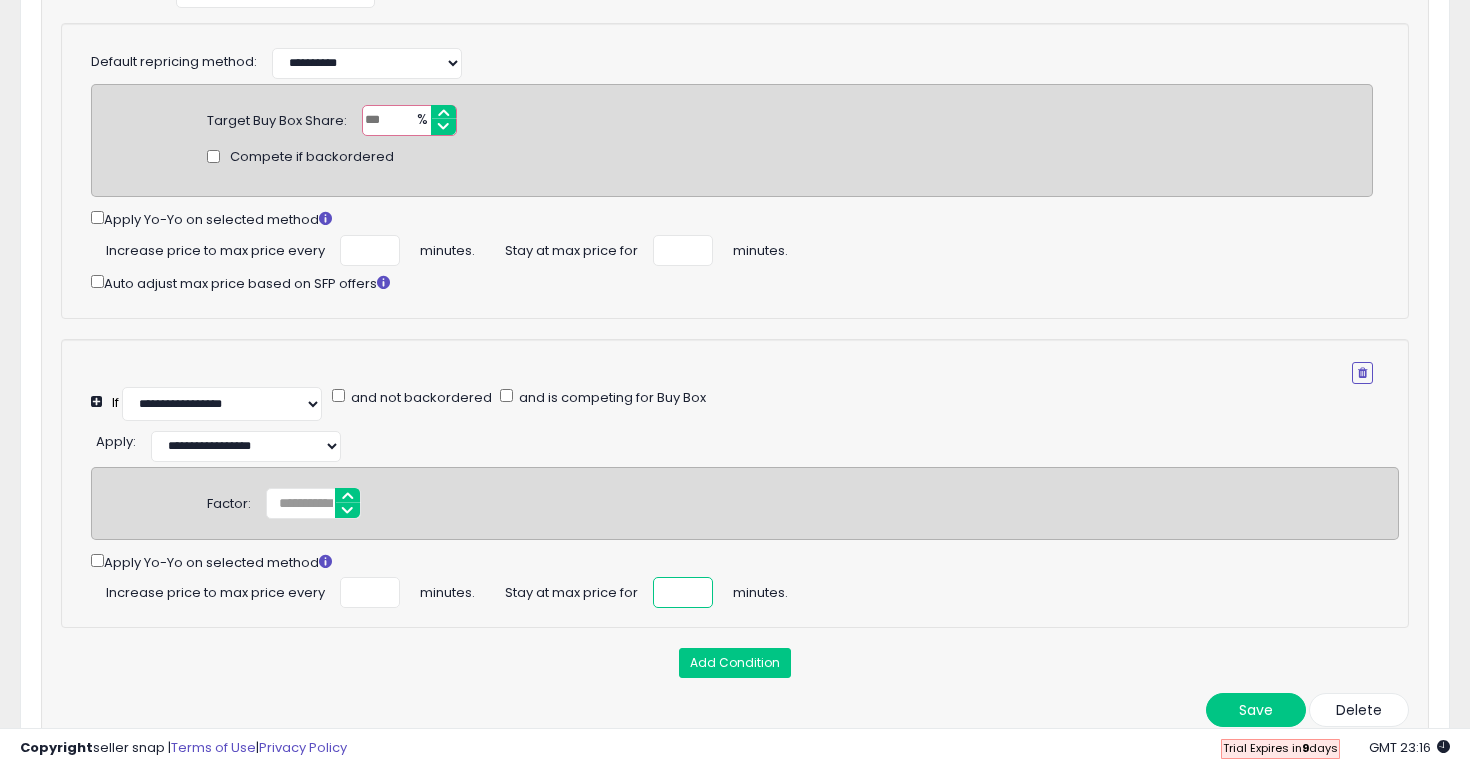 click at bounding box center [683, 592] 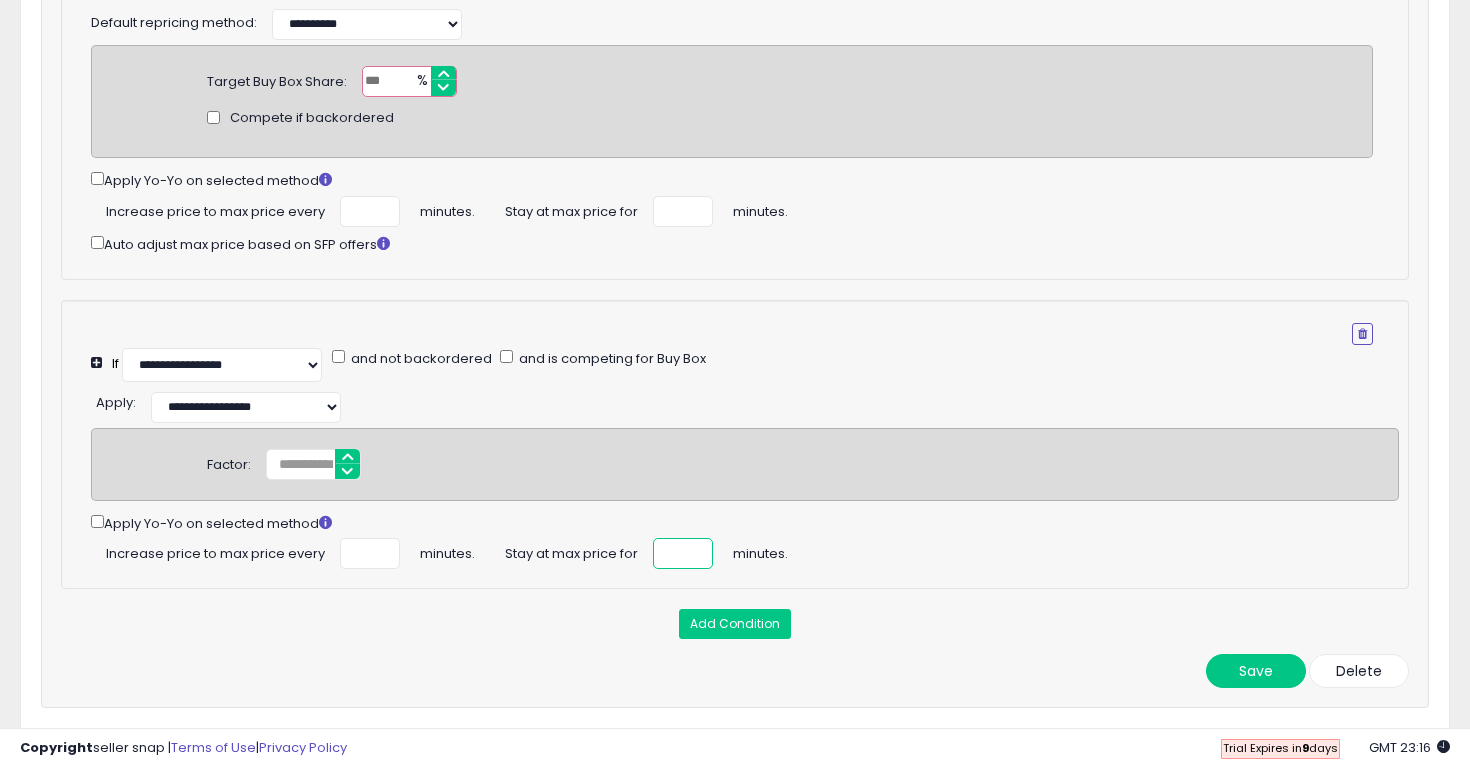 scroll, scrollTop: 465, scrollLeft: 0, axis: vertical 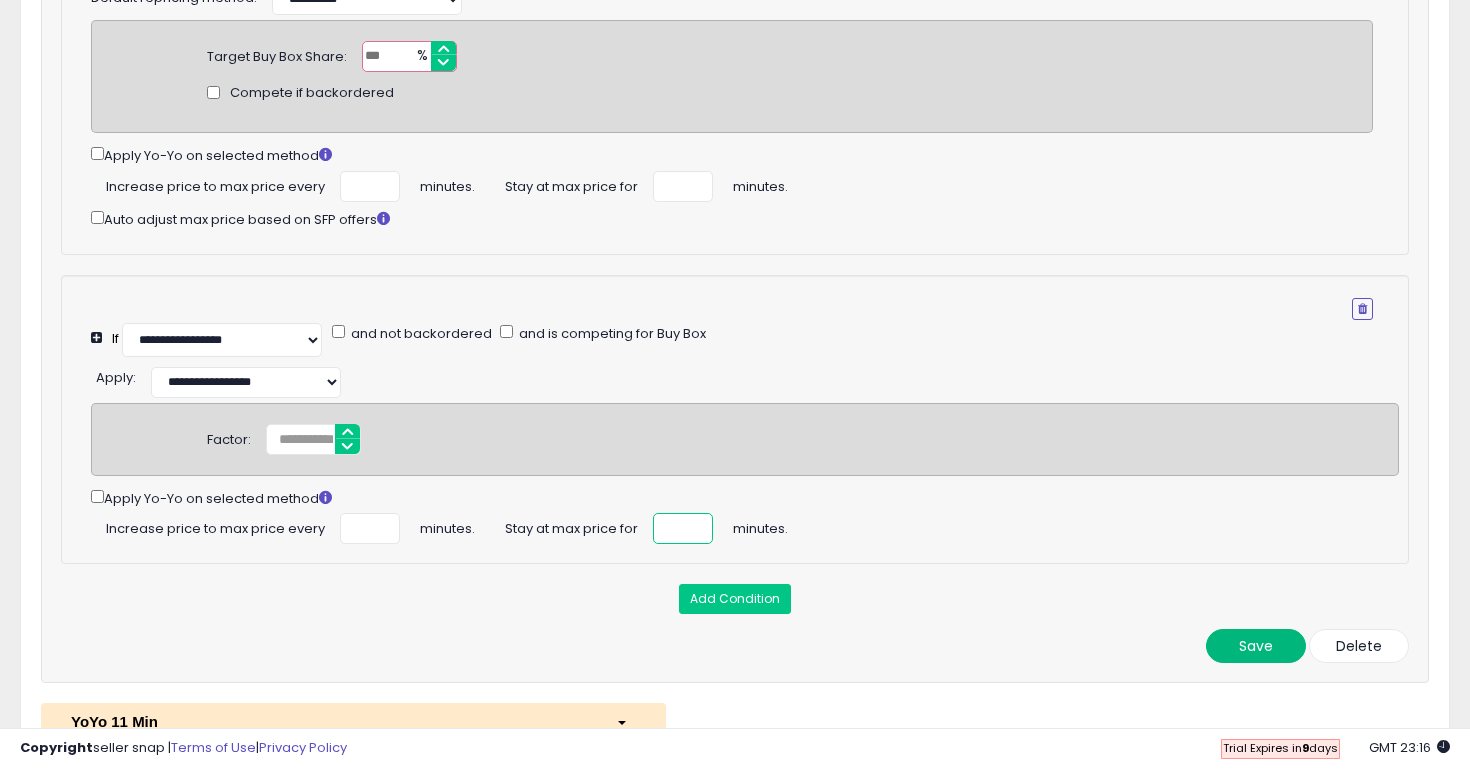 type on "**" 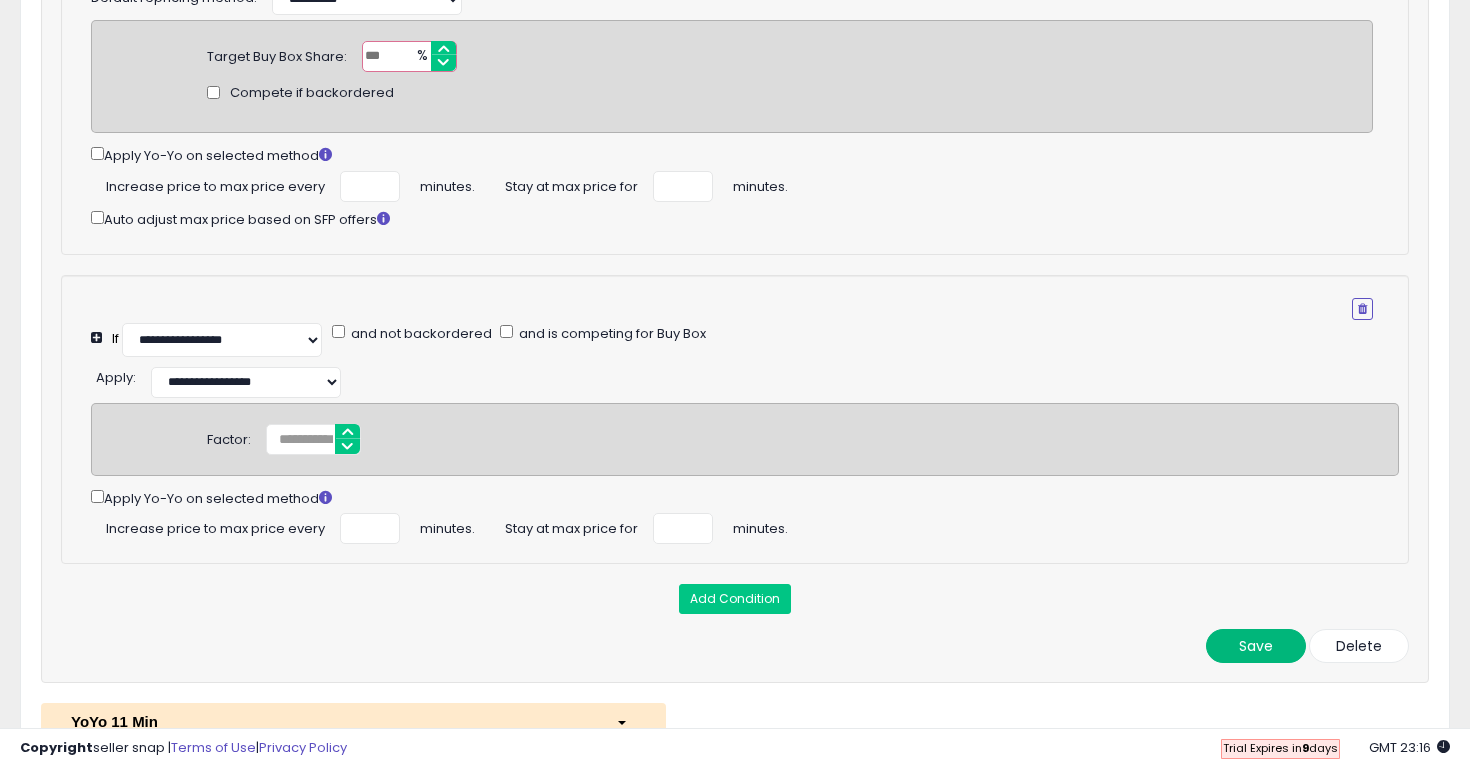 click on "Save" at bounding box center (1256, 646) 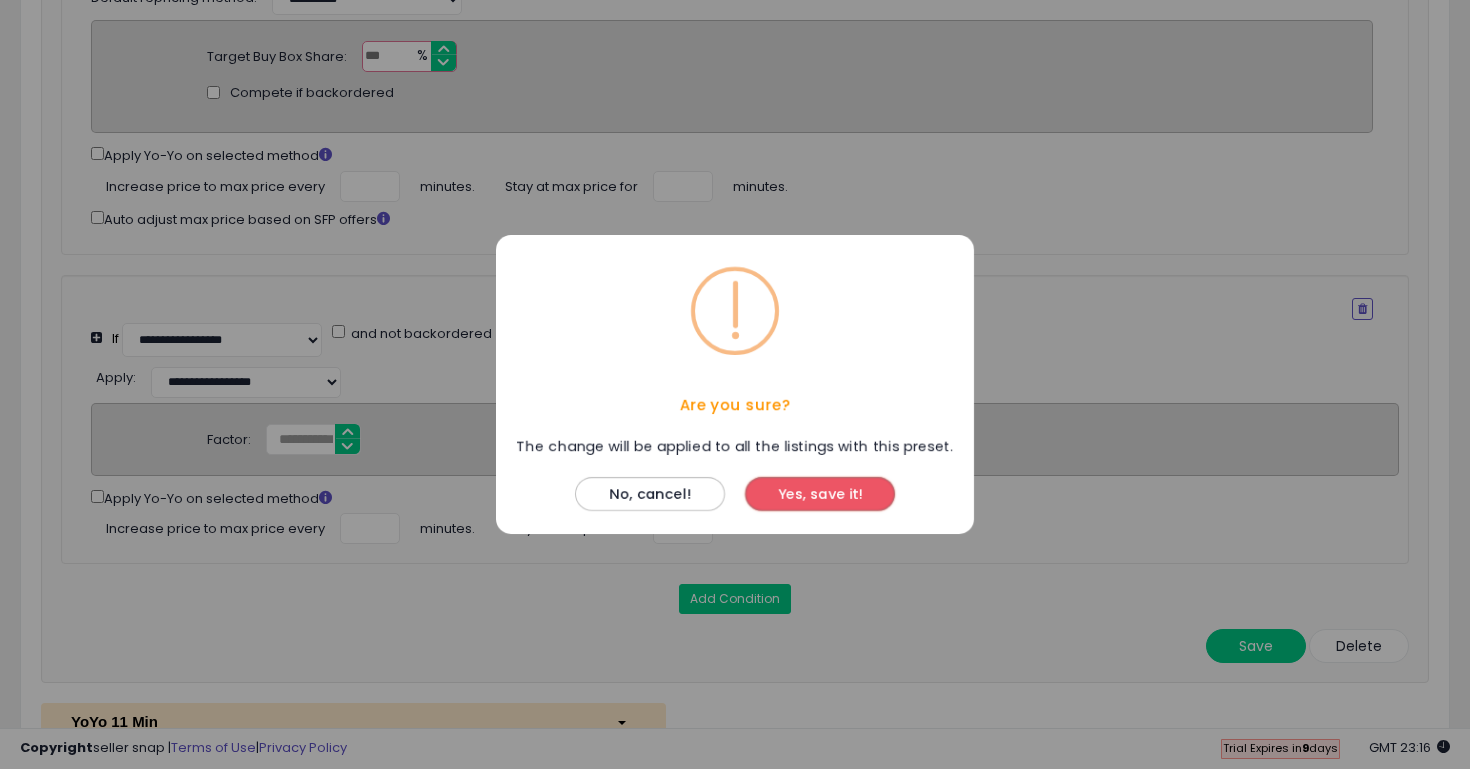 click on "Yes, save it!" at bounding box center [820, 494] 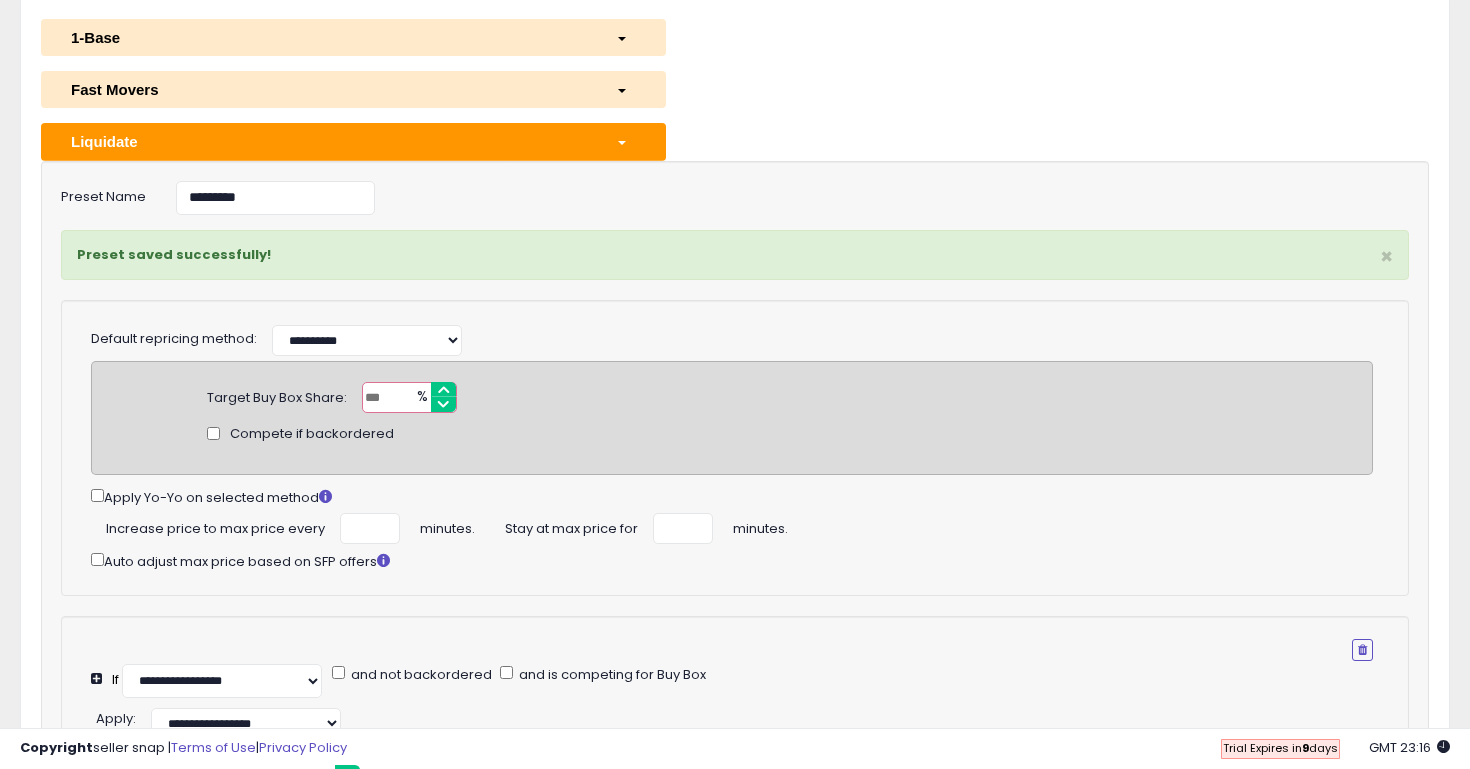 scroll, scrollTop: 0, scrollLeft: 0, axis: both 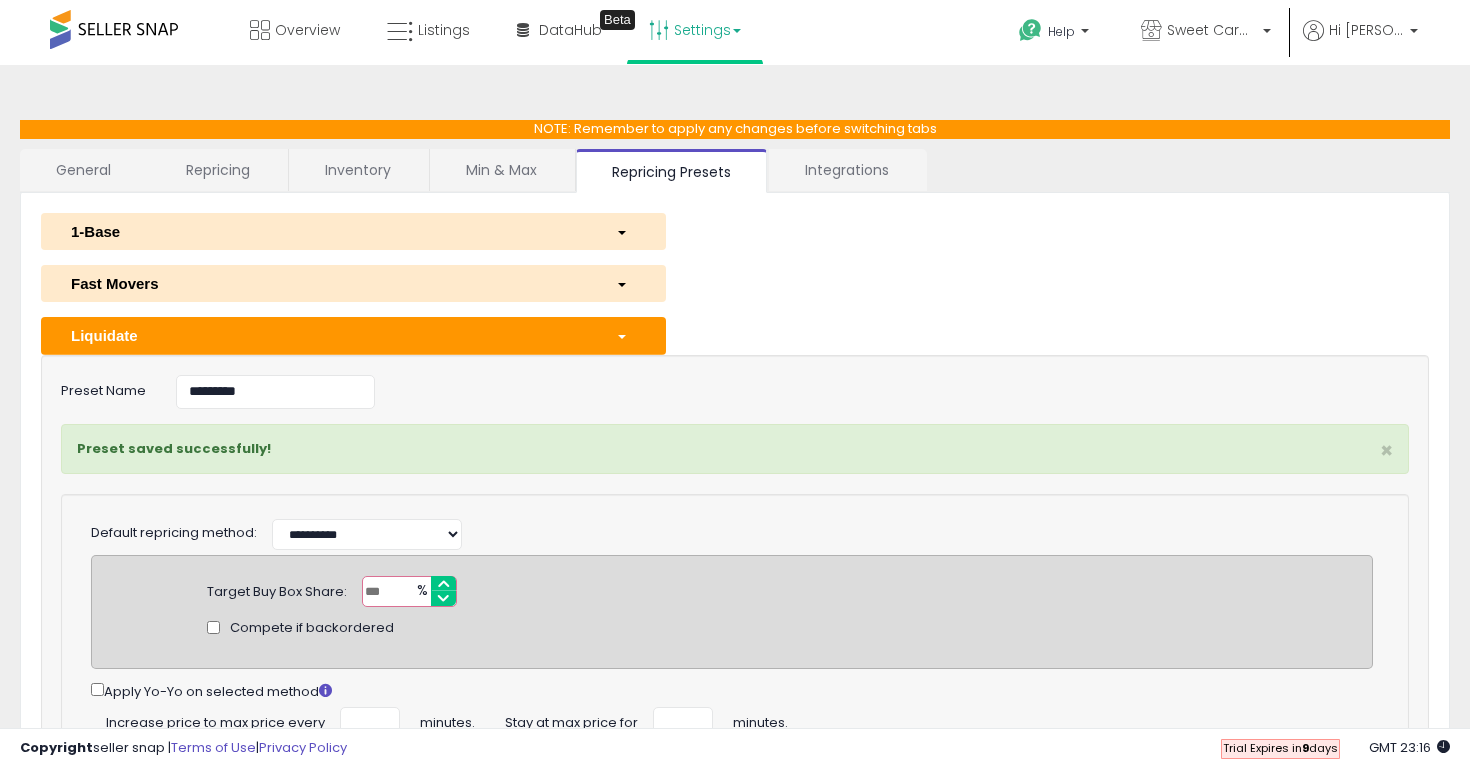 click on "Liquidate" at bounding box center (328, 335) 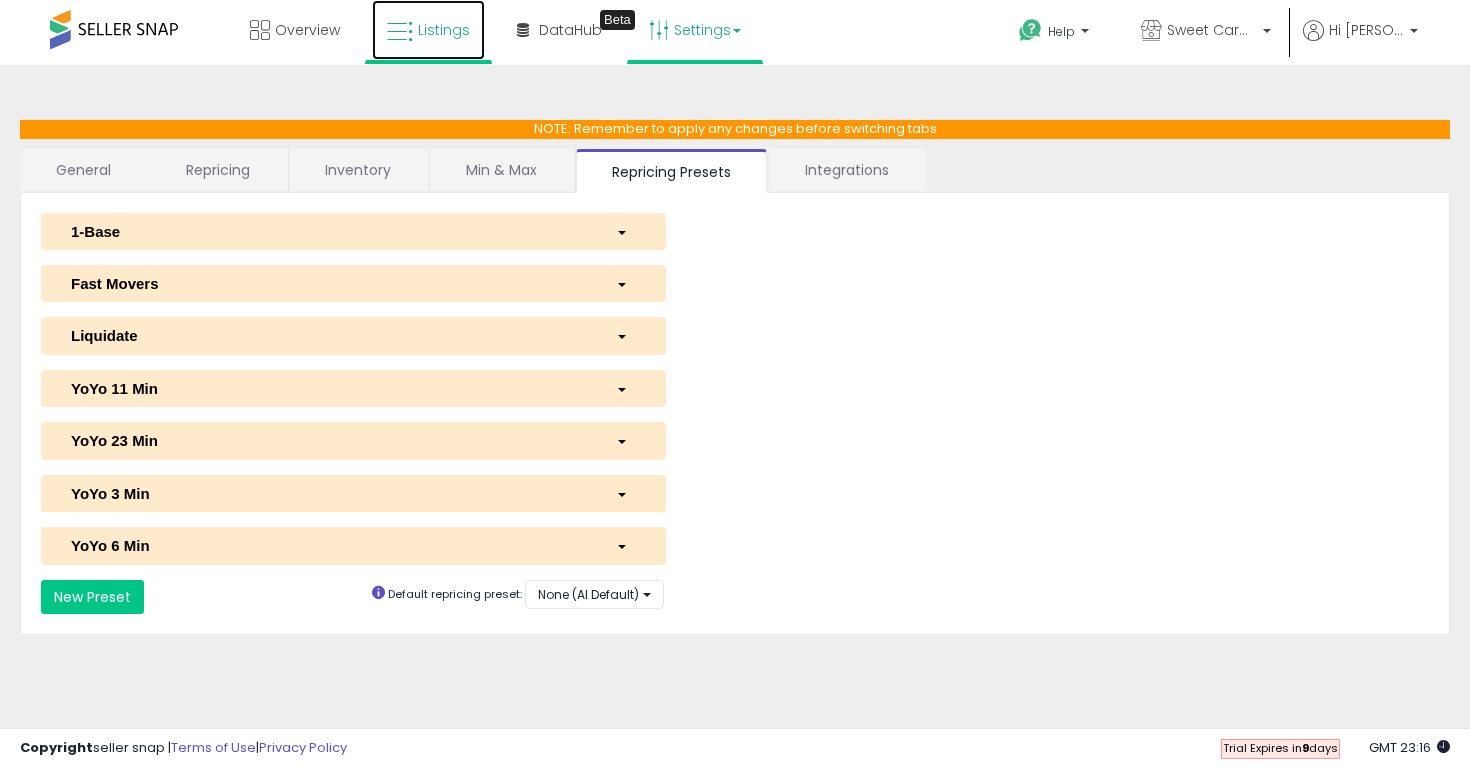 click on "Listings" at bounding box center [428, 30] 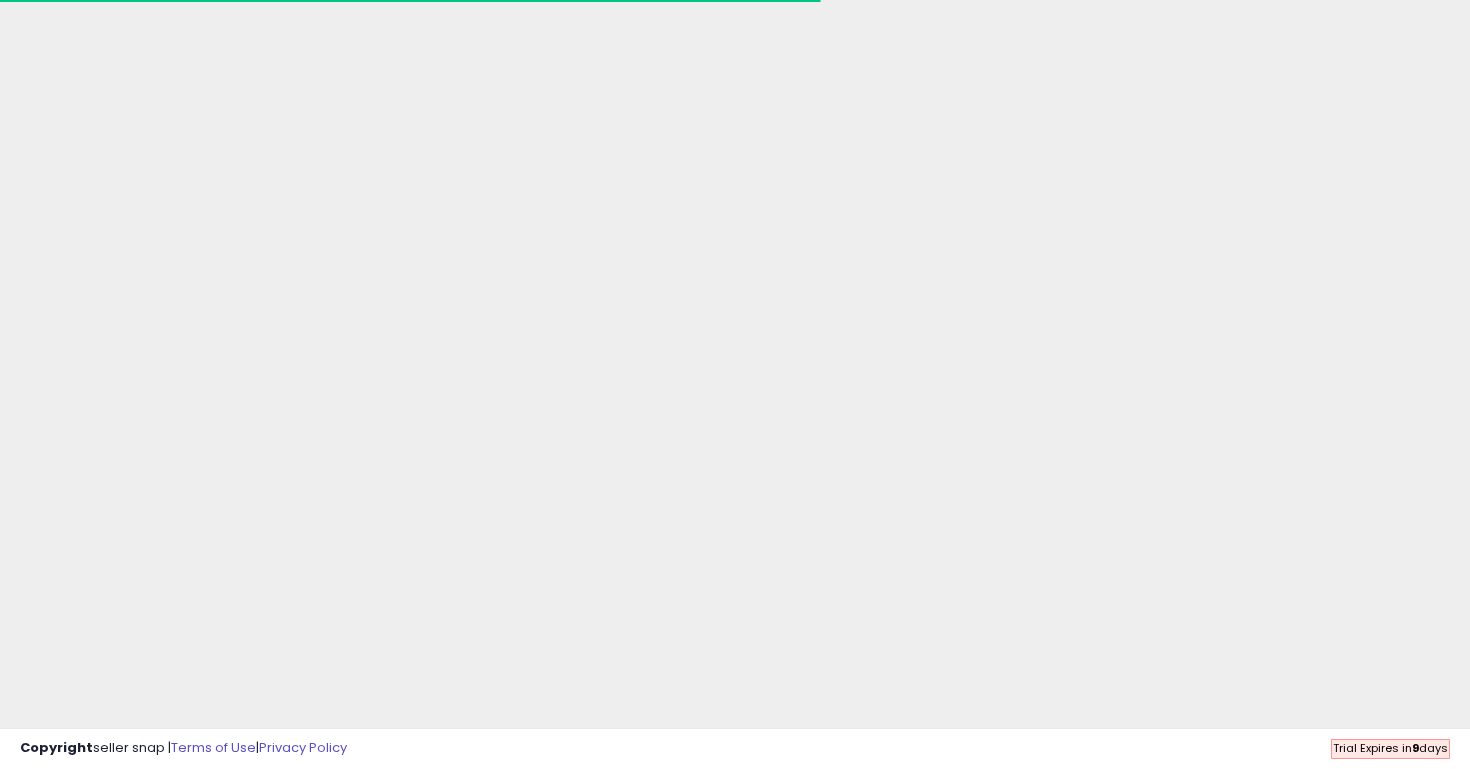 scroll, scrollTop: 126, scrollLeft: 0, axis: vertical 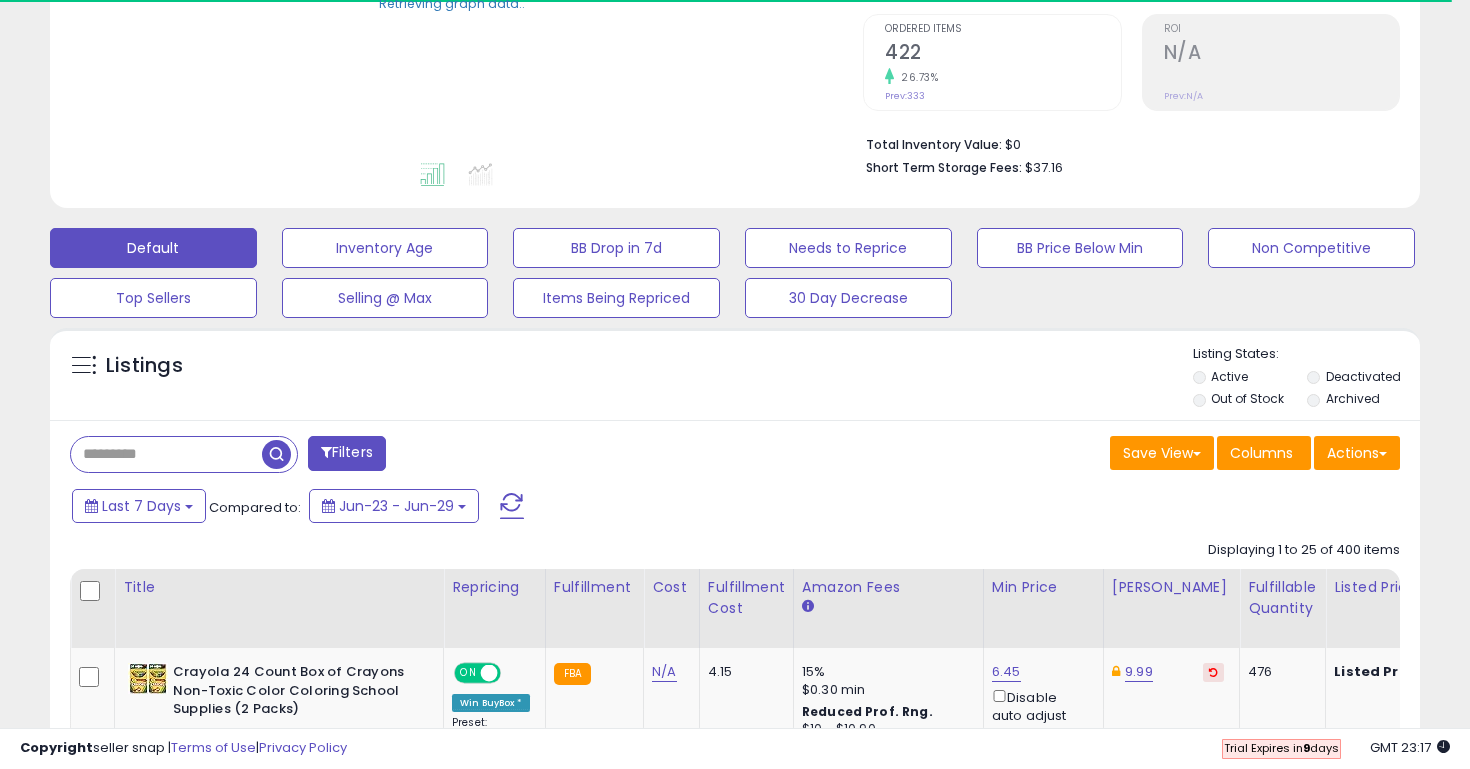 click at bounding box center [166, 454] 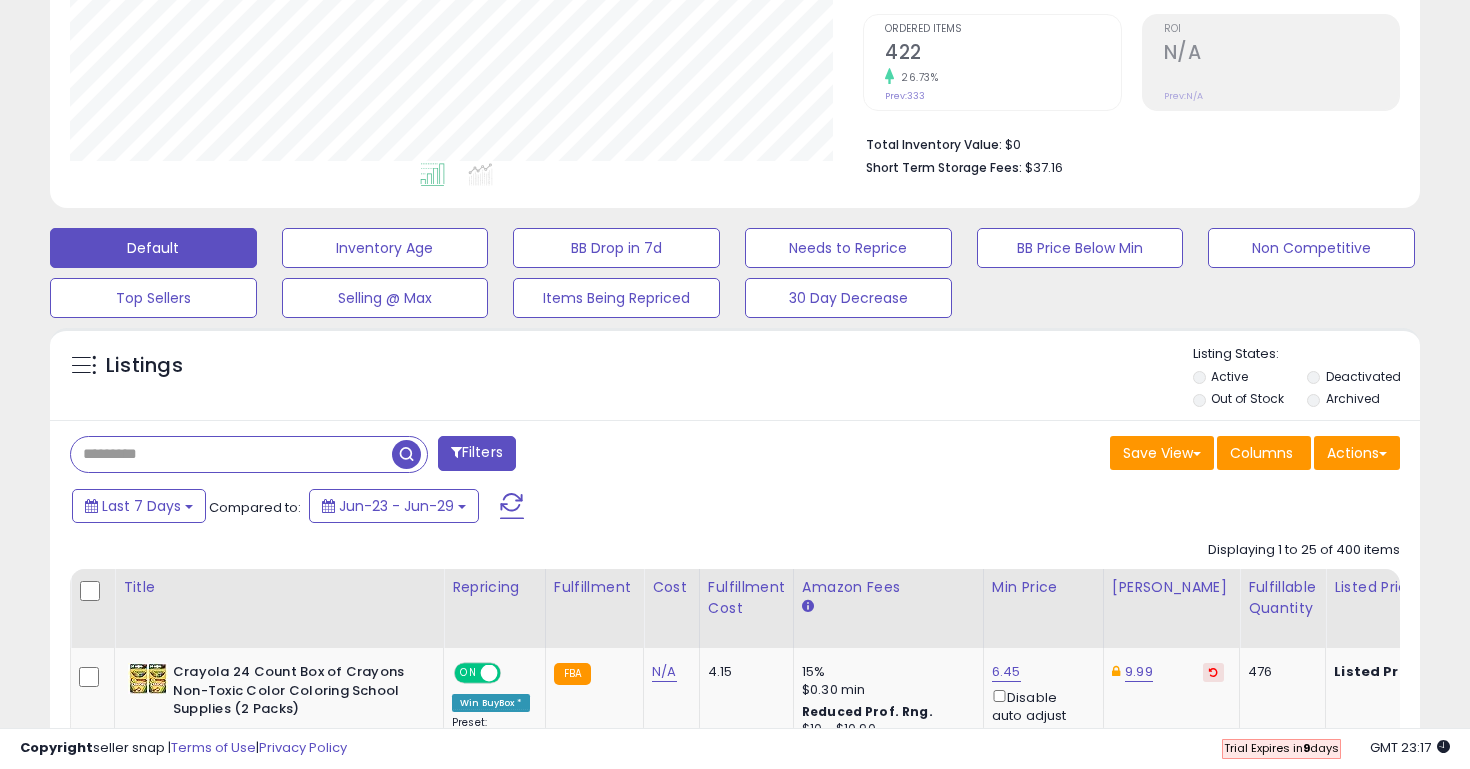 scroll, scrollTop: 999590, scrollLeft: 999206, axis: both 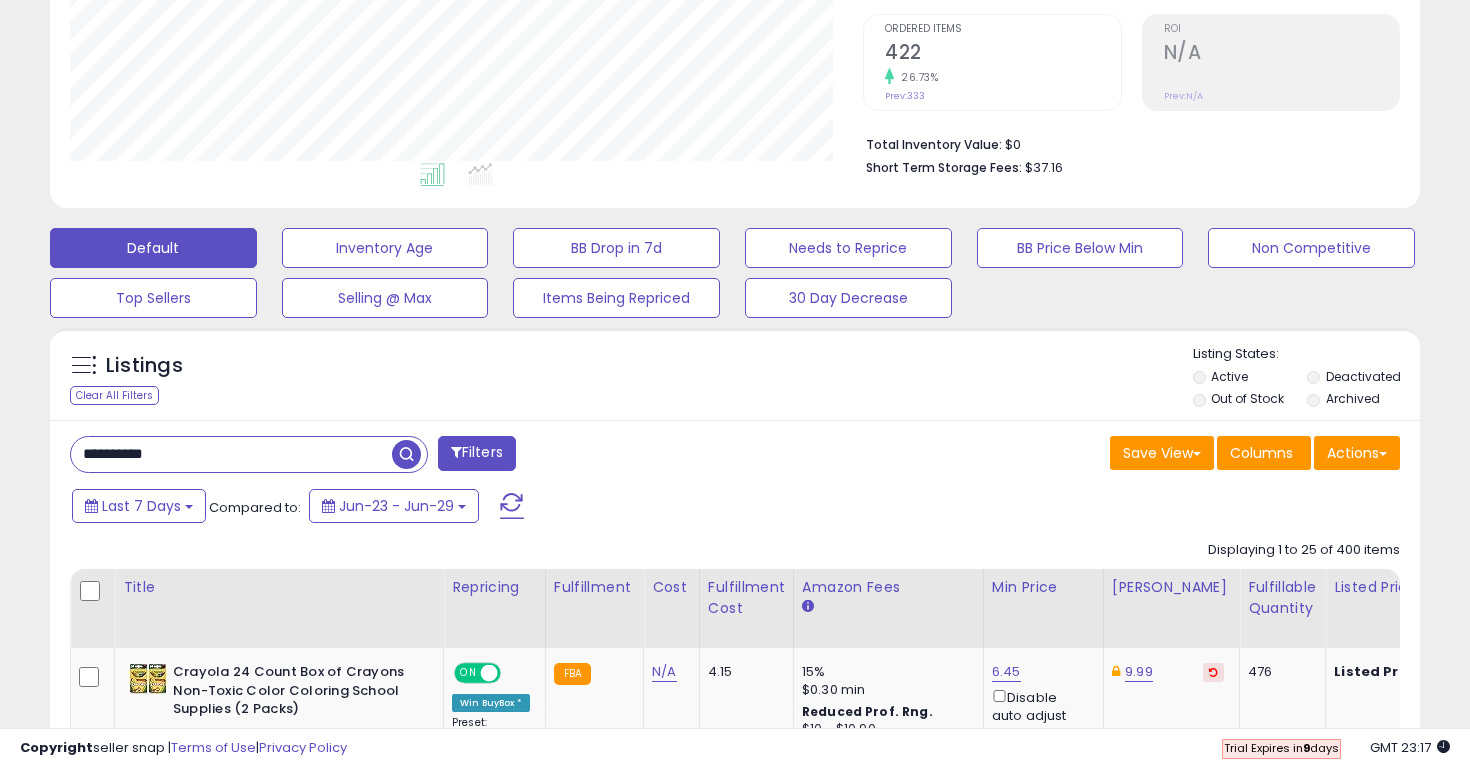 type on "**********" 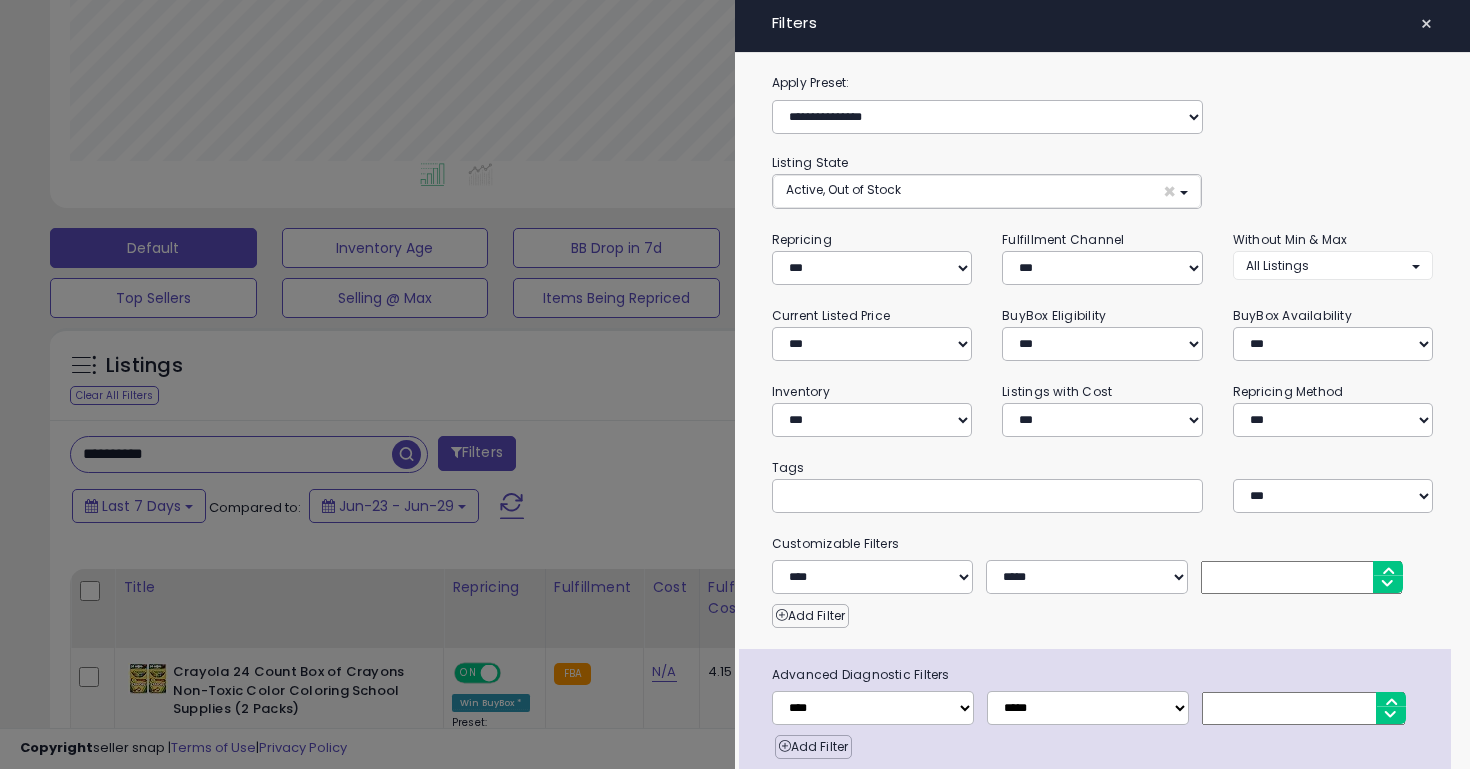 click at bounding box center [735, 384] 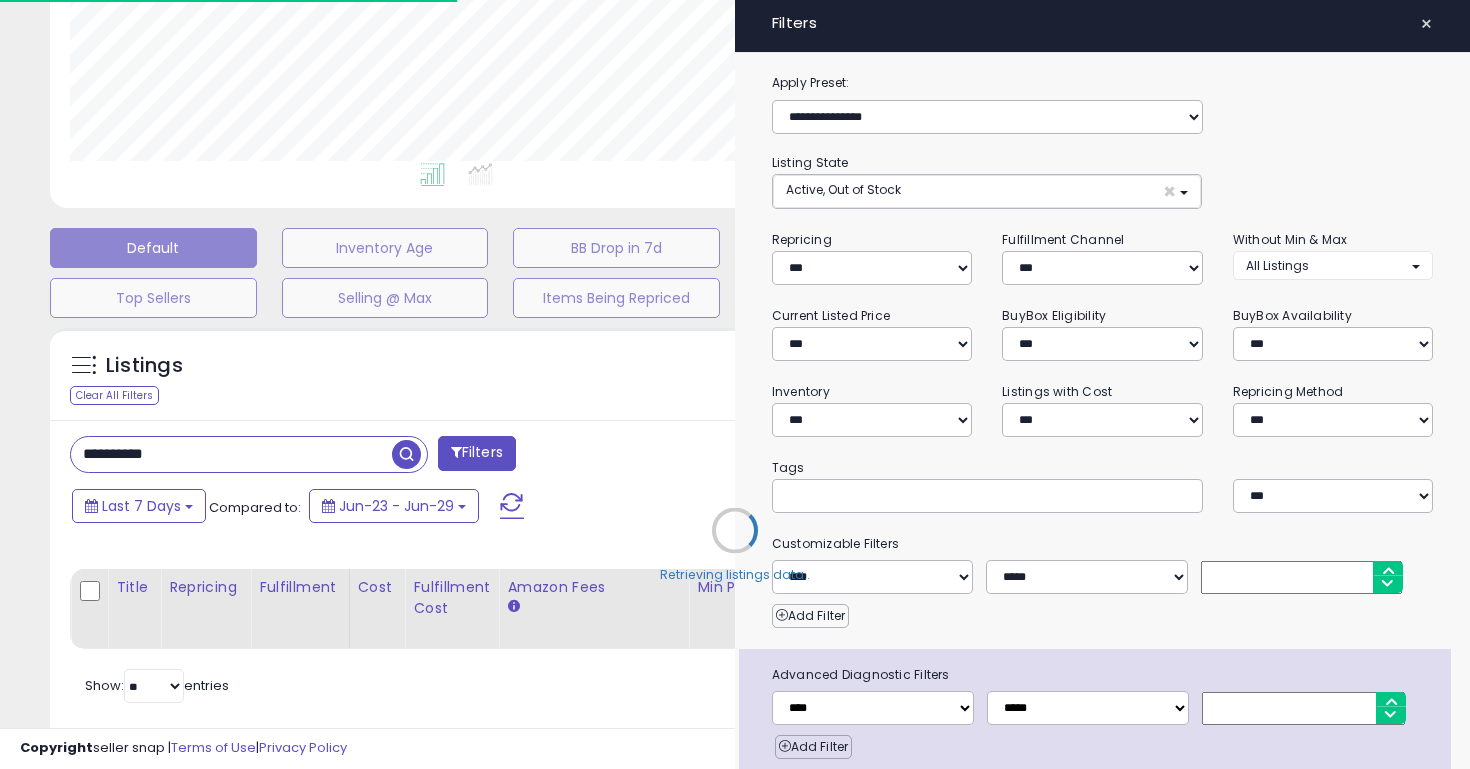 click on "Retrieving listings data.." at bounding box center (735, 545) 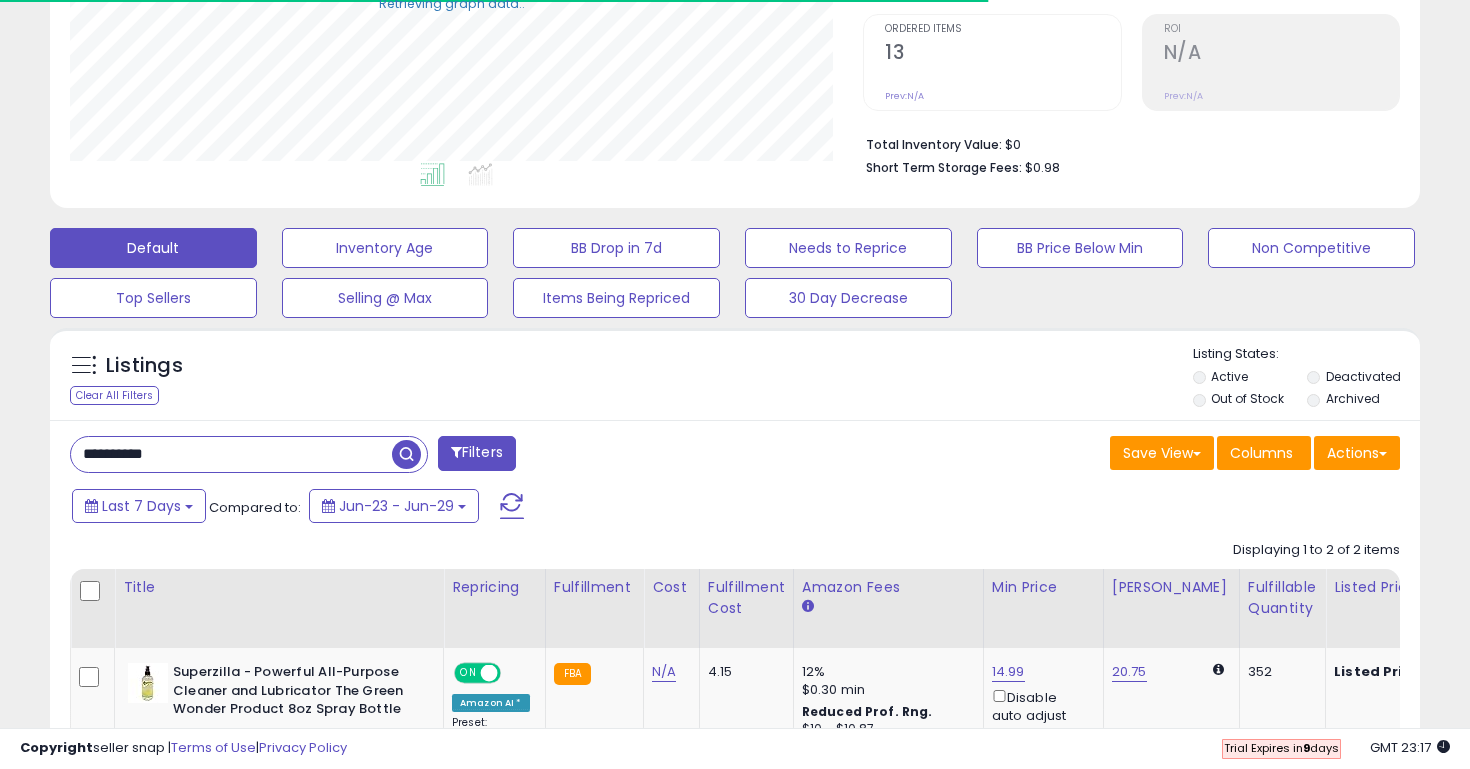 click on "**********" at bounding box center [231, 454] 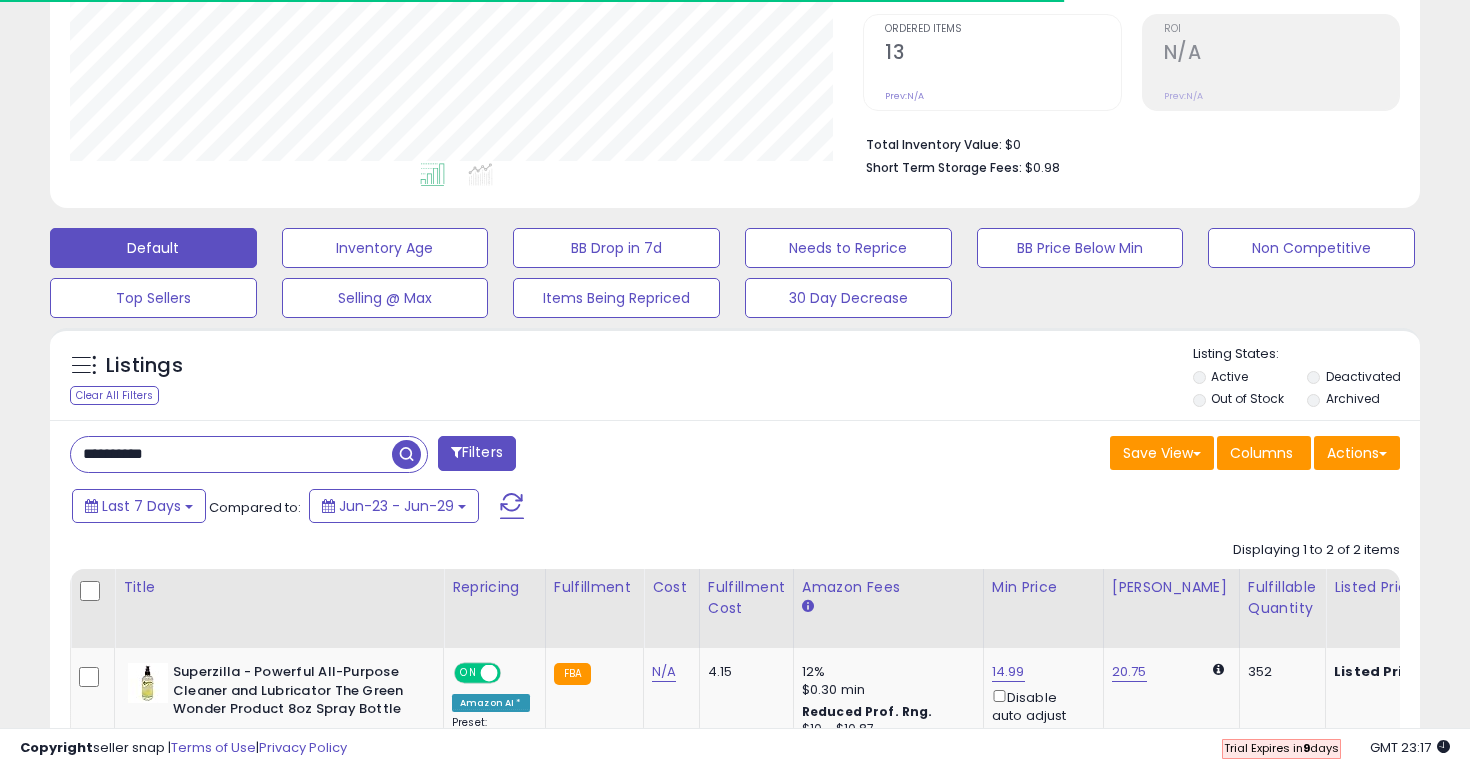 scroll, scrollTop: 999590, scrollLeft: 999206, axis: both 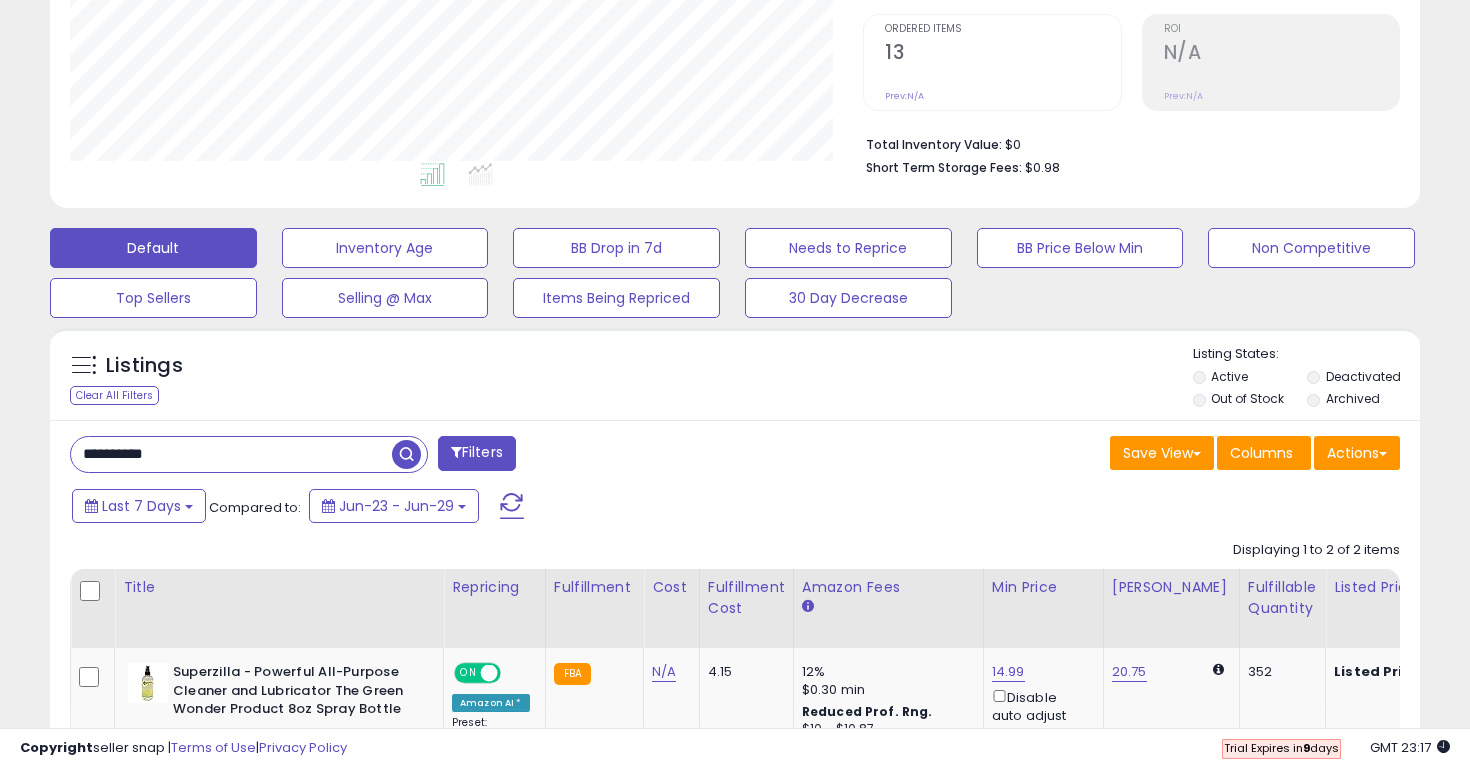 click at bounding box center (406, 454) 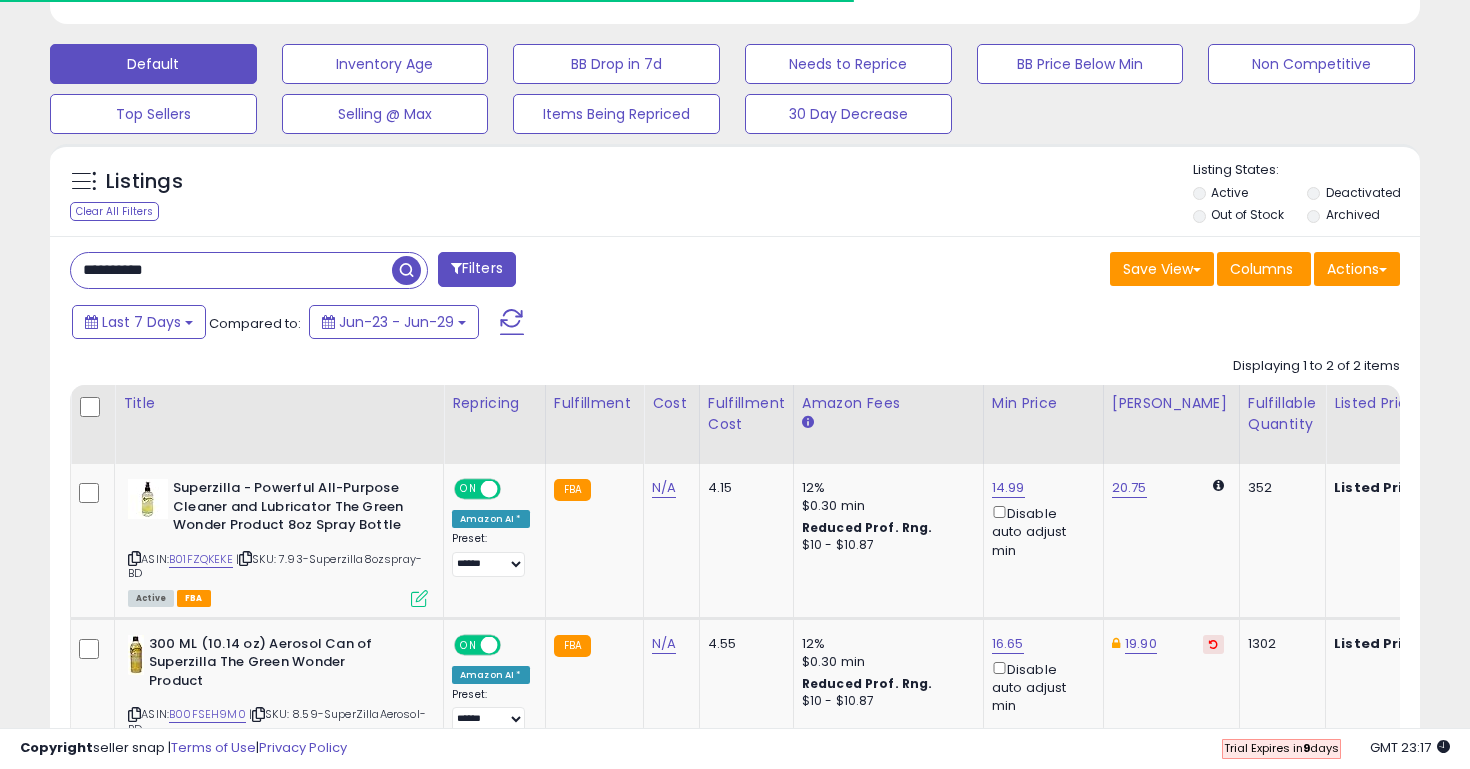 scroll, scrollTop: 747, scrollLeft: 0, axis: vertical 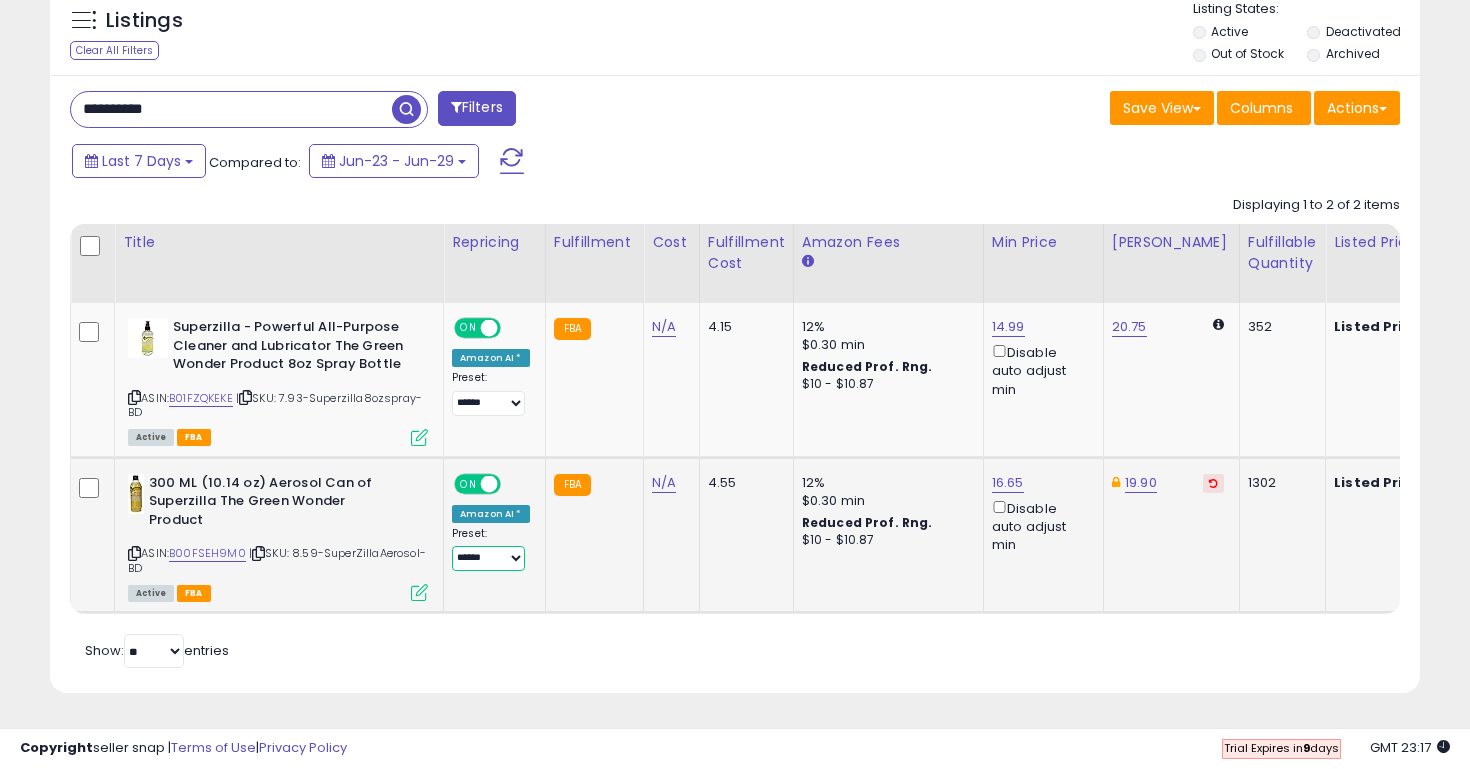 click on "**********" at bounding box center [488, 558] 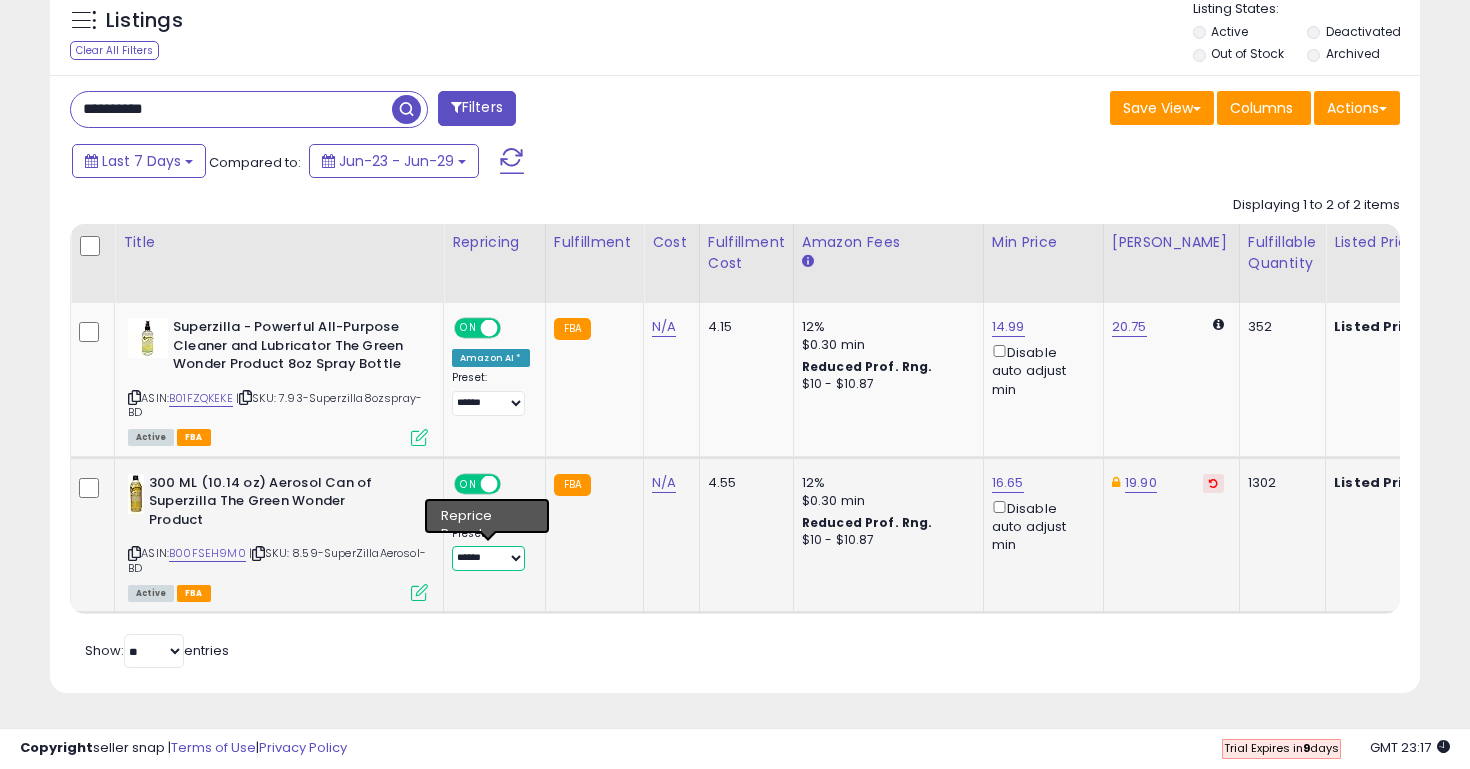 select on "*********" 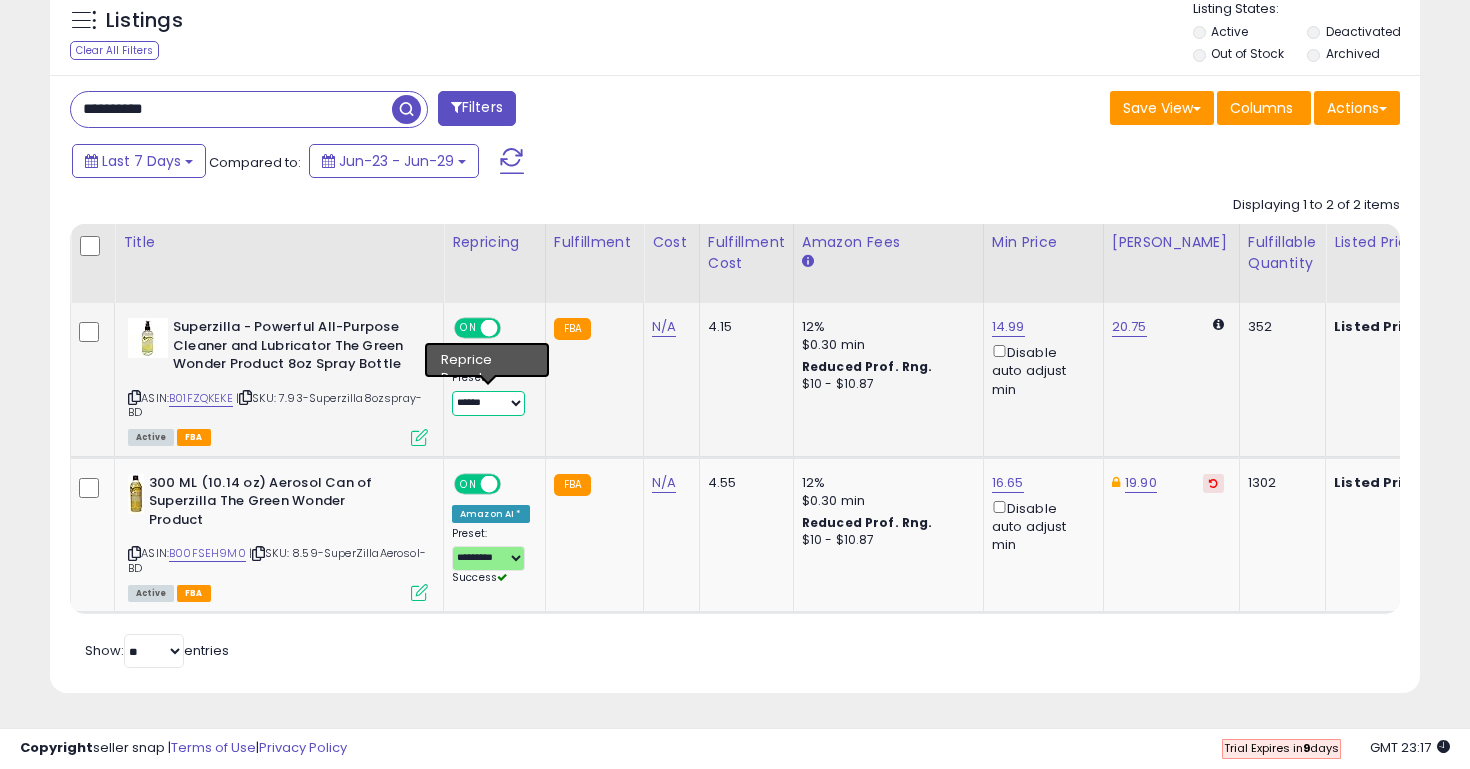 click on "**********" at bounding box center [488, 403] 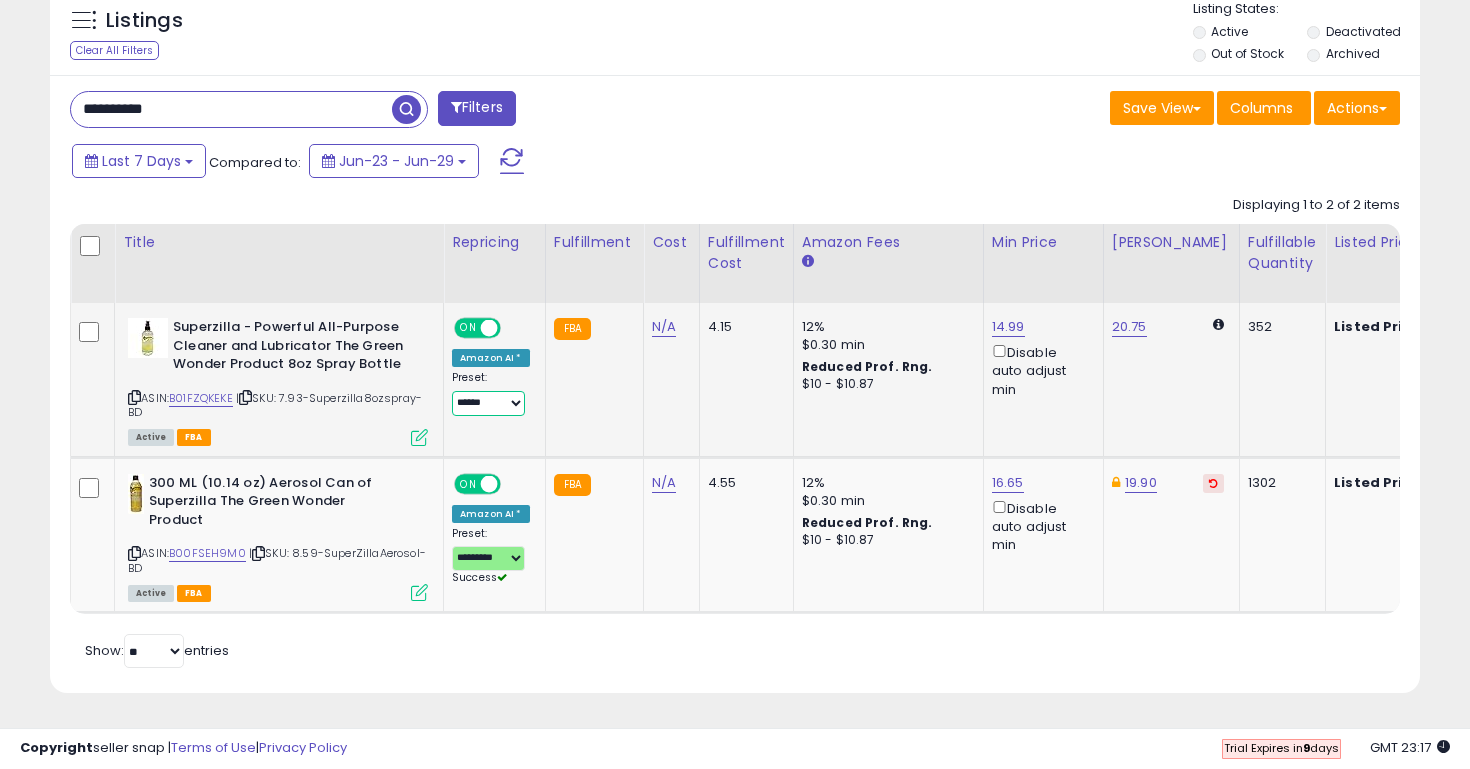 select on "*********" 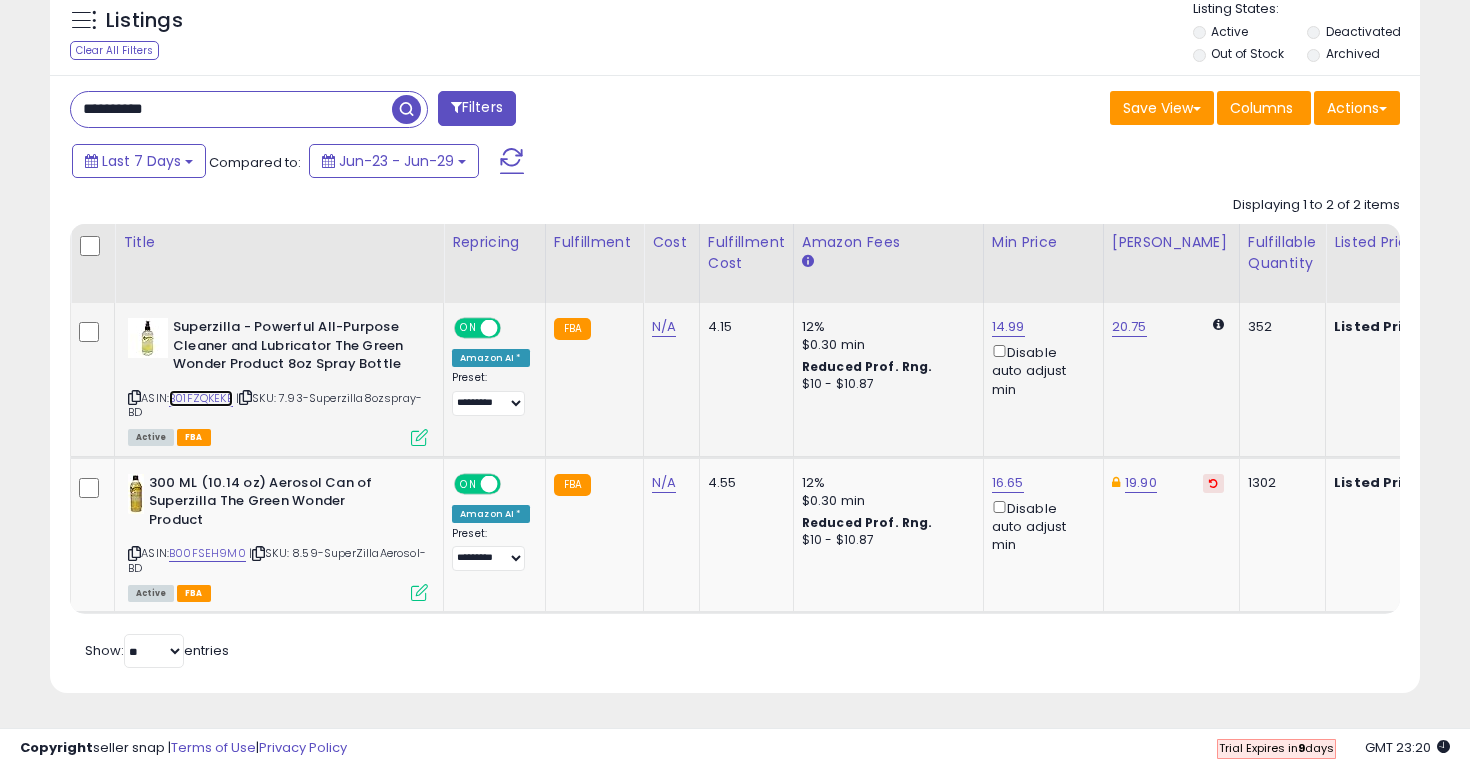click on "B01FZQKEKE" at bounding box center (201, 398) 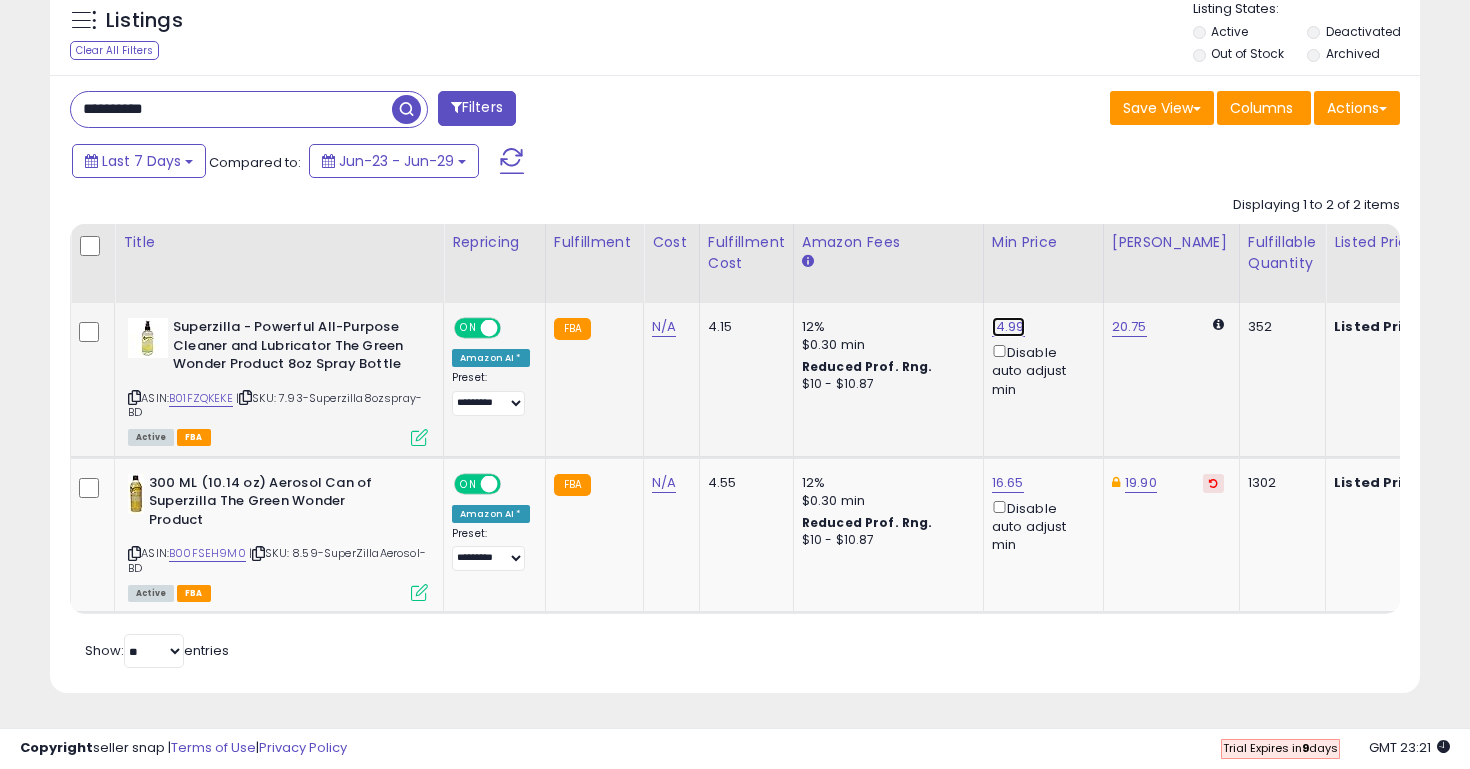 click on "14.99" at bounding box center [1008, 327] 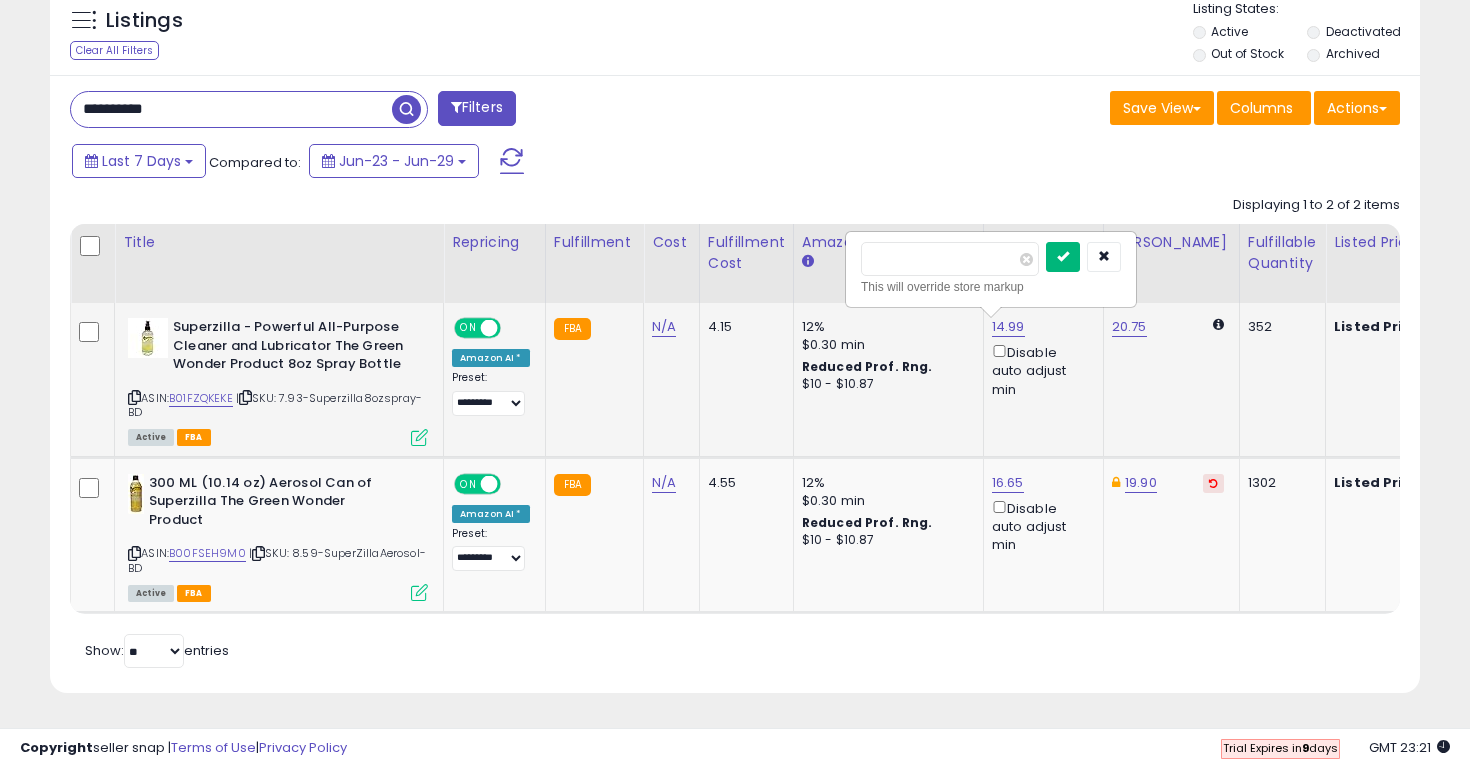 type on "*****" 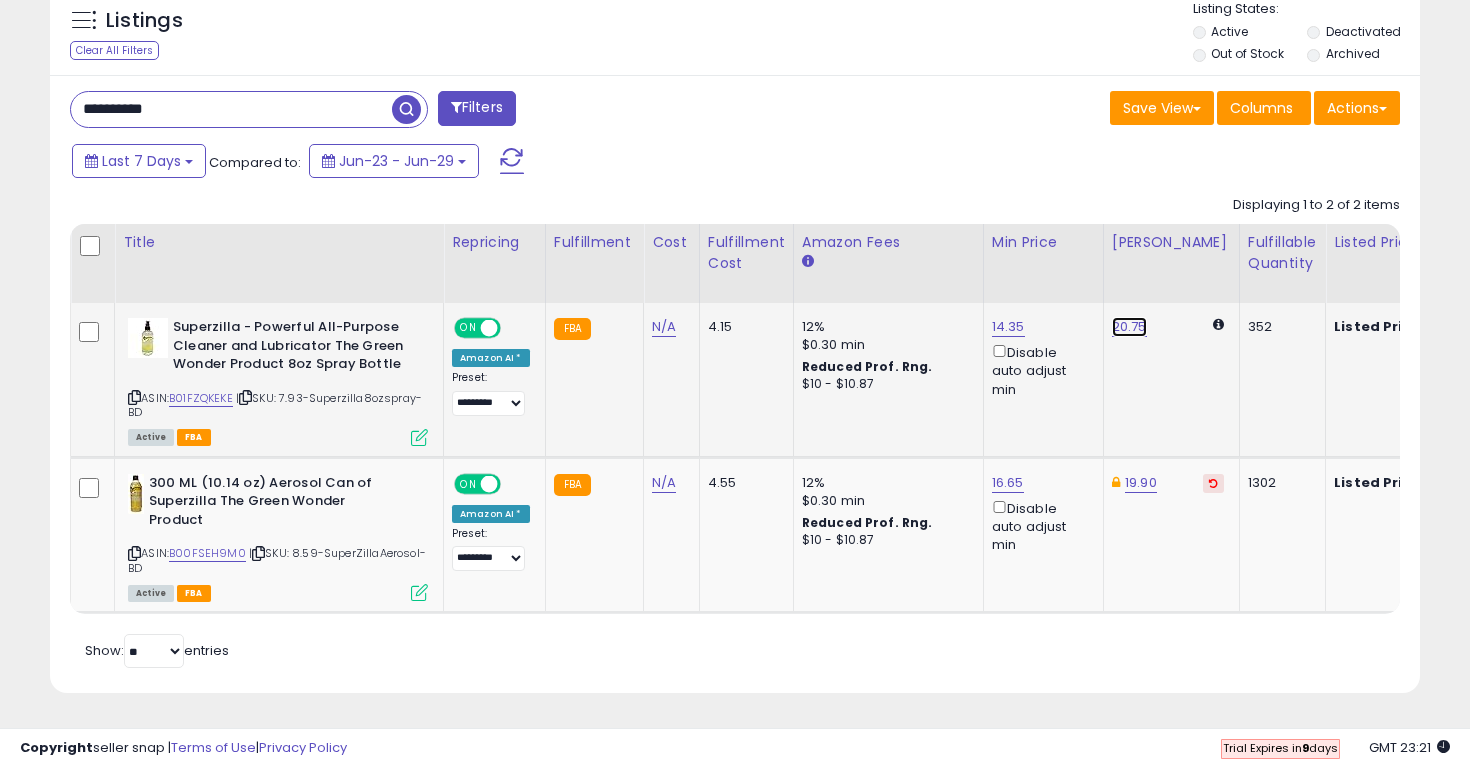 click on "20.75" at bounding box center (1129, 327) 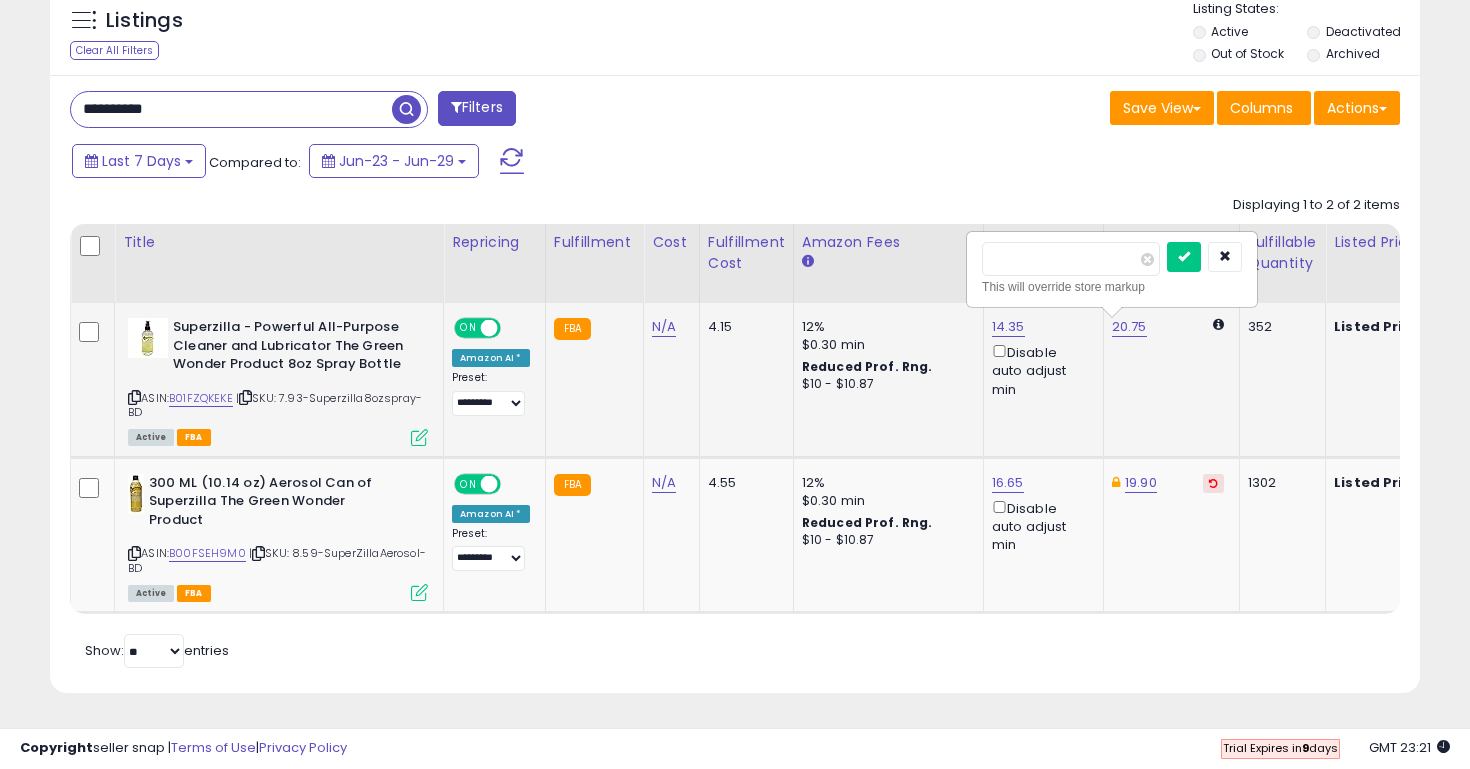 click on "*****" at bounding box center [1071, 259] 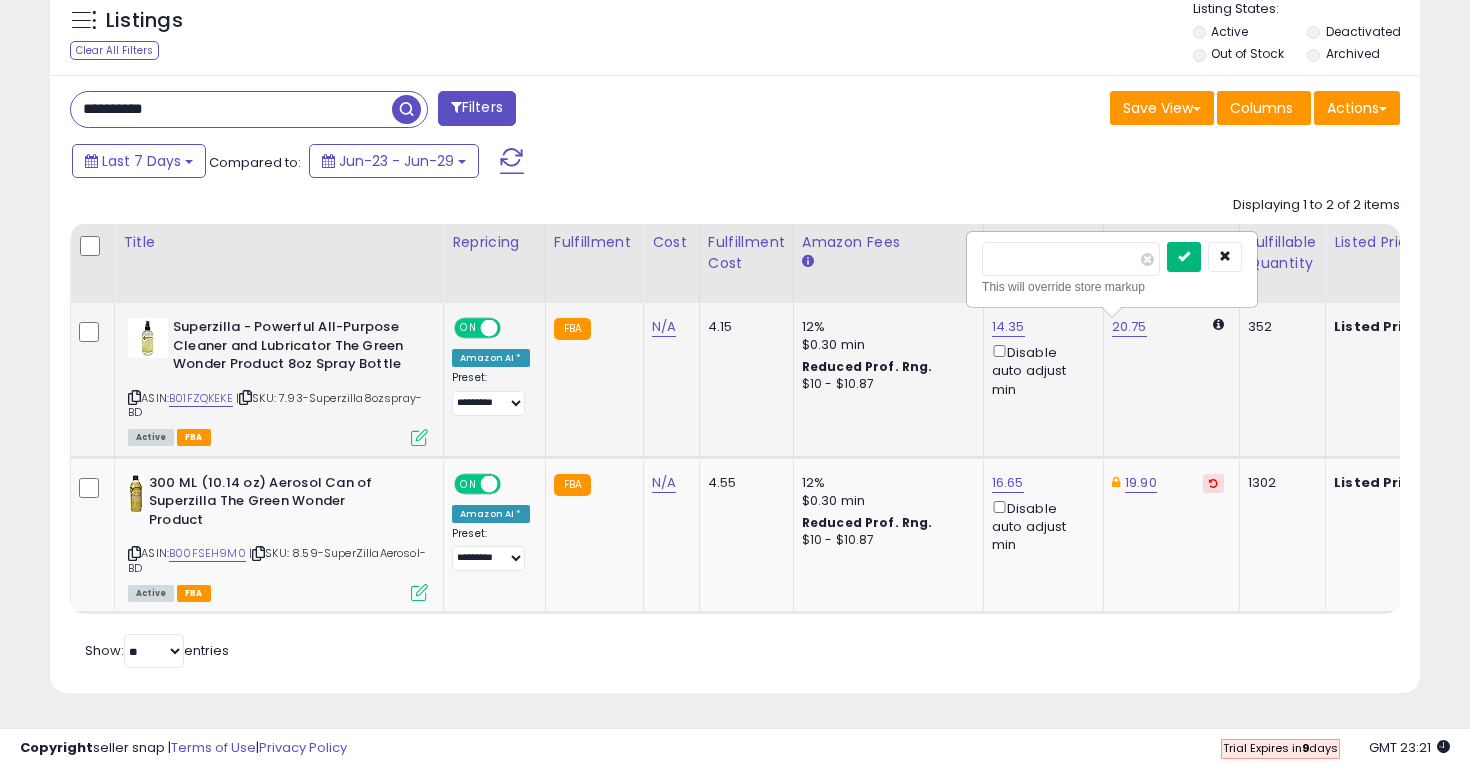 type on "*****" 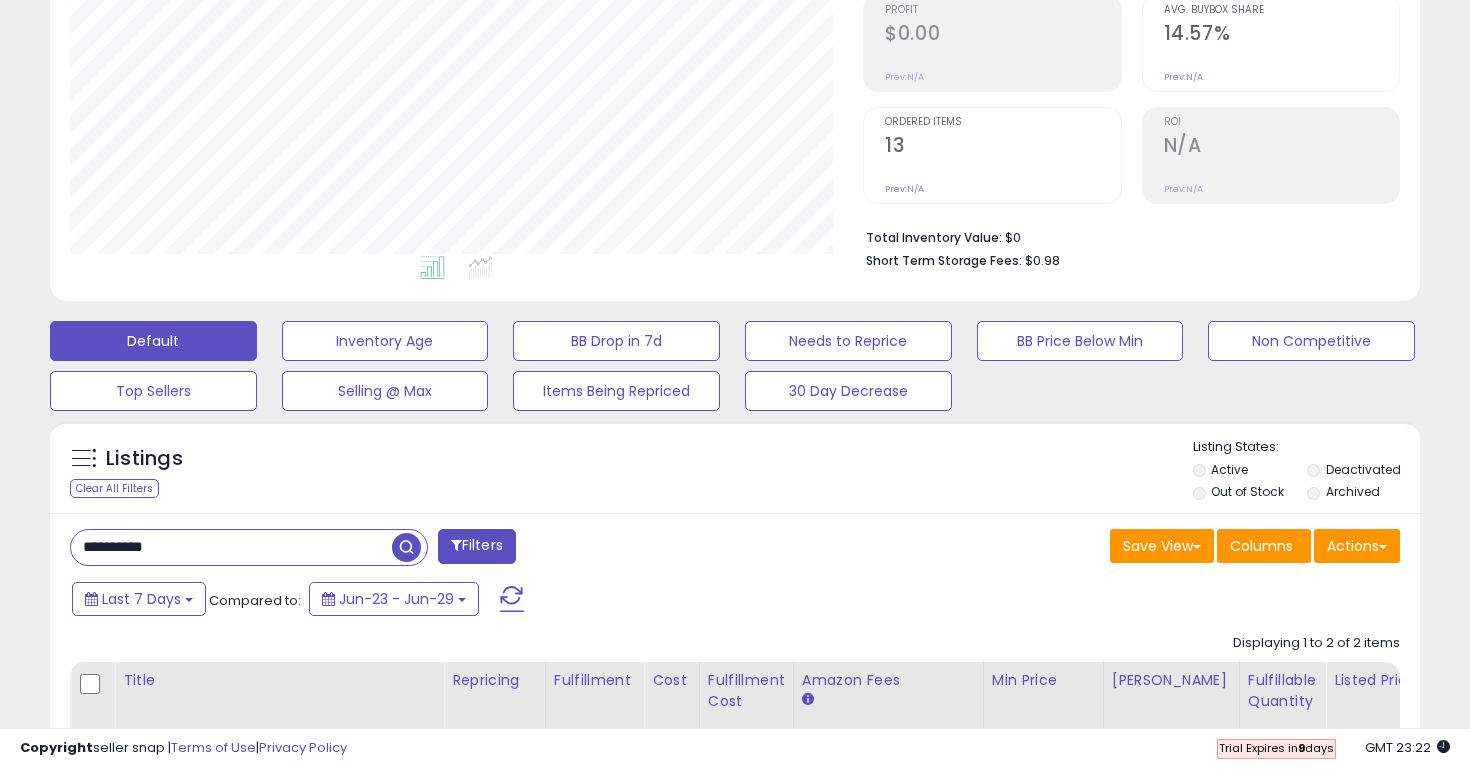 scroll, scrollTop: 0, scrollLeft: 0, axis: both 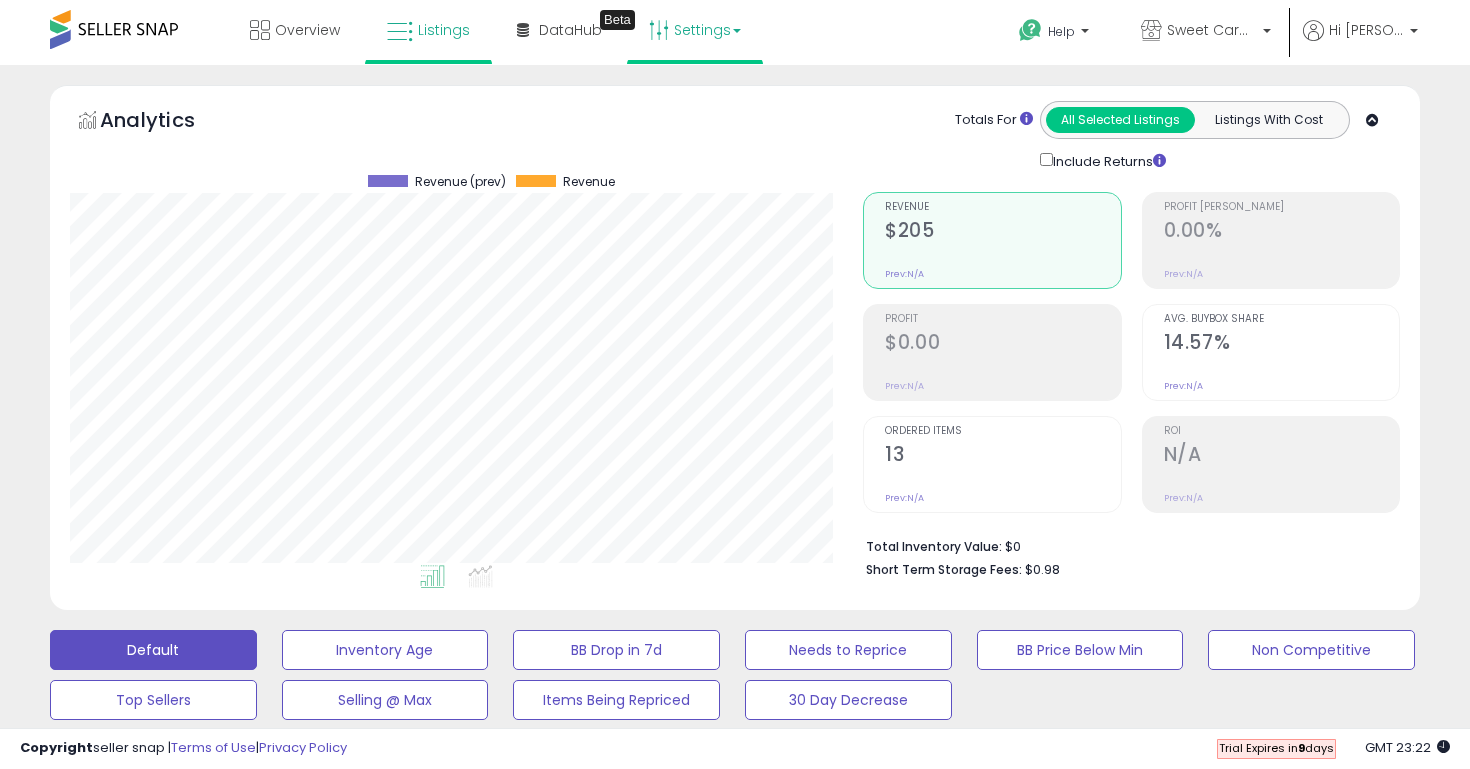 click on "Settings" at bounding box center [695, 30] 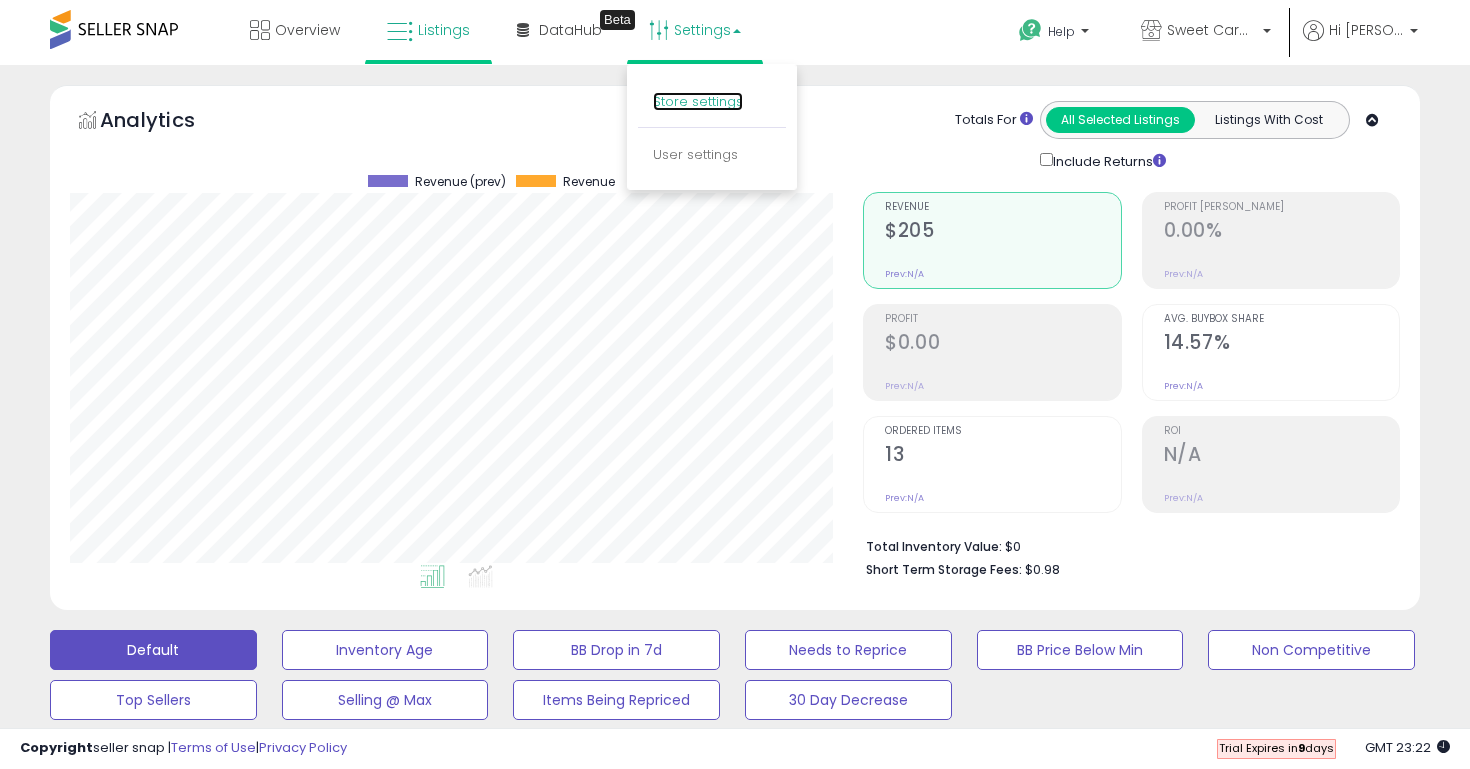 click on "Store
settings" at bounding box center (698, 101) 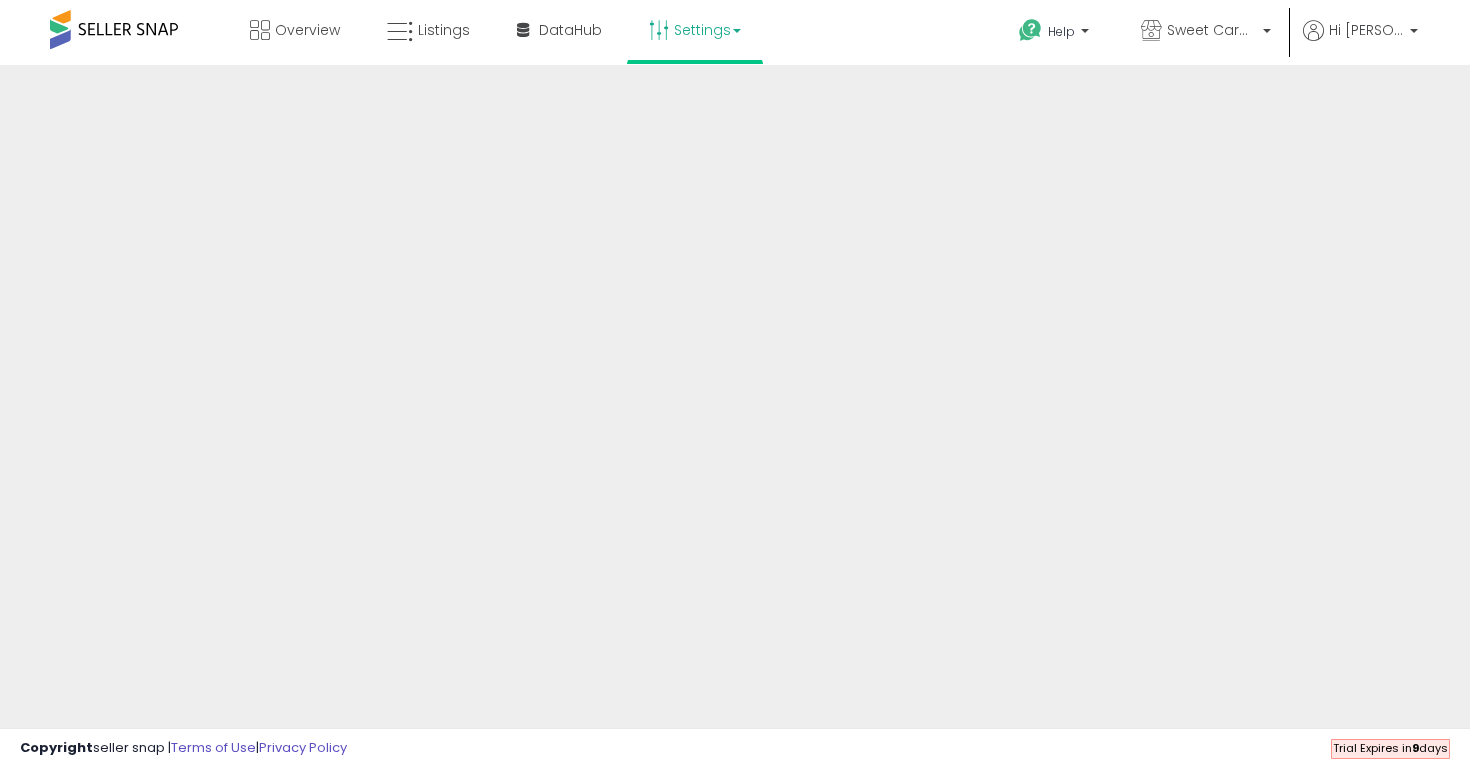 scroll, scrollTop: 0, scrollLeft: 0, axis: both 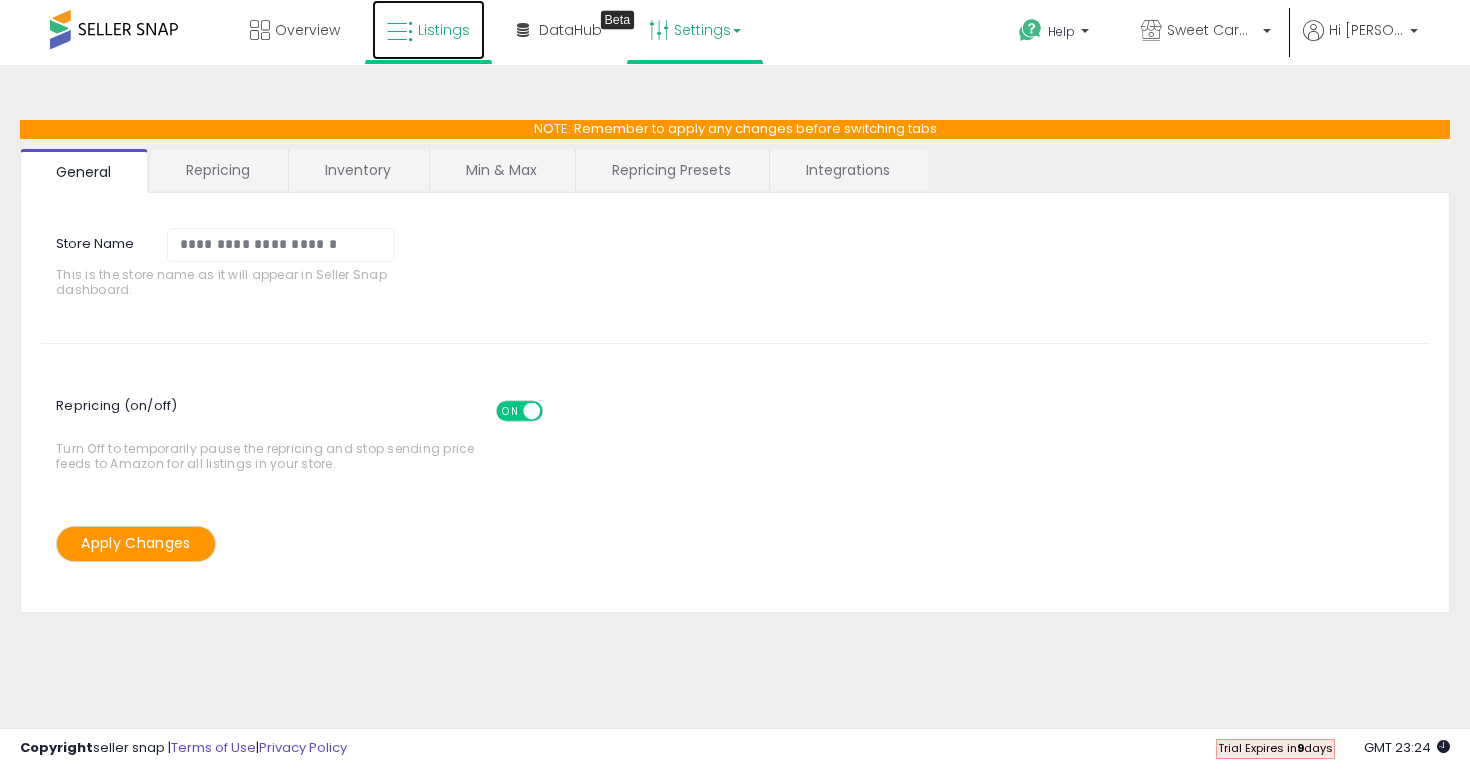 click on "Listings" at bounding box center [444, 30] 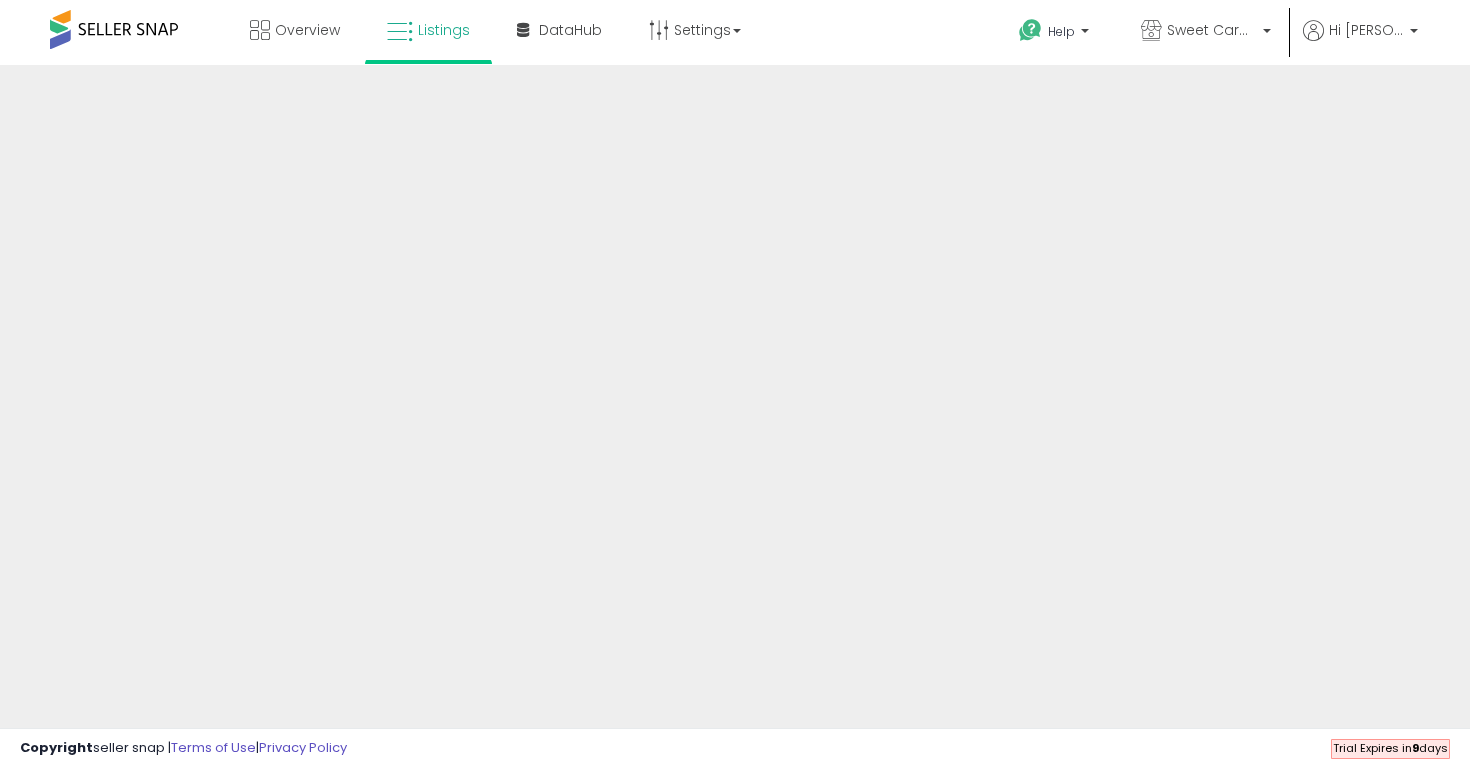 scroll, scrollTop: 0, scrollLeft: 0, axis: both 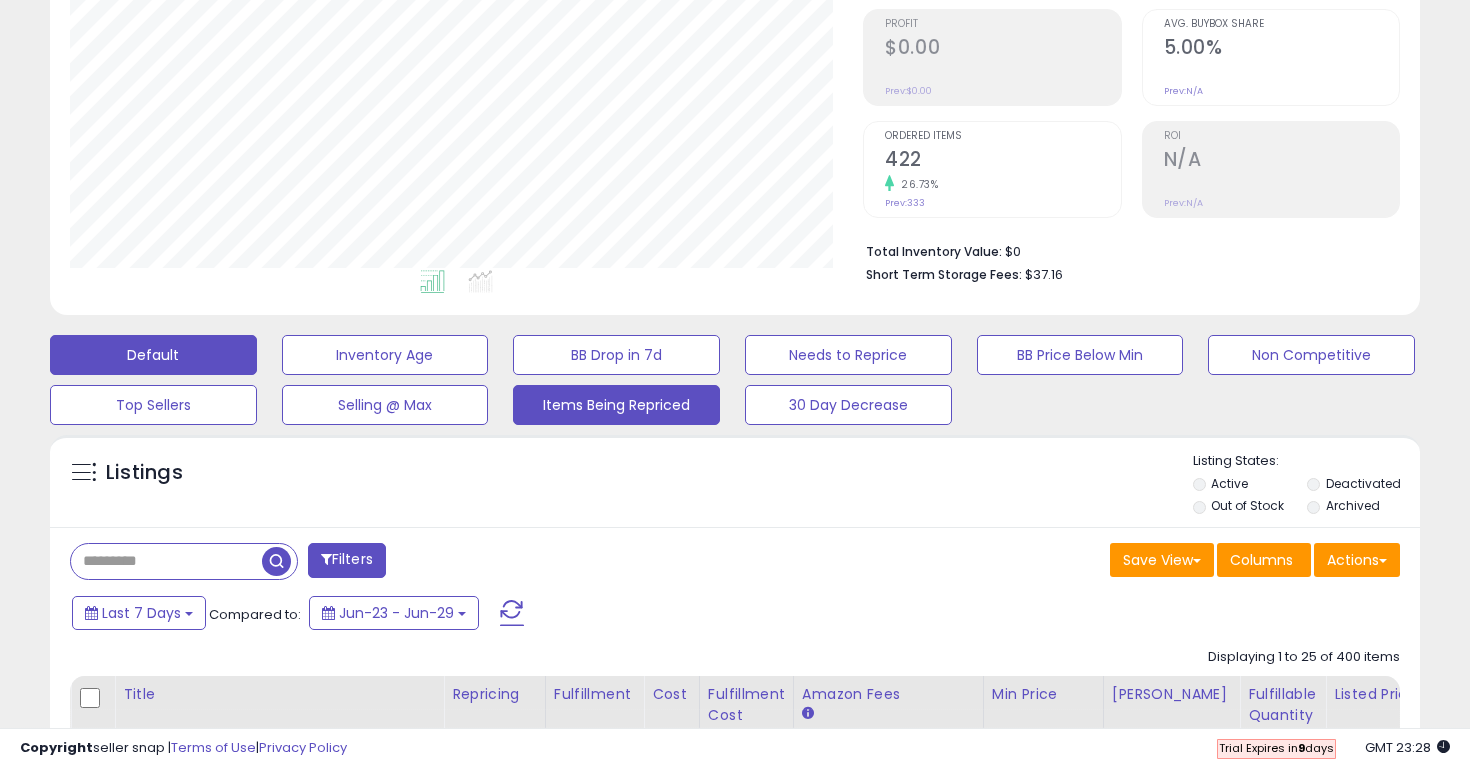 click on "Items Being Repriced" at bounding box center [385, 355] 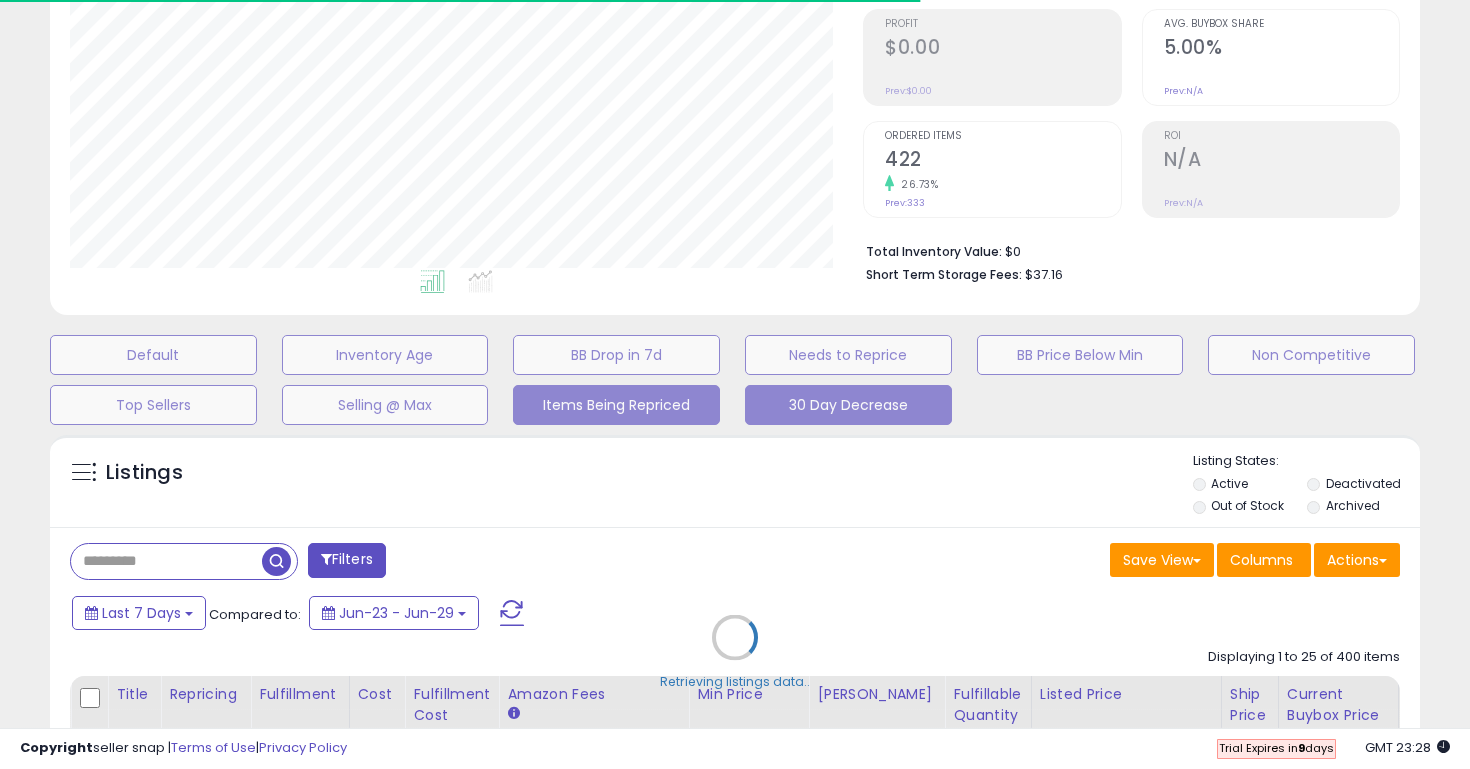 select on "**" 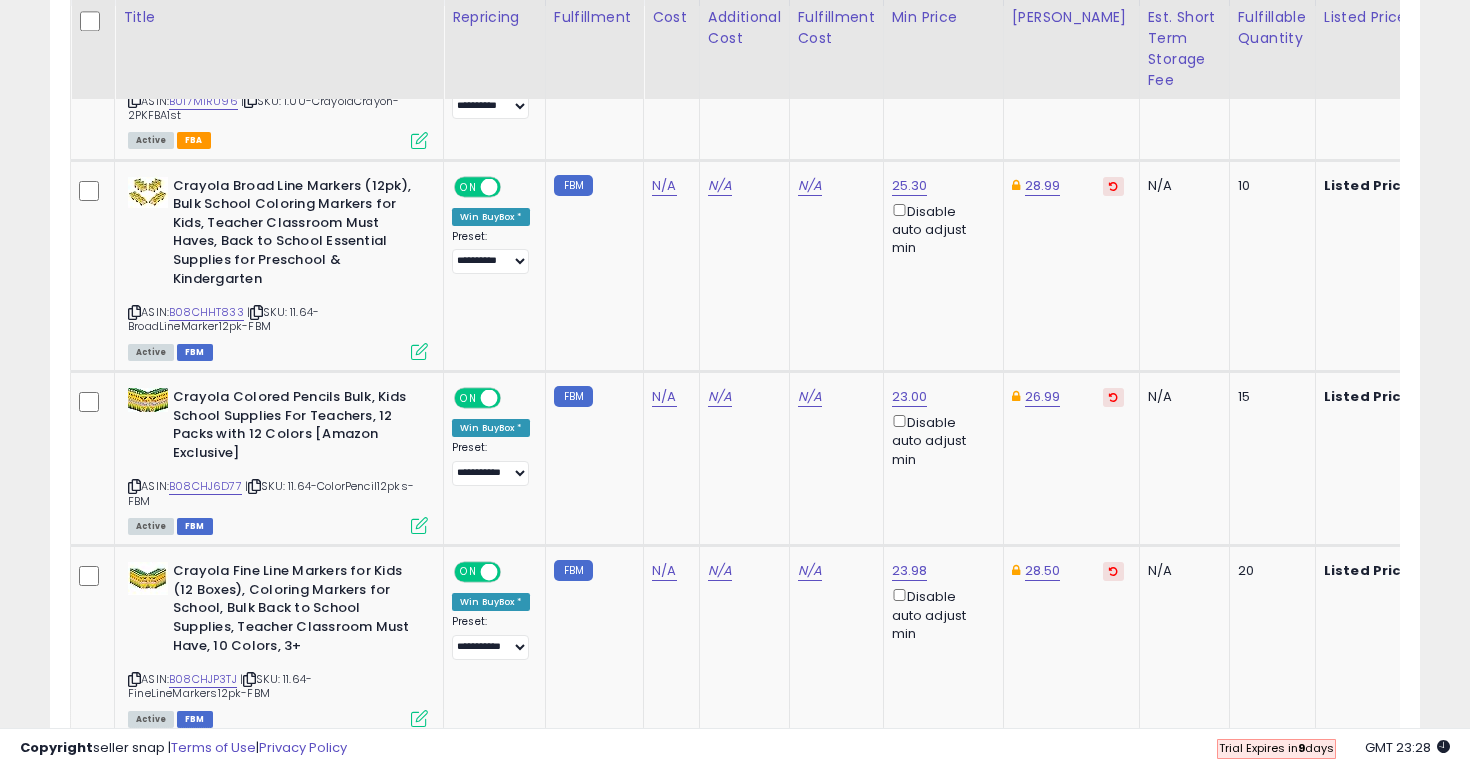scroll, scrollTop: 1103, scrollLeft: 0, axis: vertical 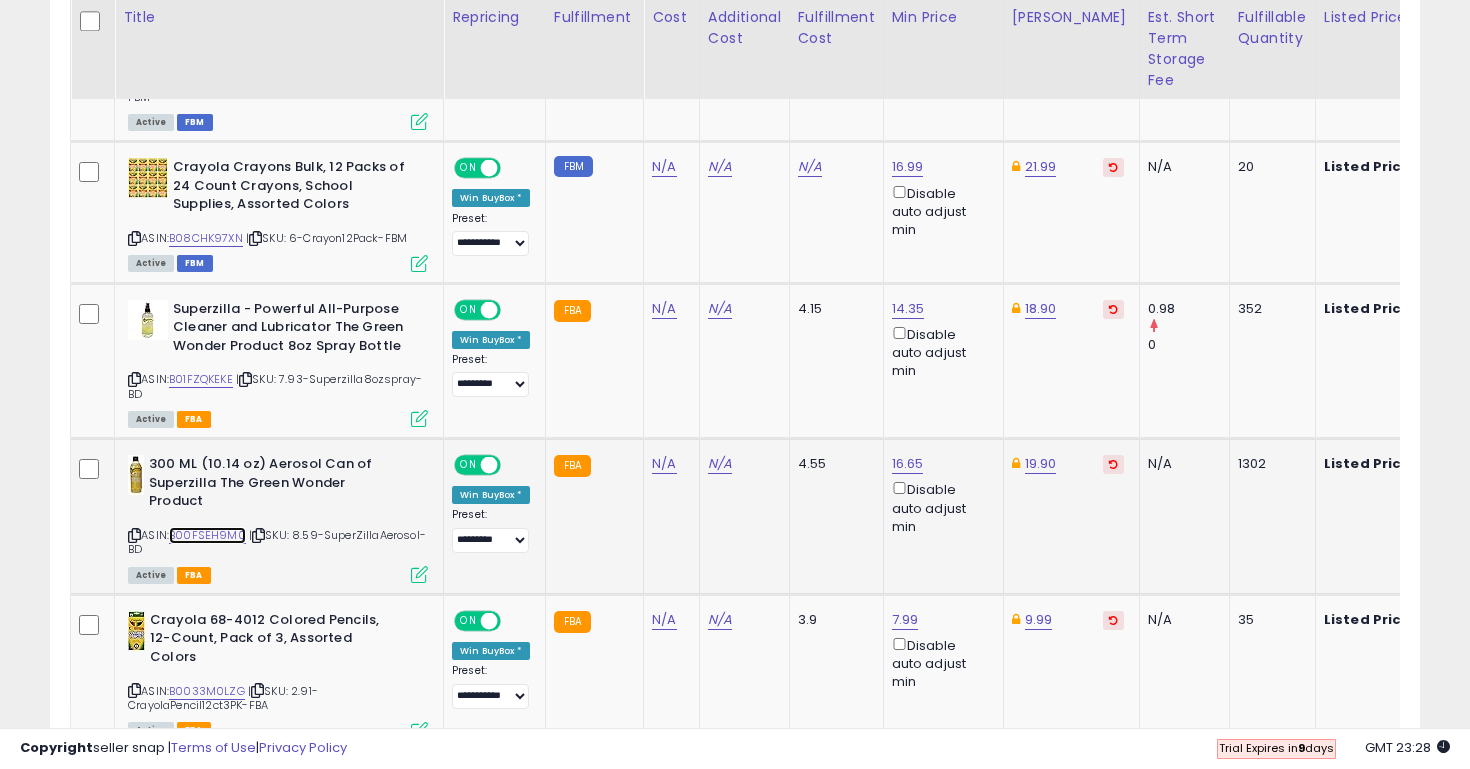 click on "B00FSEH9M0" at bounding box center (207, 535) 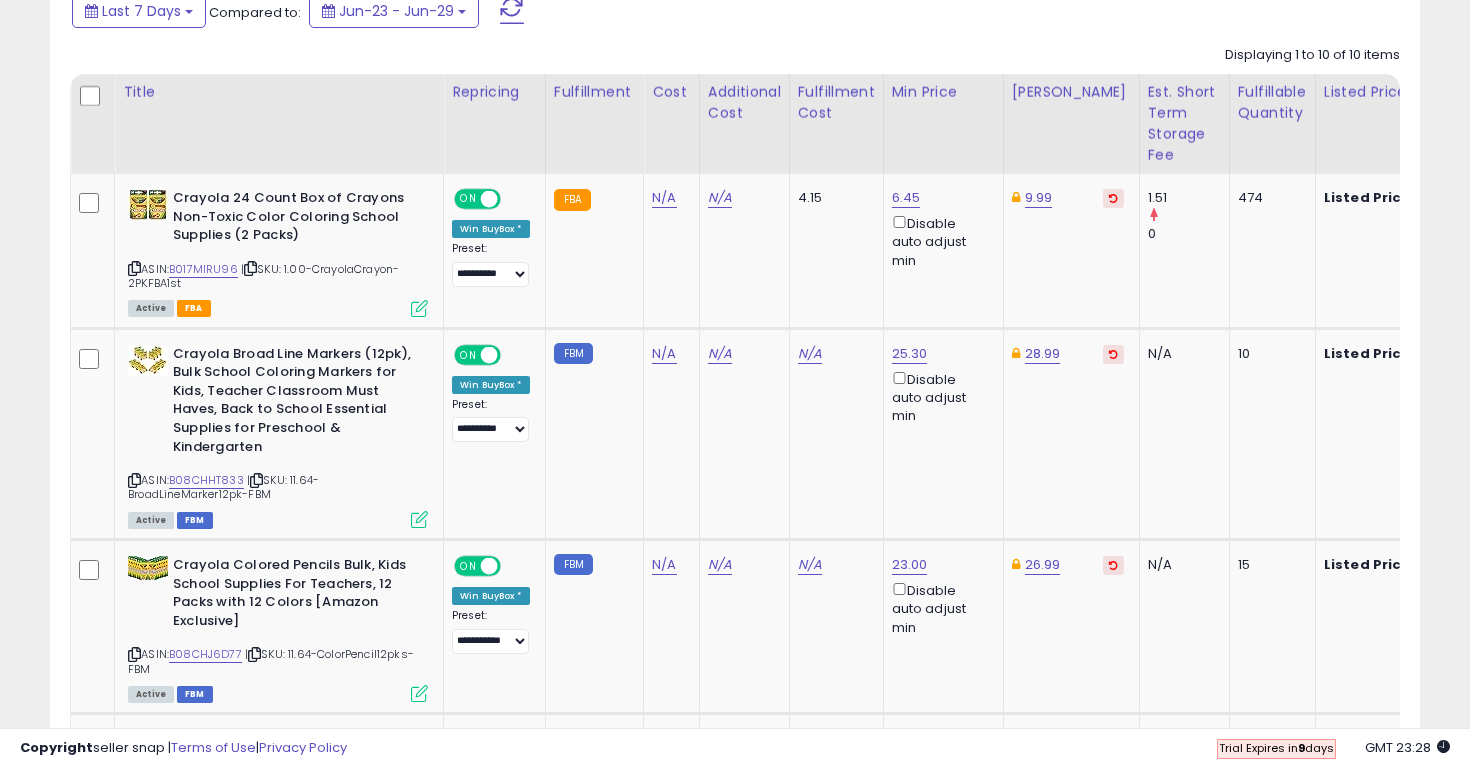 scroll, scrollTop: 887, scrollLeft: 0, axis: vertical 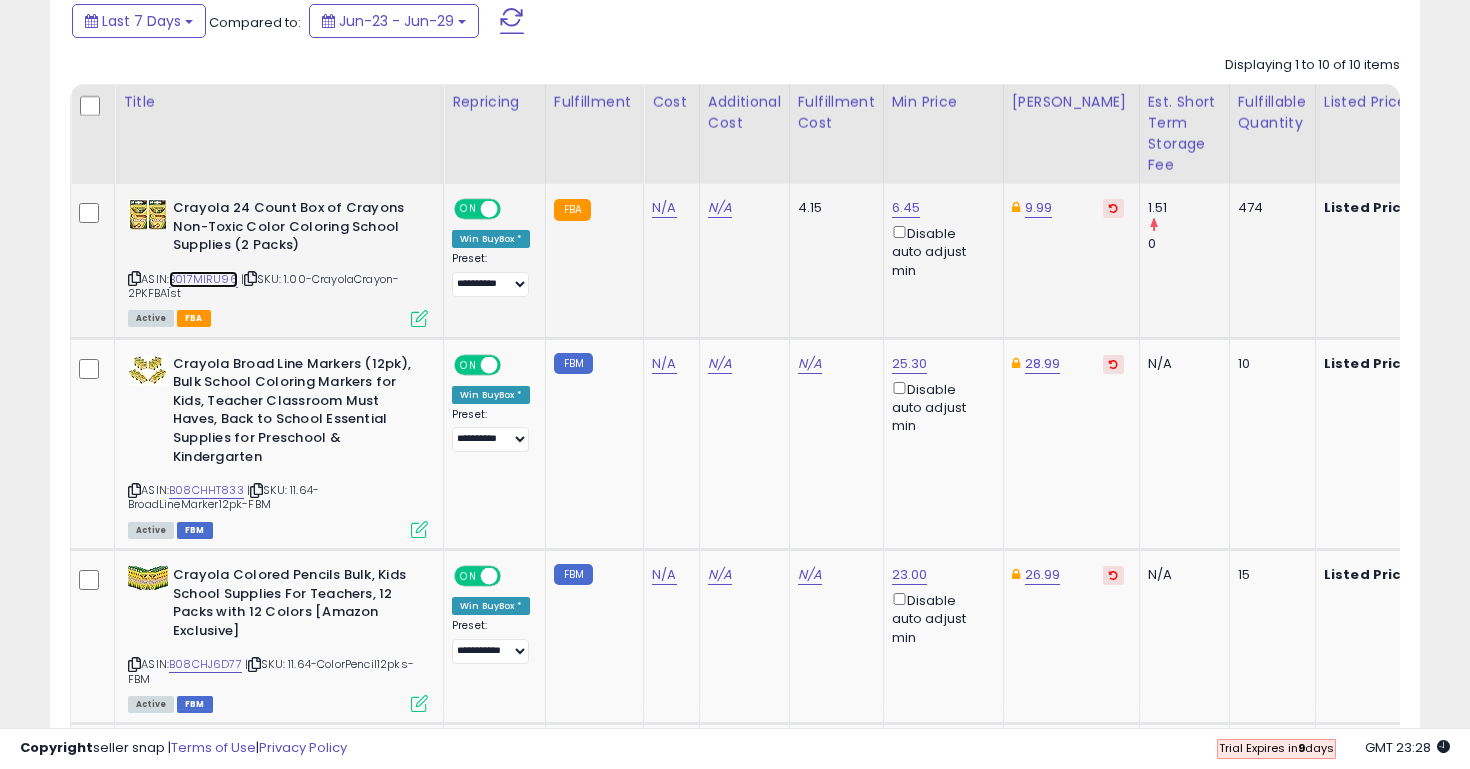 click on "B017MIRU96" at bounding box center [203, 279] 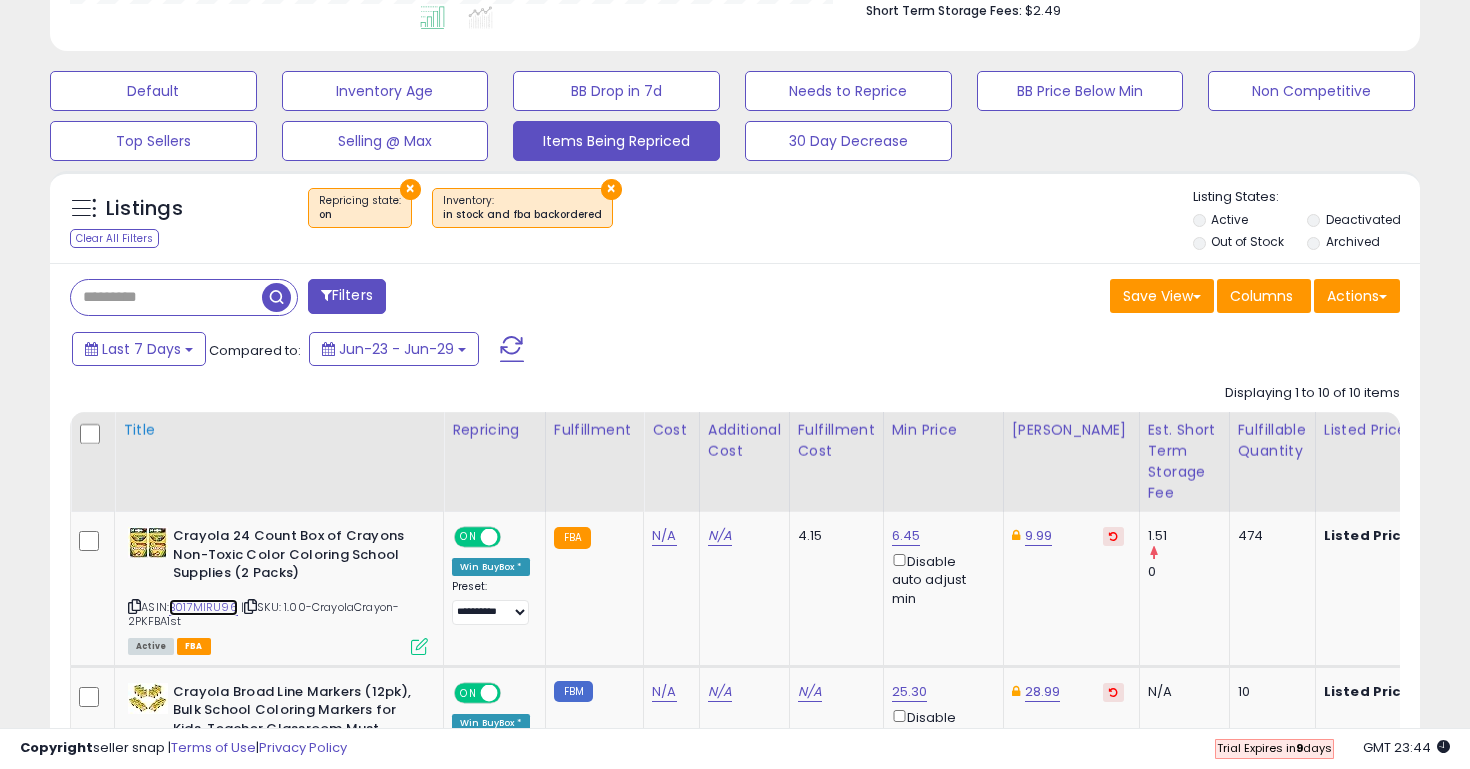 scroll, scrollTop: 0, scrollLeft: 0, axis: both 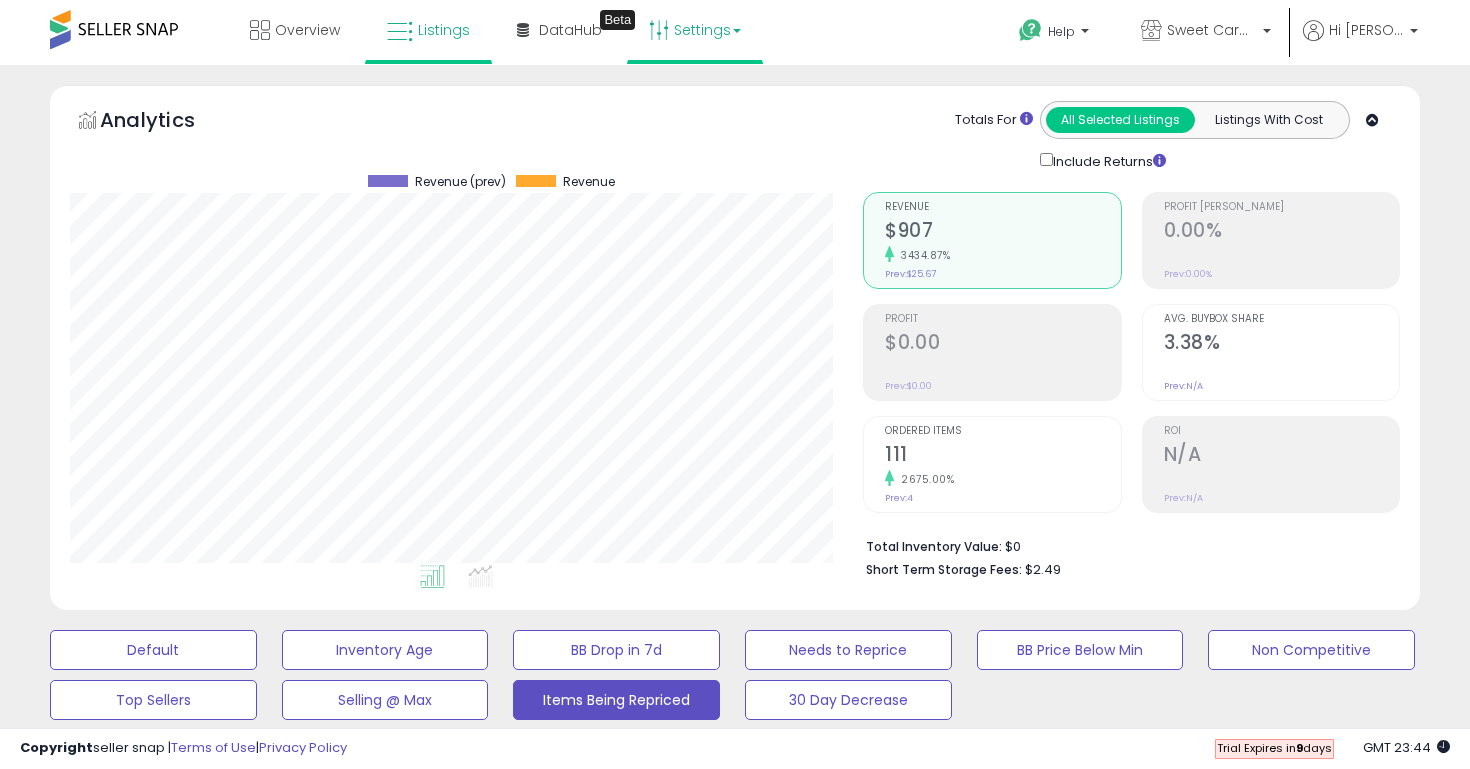 click on "Settings" at bounding box center (695, 30) 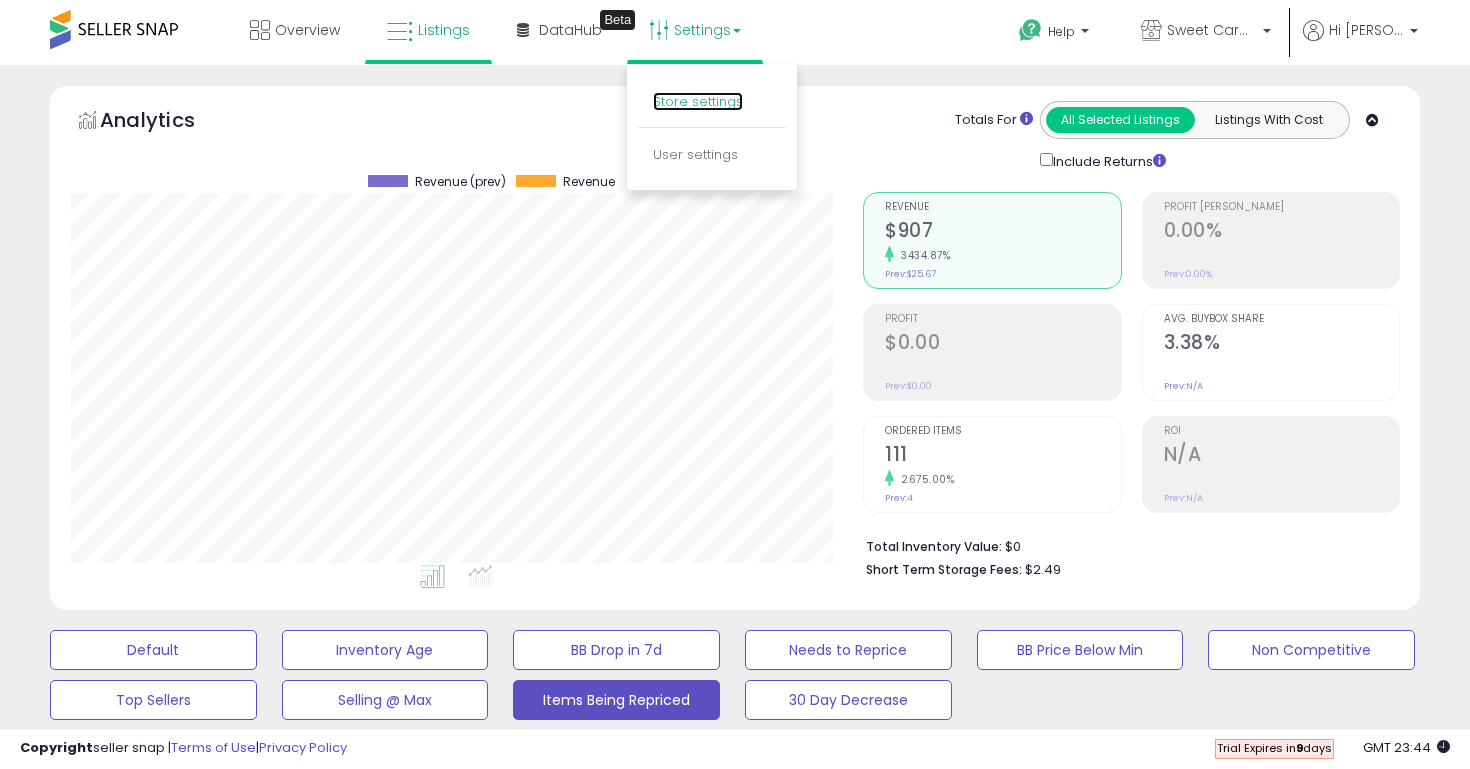 click on "Store
settings" at bounding box center [698, 101] 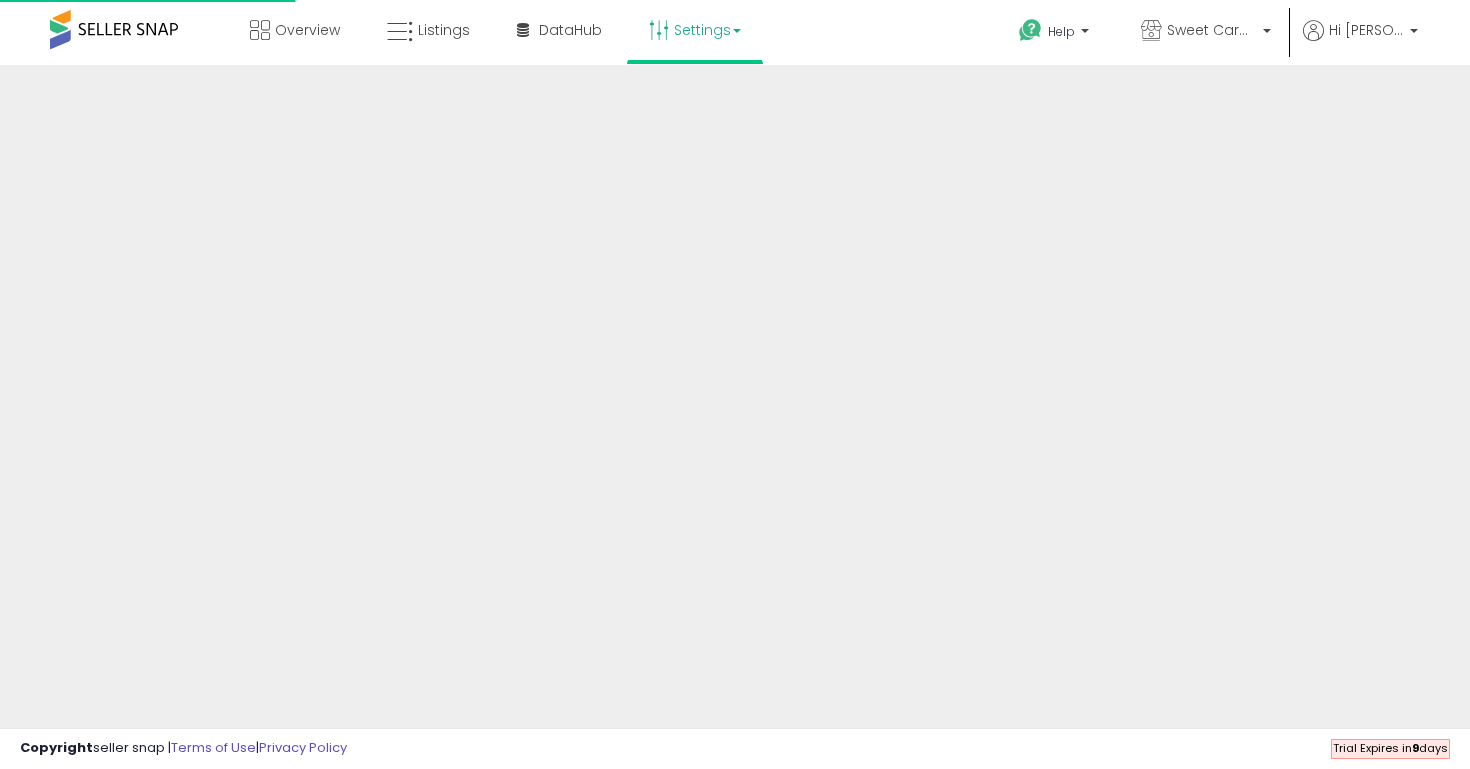 scroll, scrollTop: 0, scrollLeft: 0, axis: both 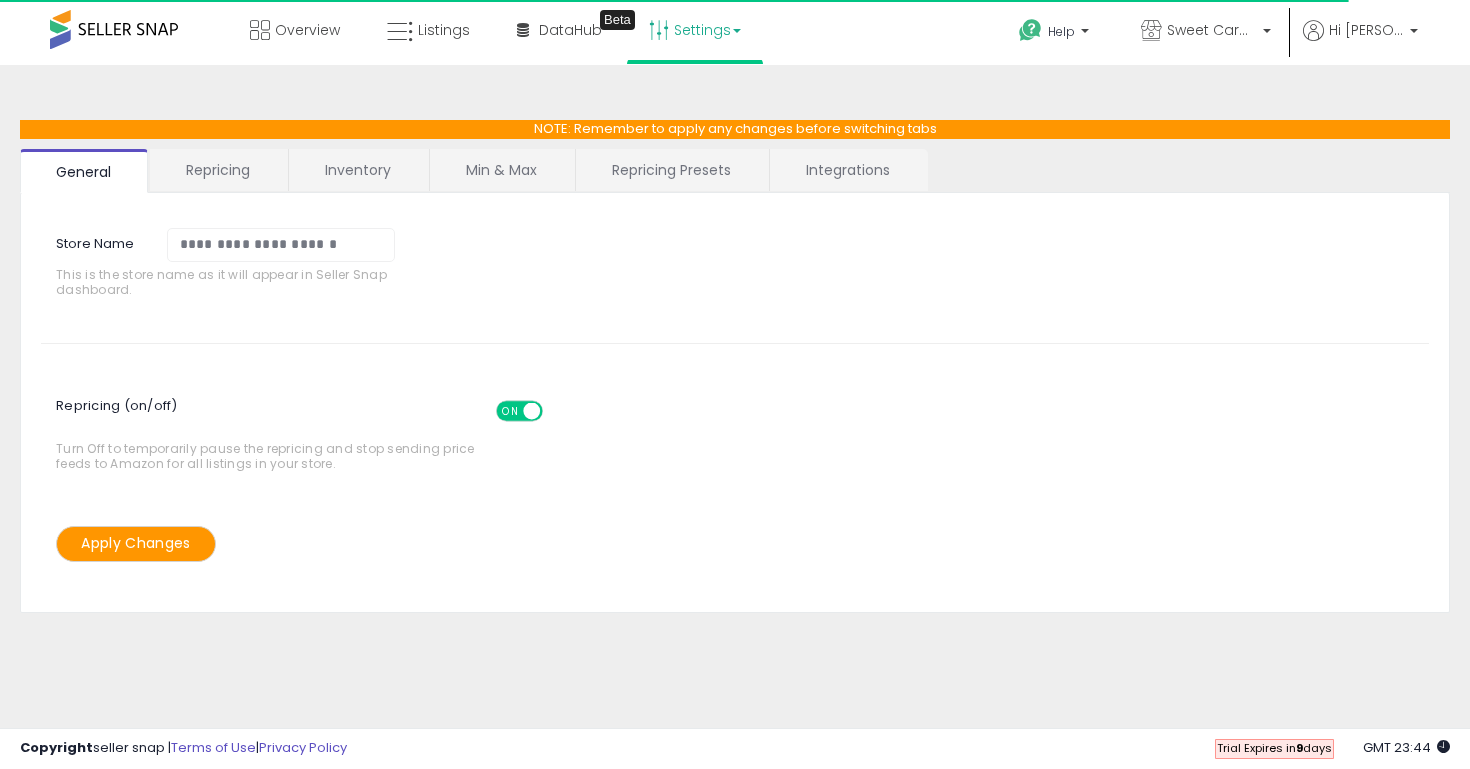 click on "Repricing Presets" at bounding box center (671, 170) 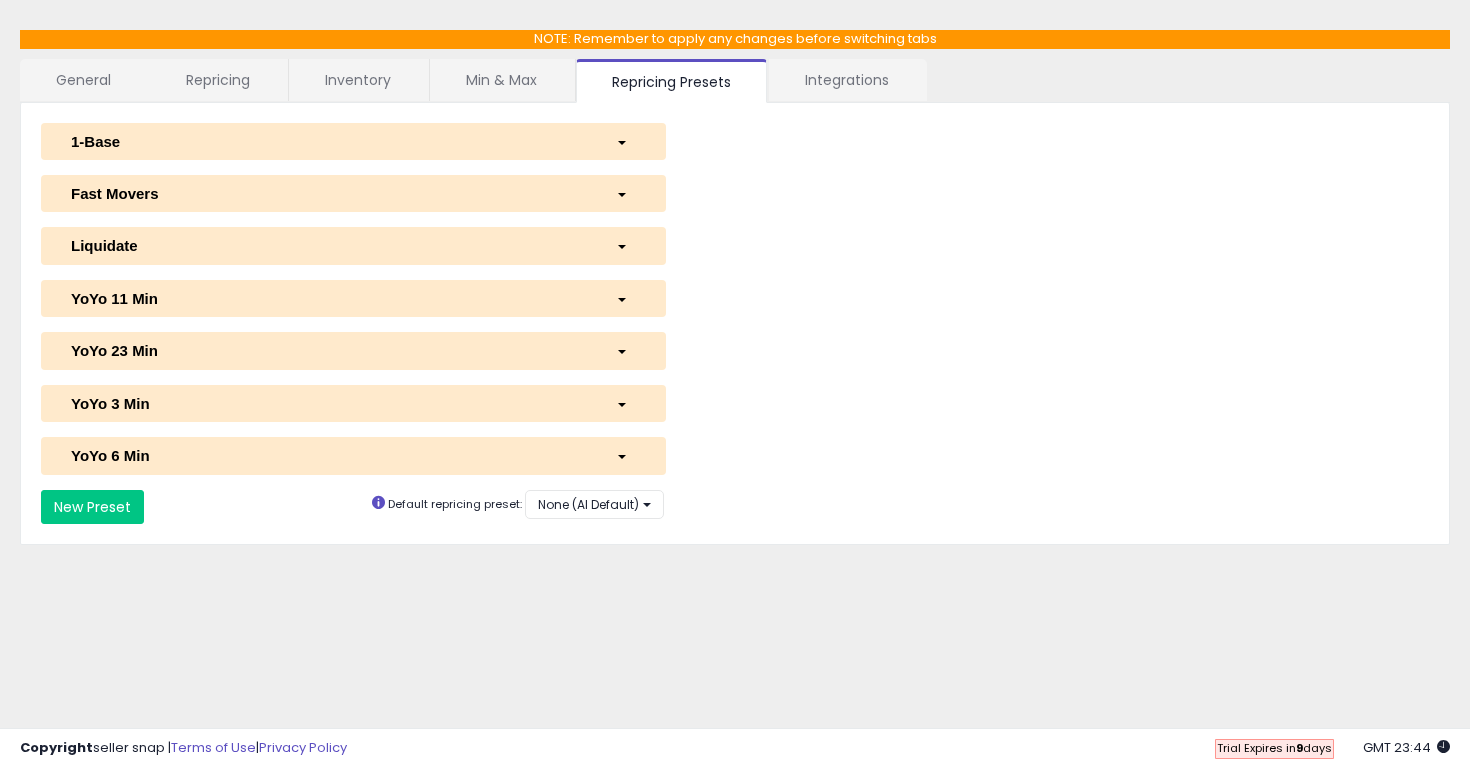 scroll, scrollTop: 99, scrollLeft: 0, axis: vertical 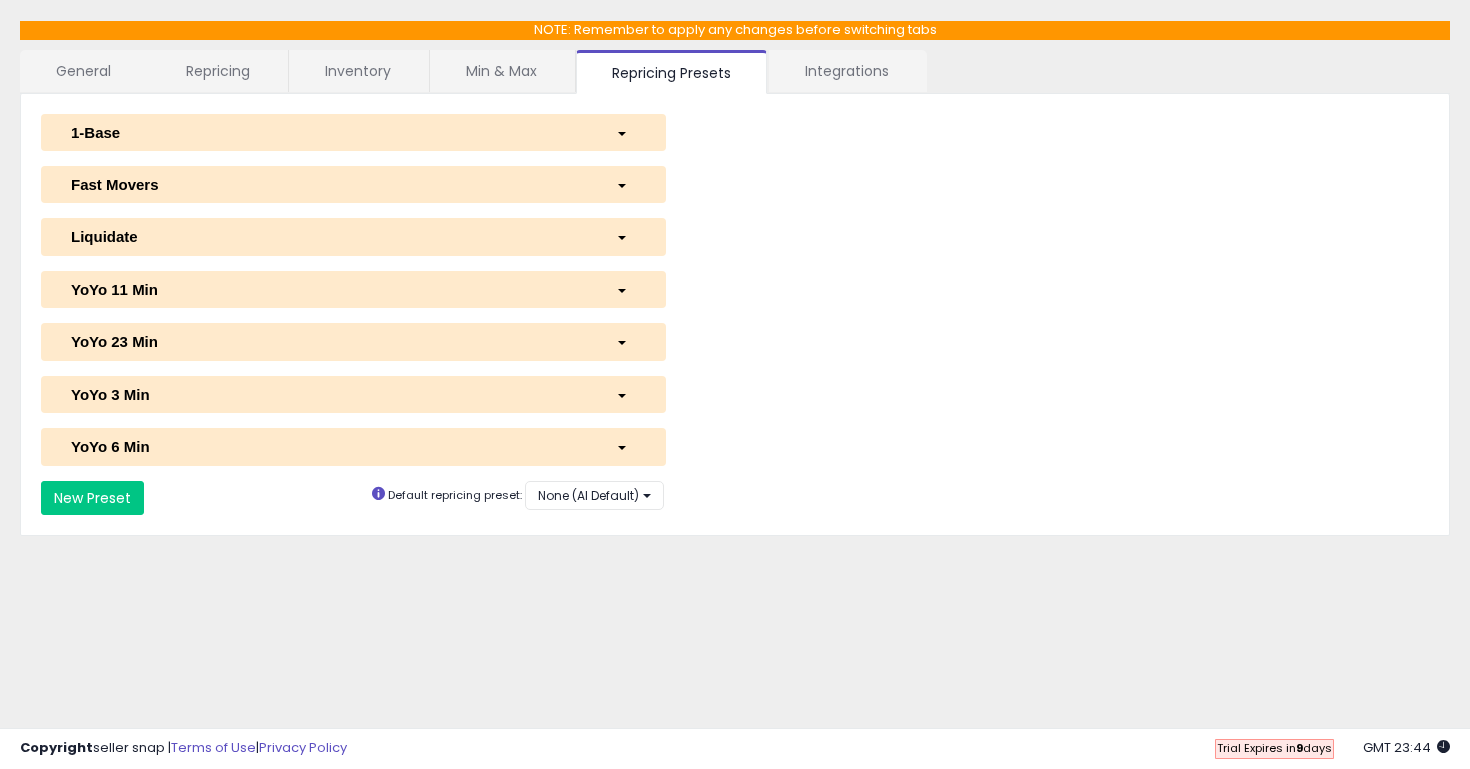 click on "YoYo 3 Min" at bounding box center [328, 394] 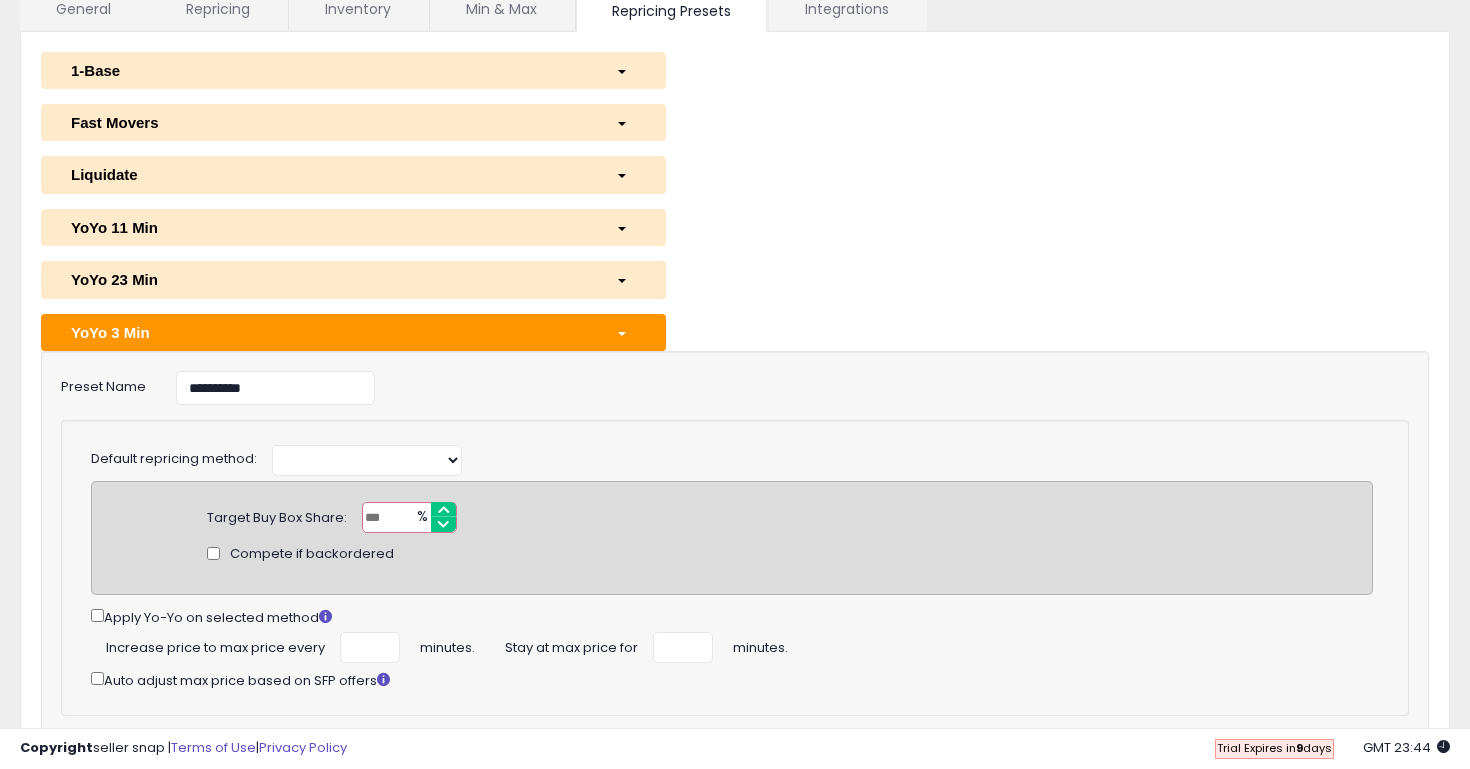 select on "******" 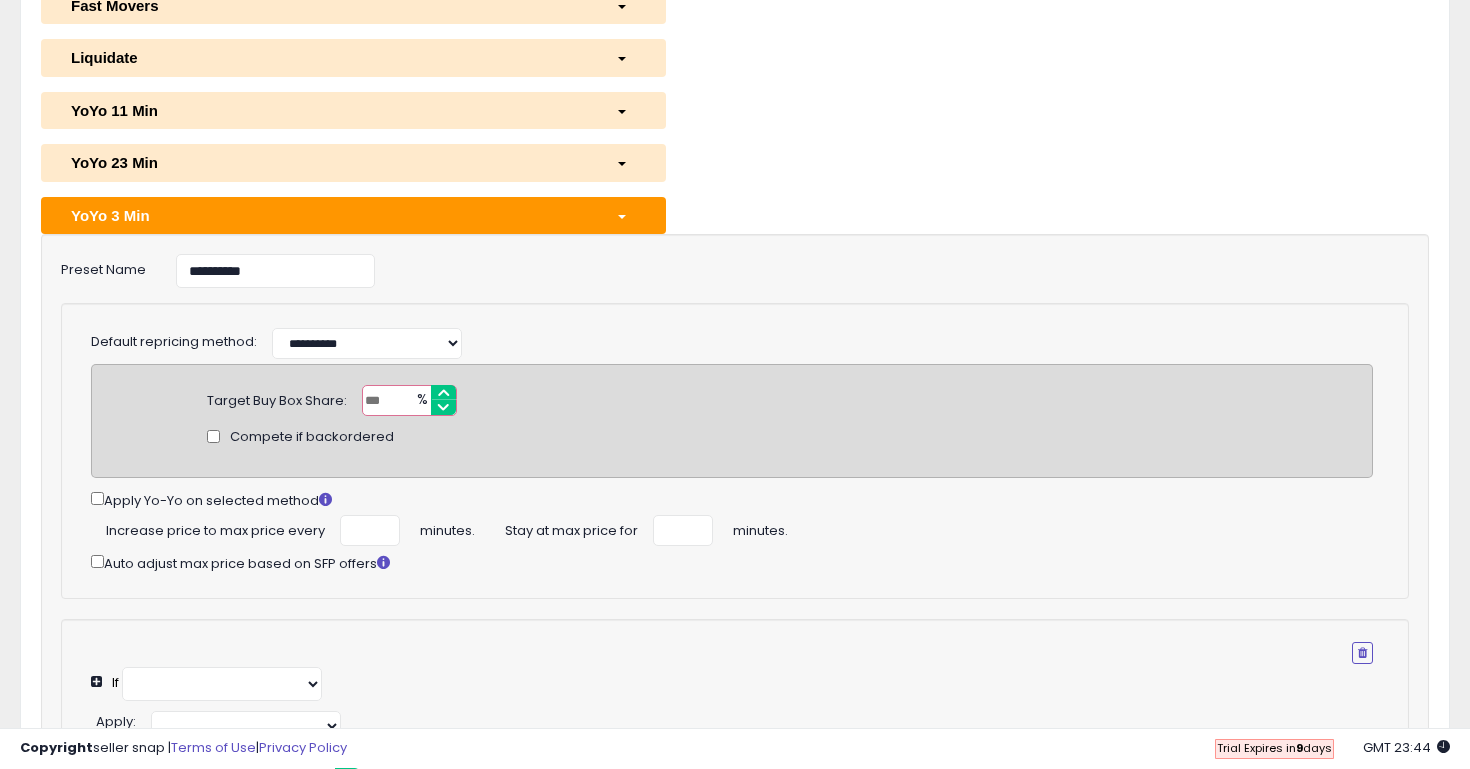 select on "**********" 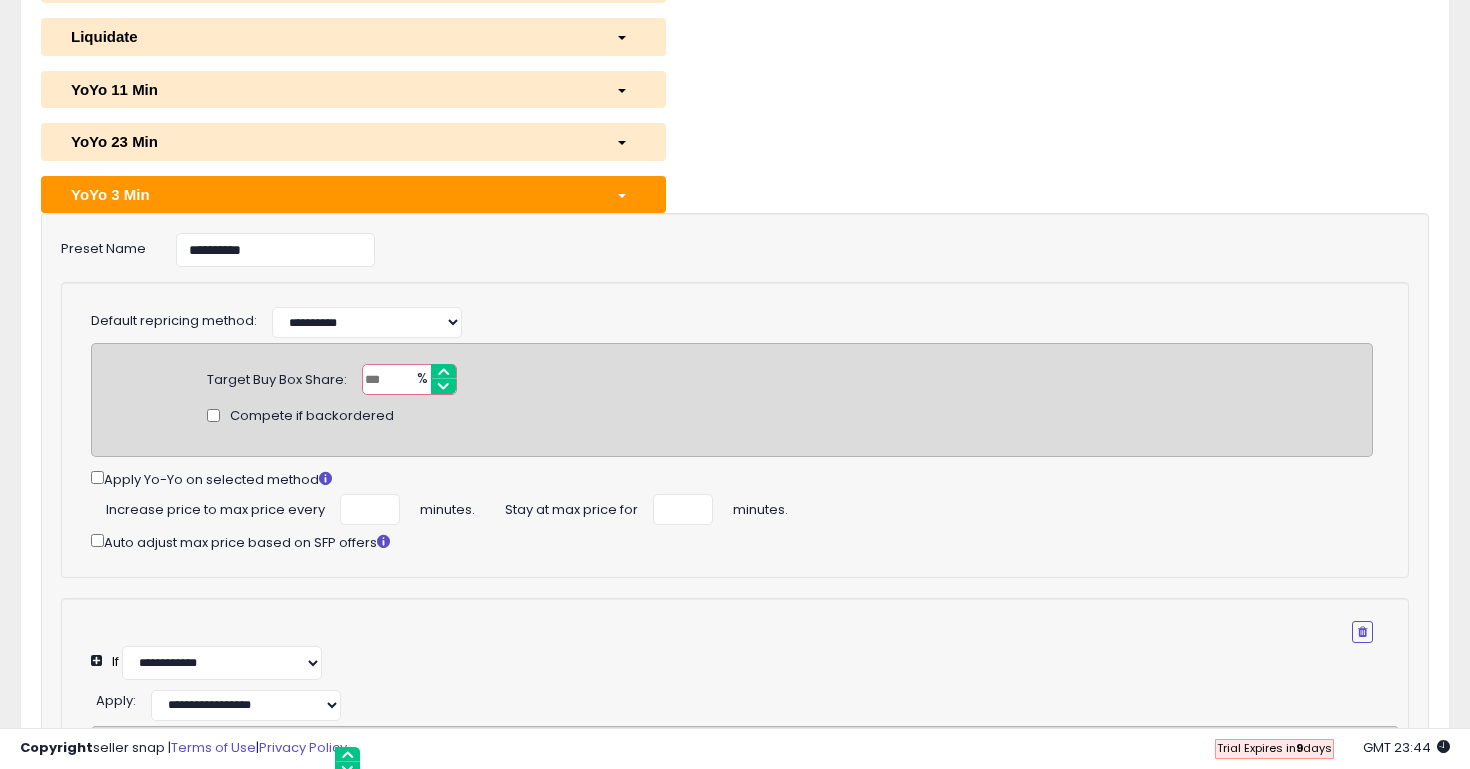 scroll, scrollTop: 0, scrollLeft: 0, axis: both 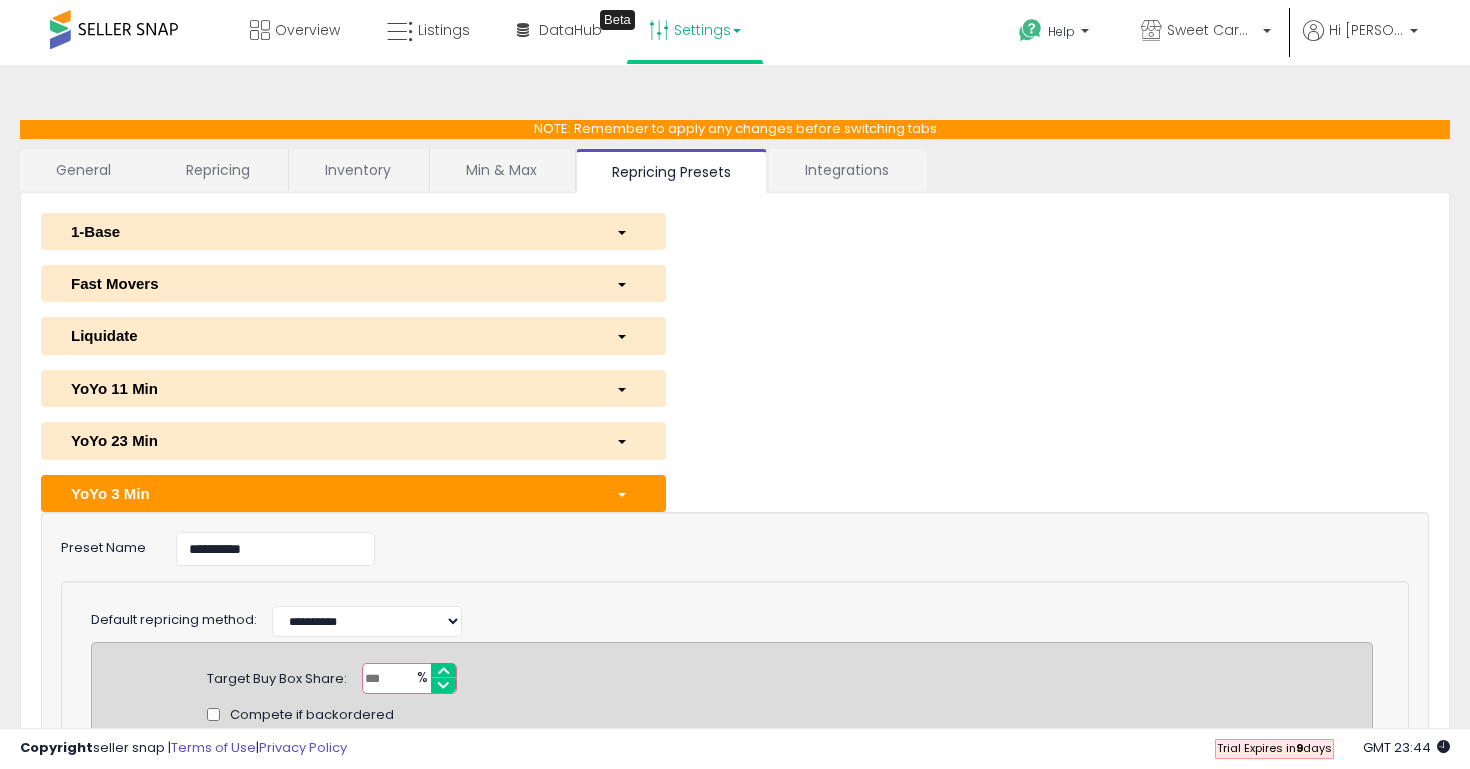 click at bounding box center [114, 29] 